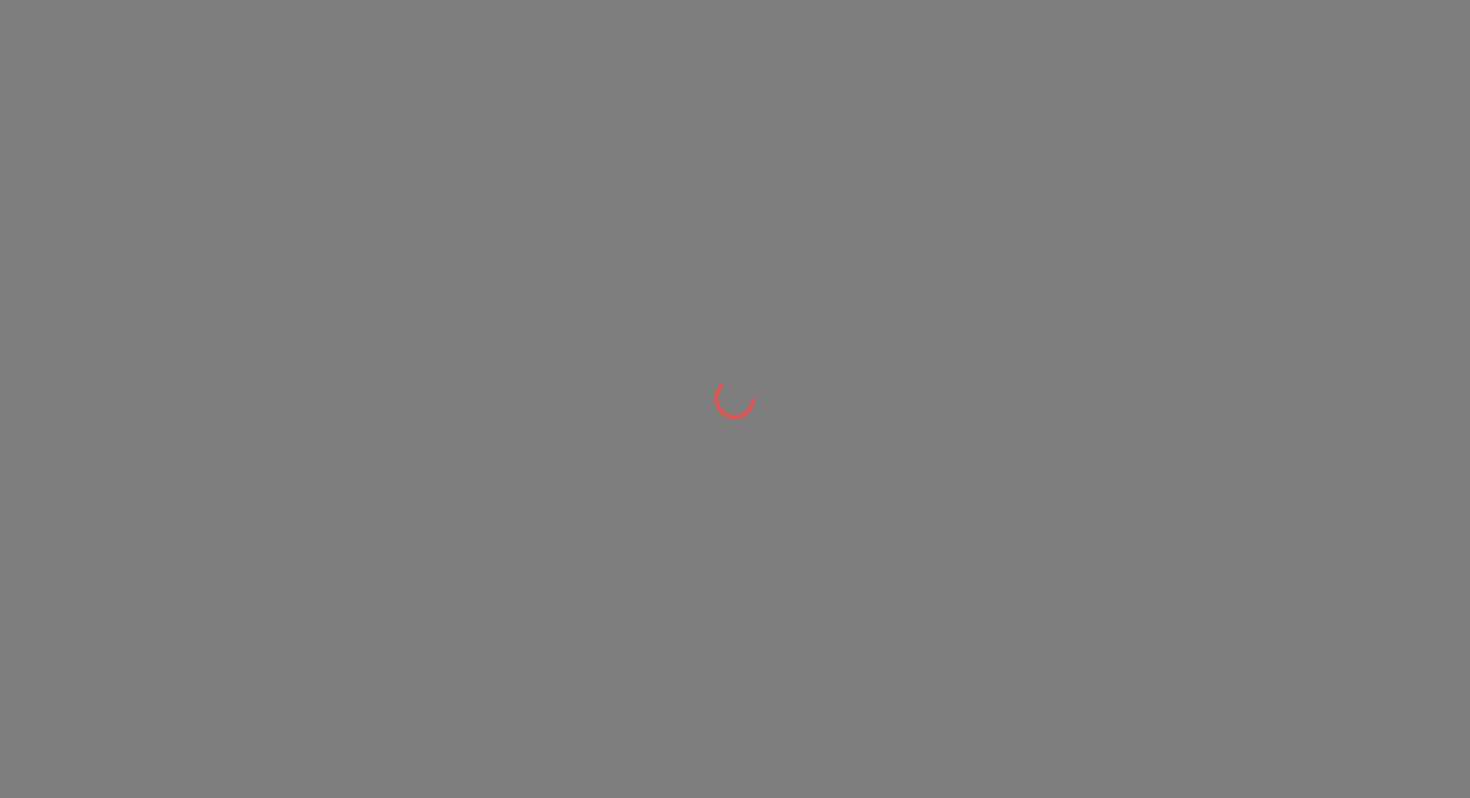 scroll, scrollTop: 0, scrollLeft: 0, axis: both 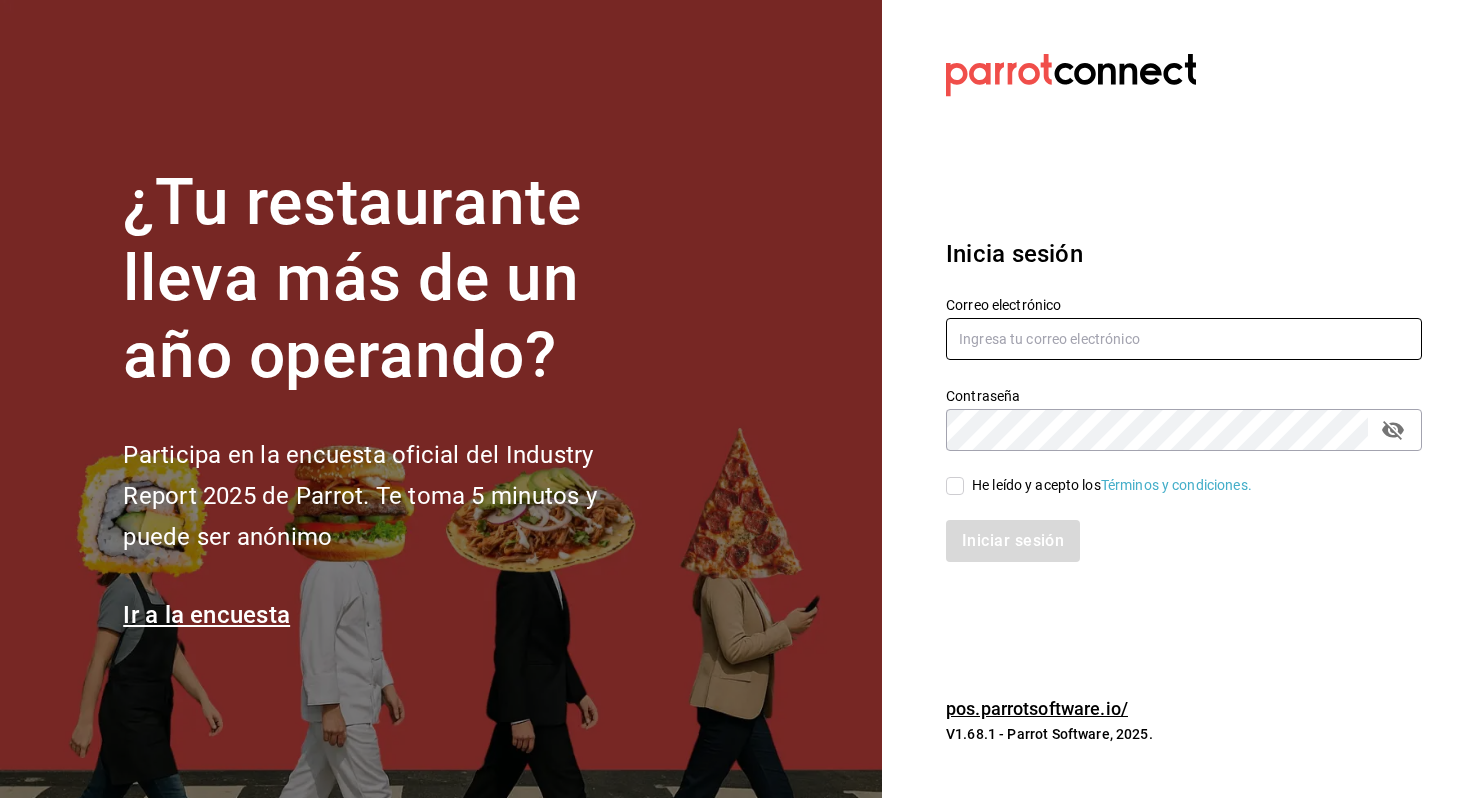 click at bounding box center [1184, 339] 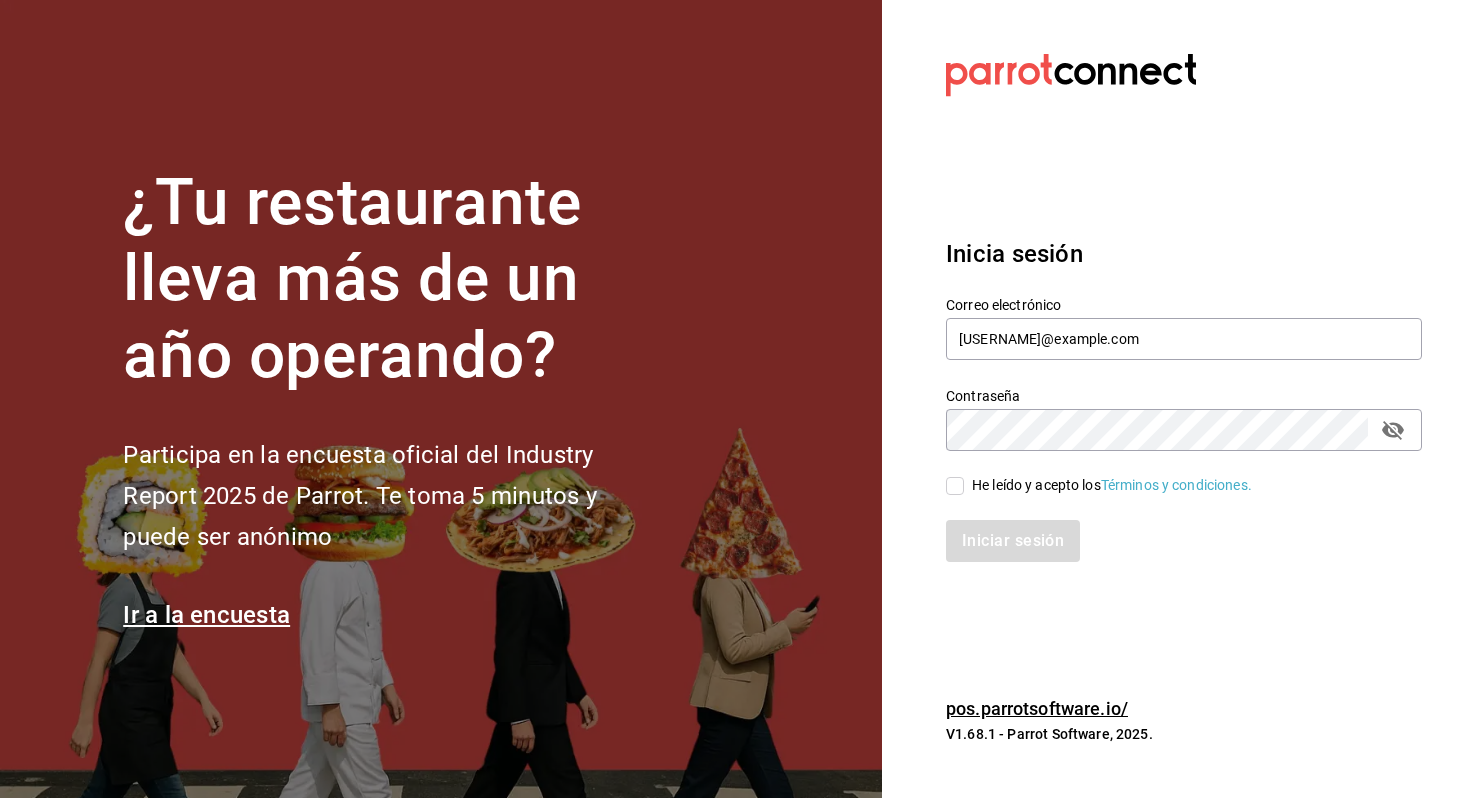 click on "He leído y acepto los  Términos y condiciones." at bounding box center [955, 486] 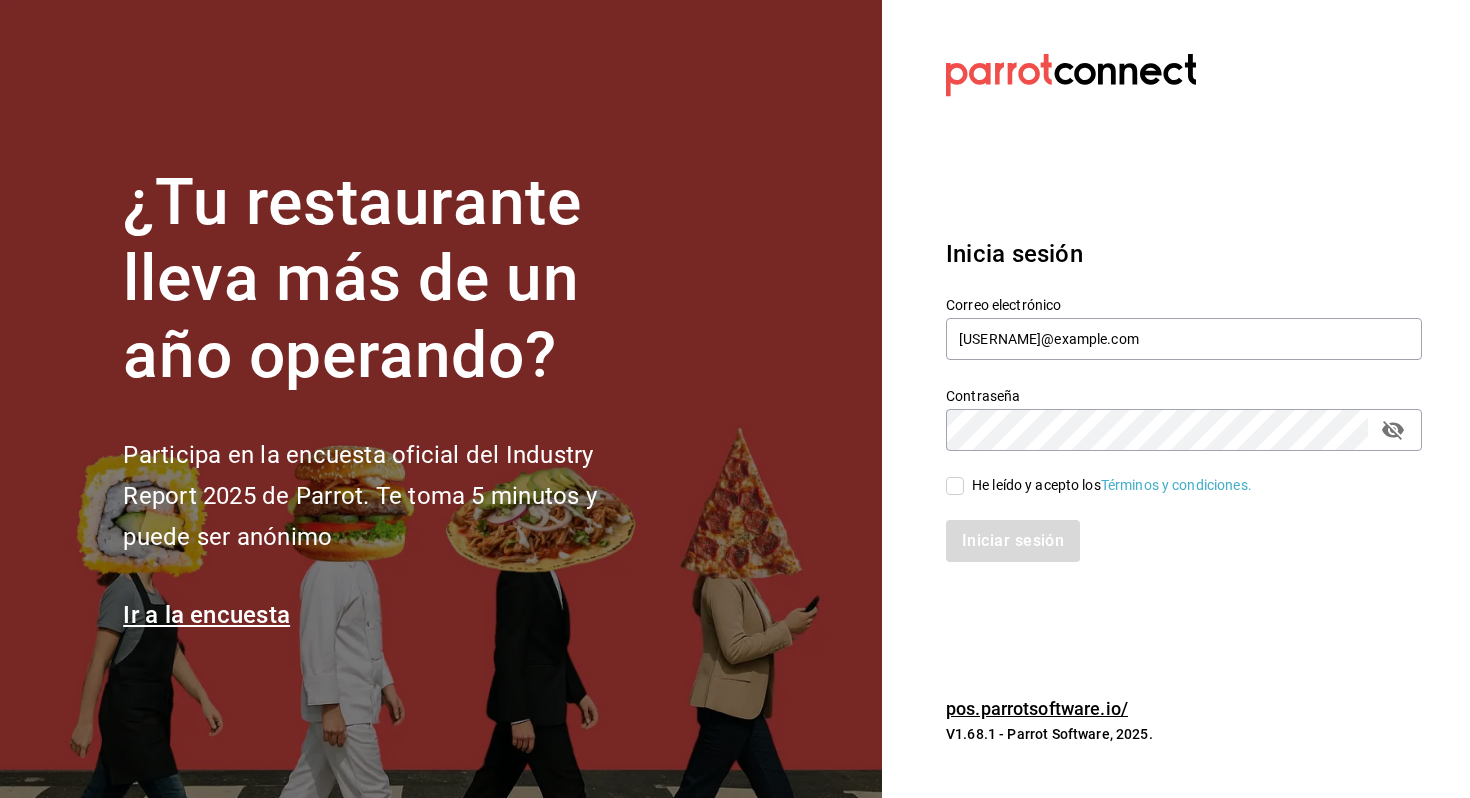 checkbox on "true" 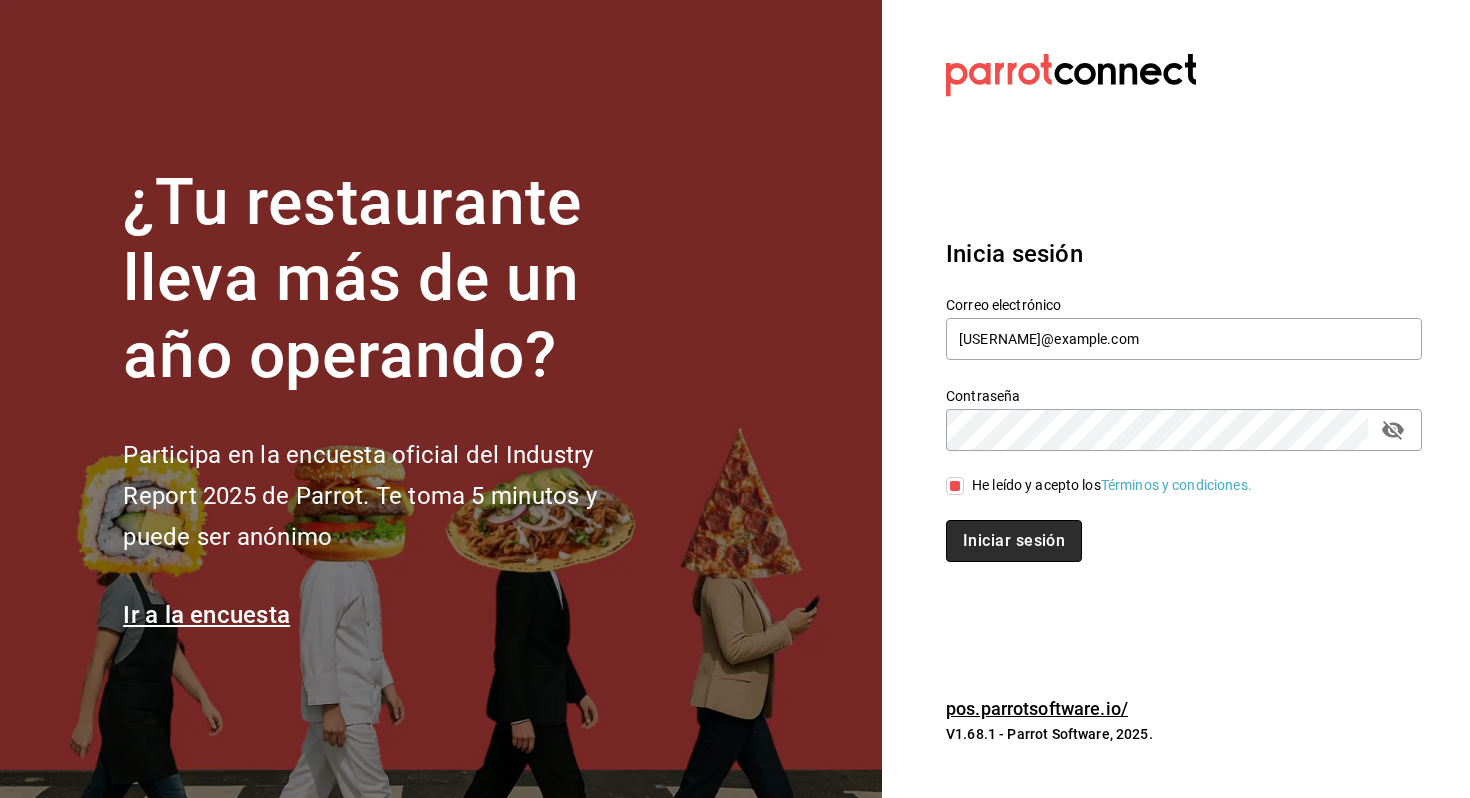 click on "Iniciar sesión" at bounding box center [1014, 541] 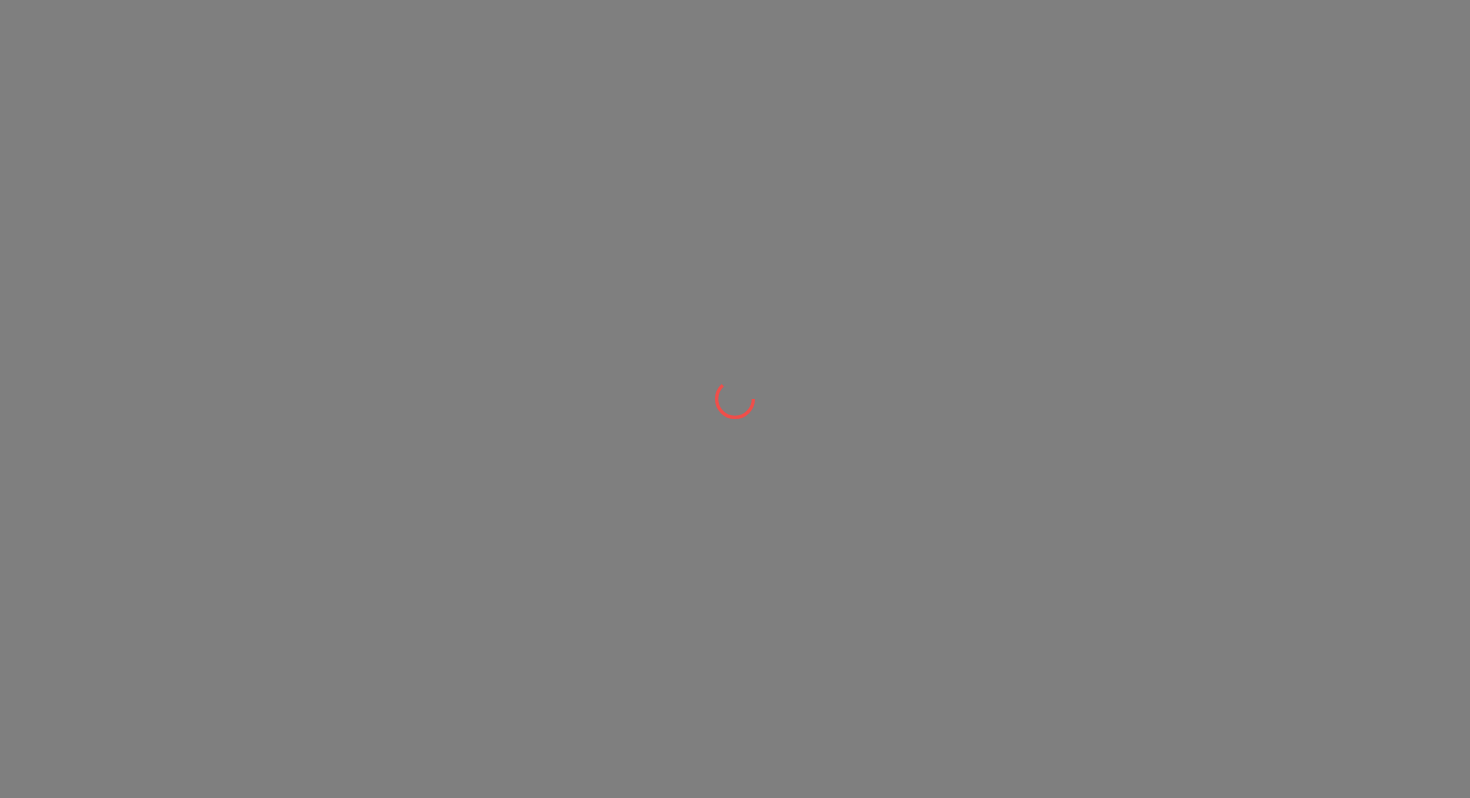 scroll, scrollTop: 0, scrollLeft: 0, axis: both 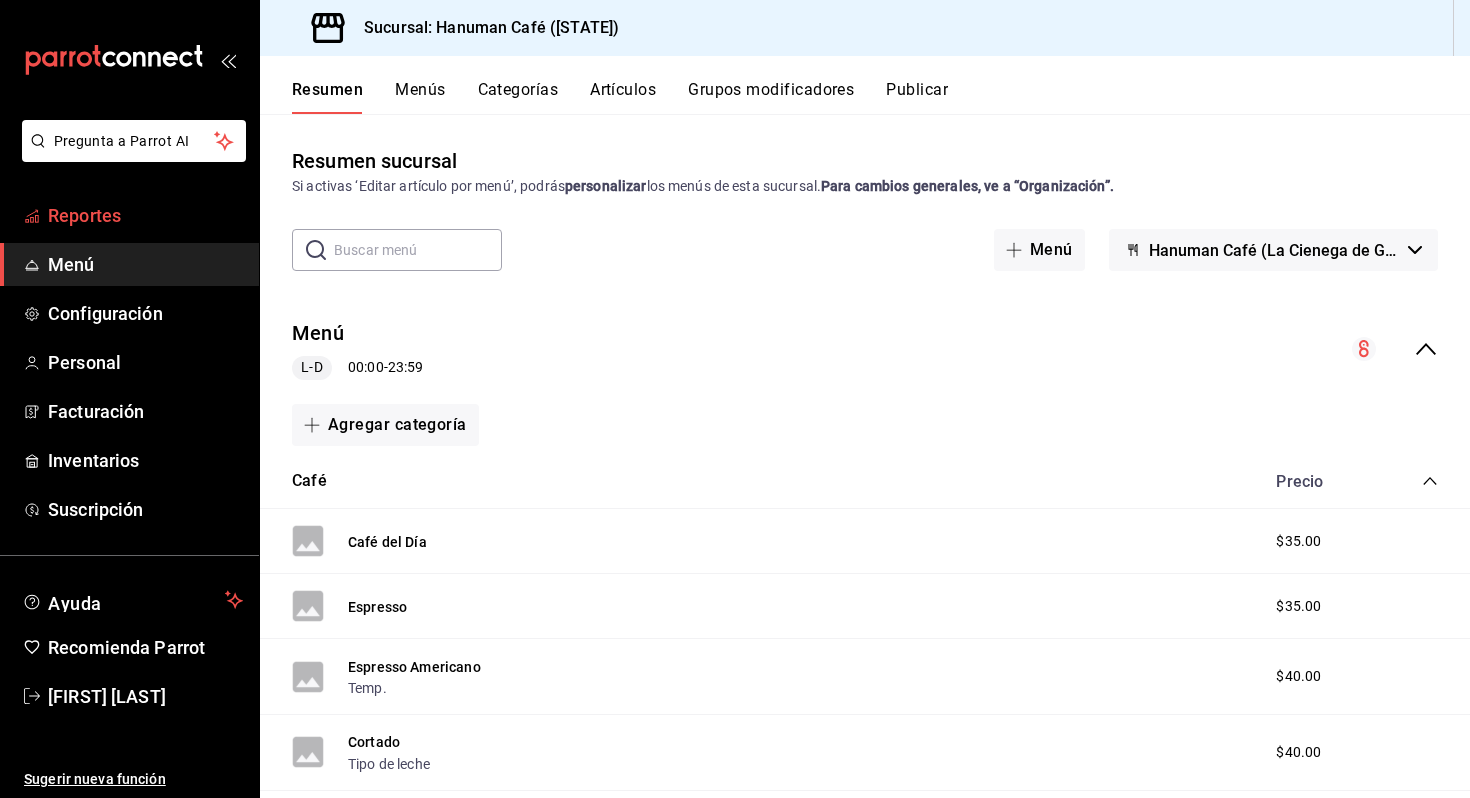 click on "Reportes" at bounding box center (145, 215) 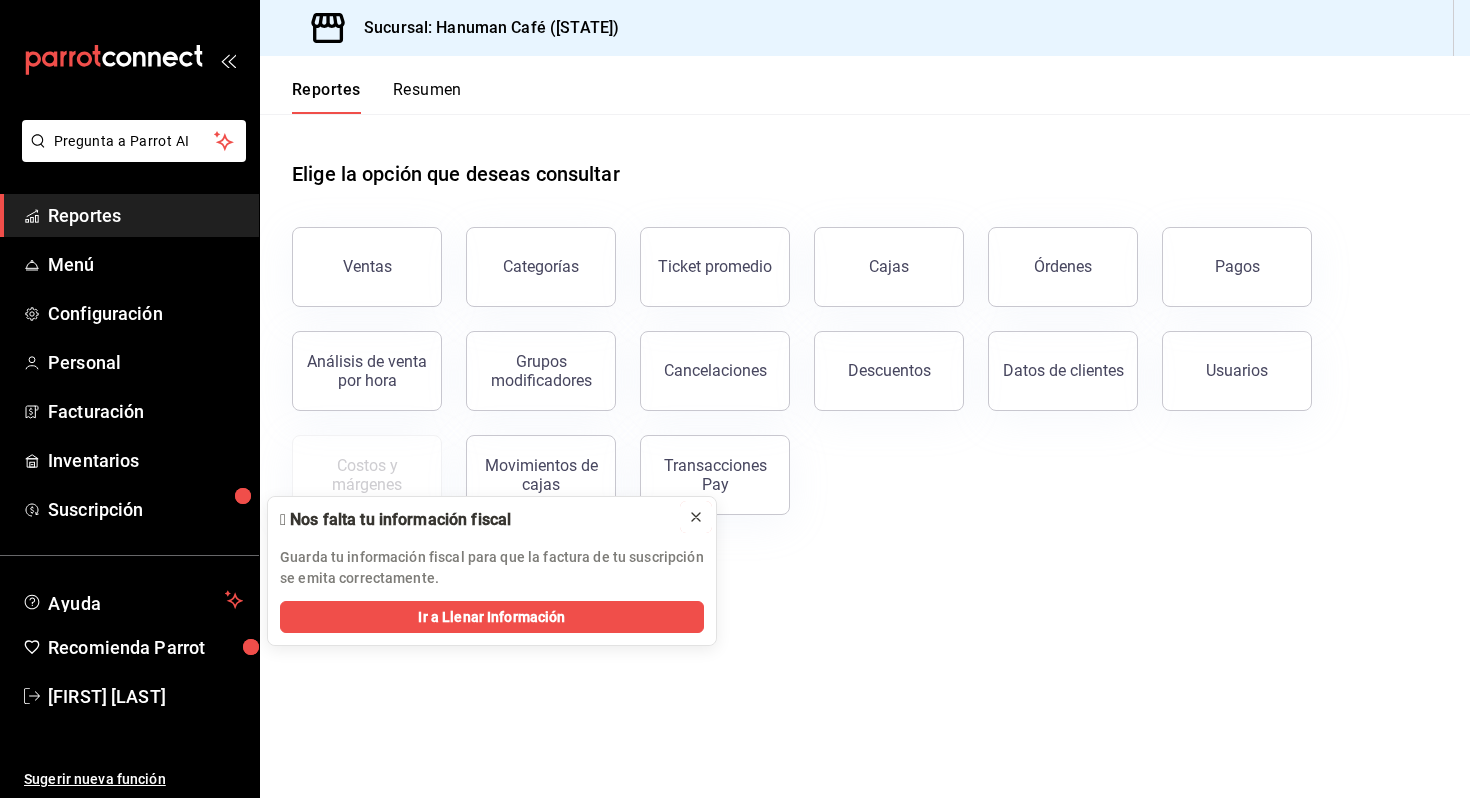 click 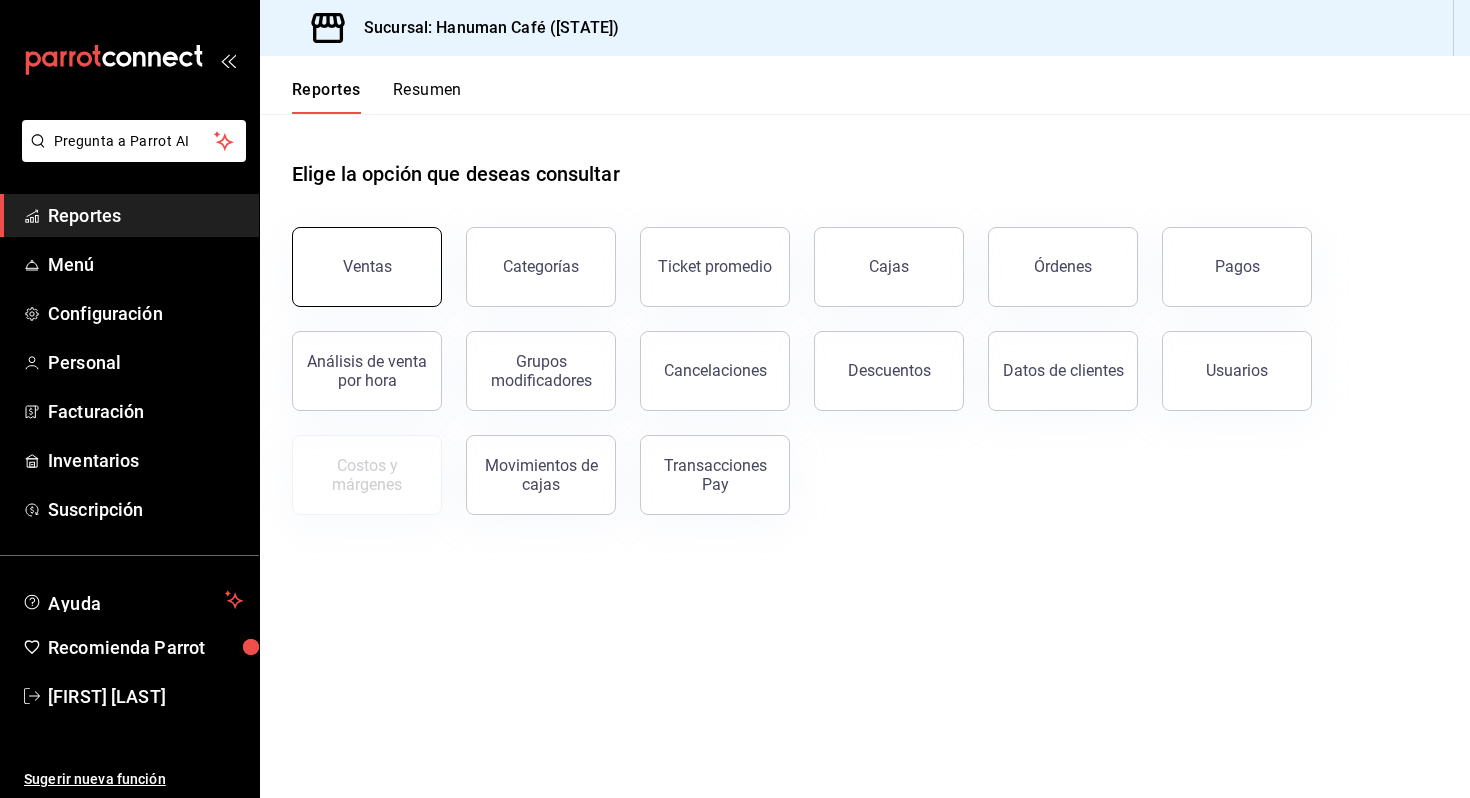 click on "Ventas" at bounding box center (367, 267) 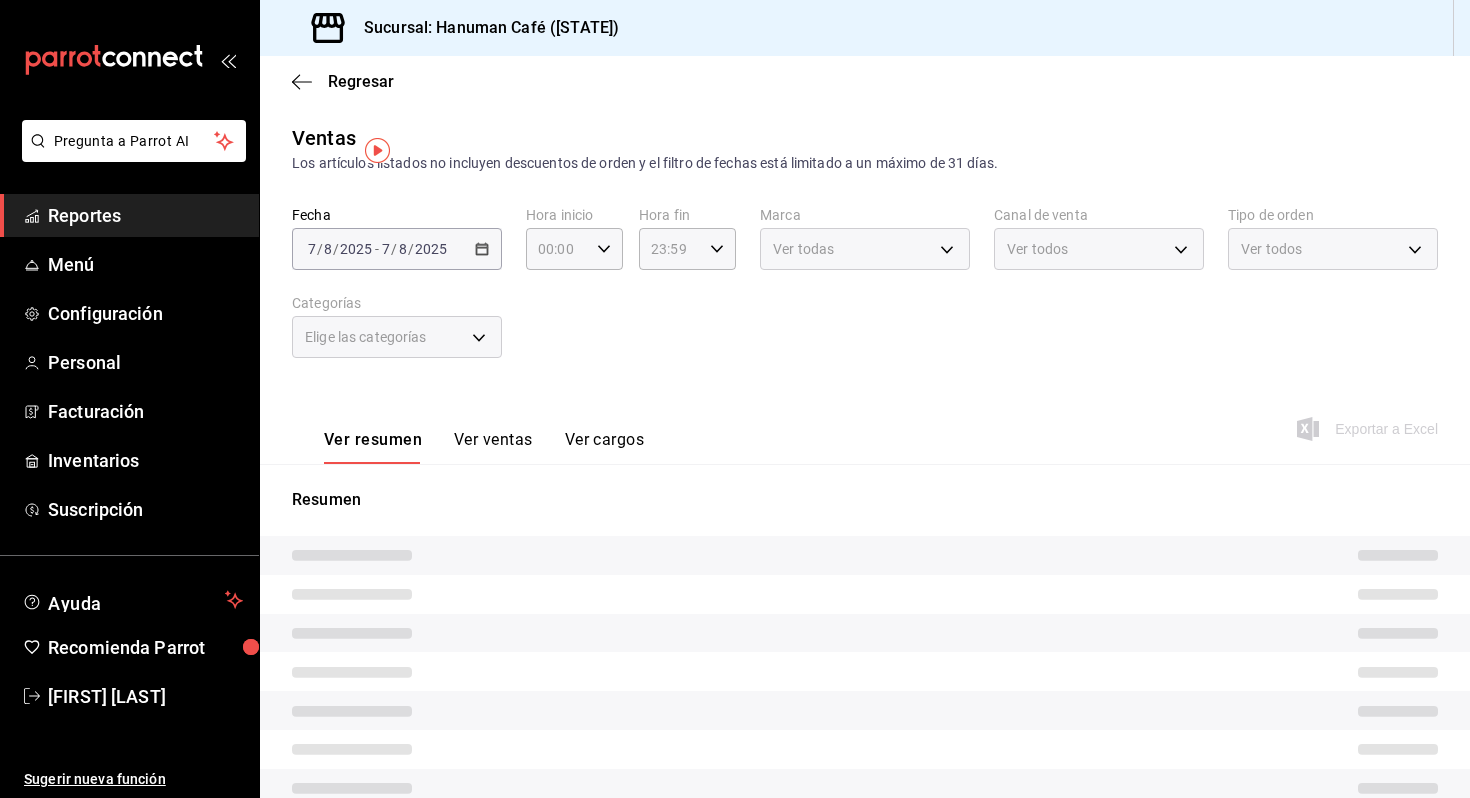 click on "2025-08-07 7 / 8 / 2025 - 2025-08-07 7 / 8 / 2025" at bounding box center [397, 249] 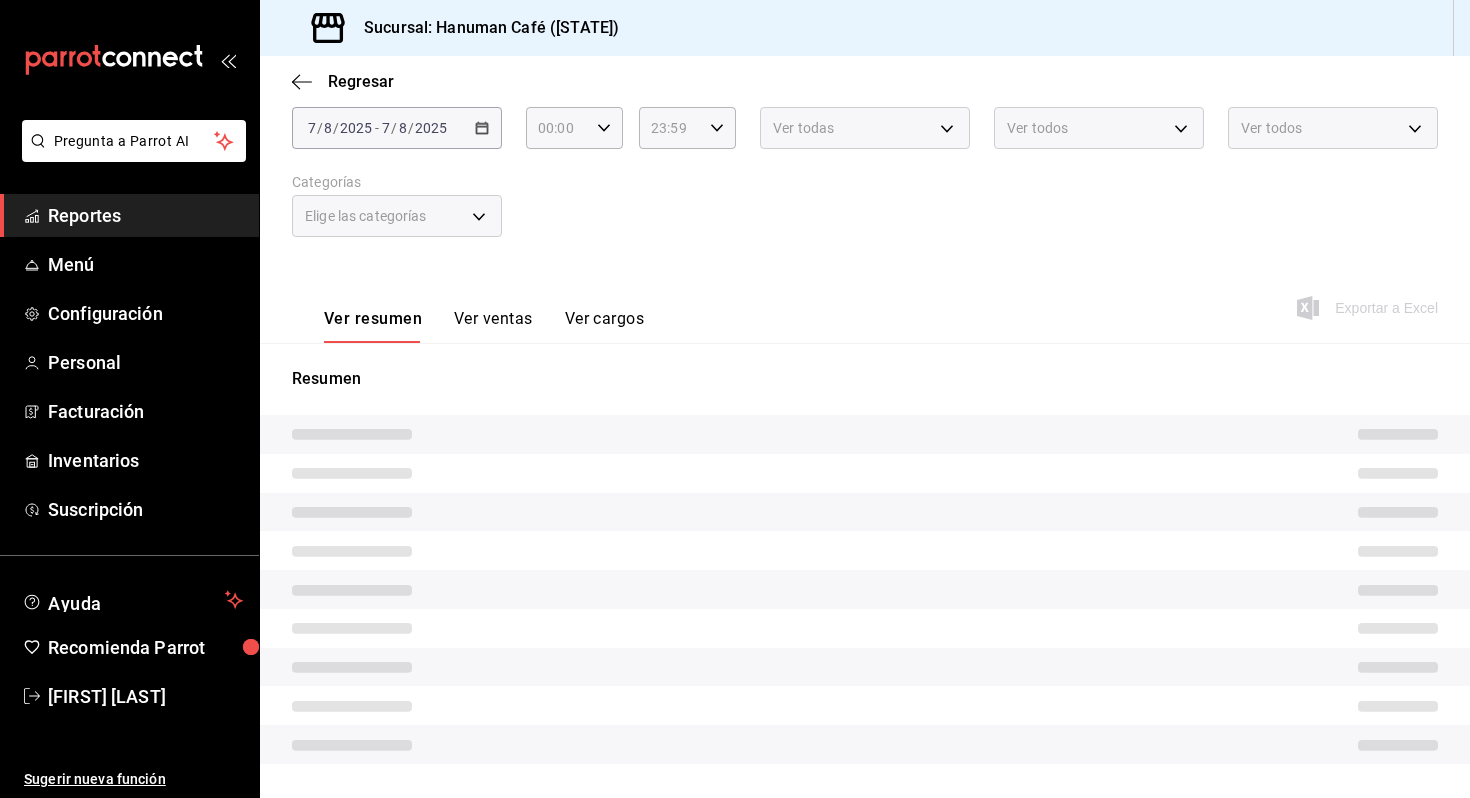 scroll, scrollTop: 175, scrollLeft: 0, axis: vertical 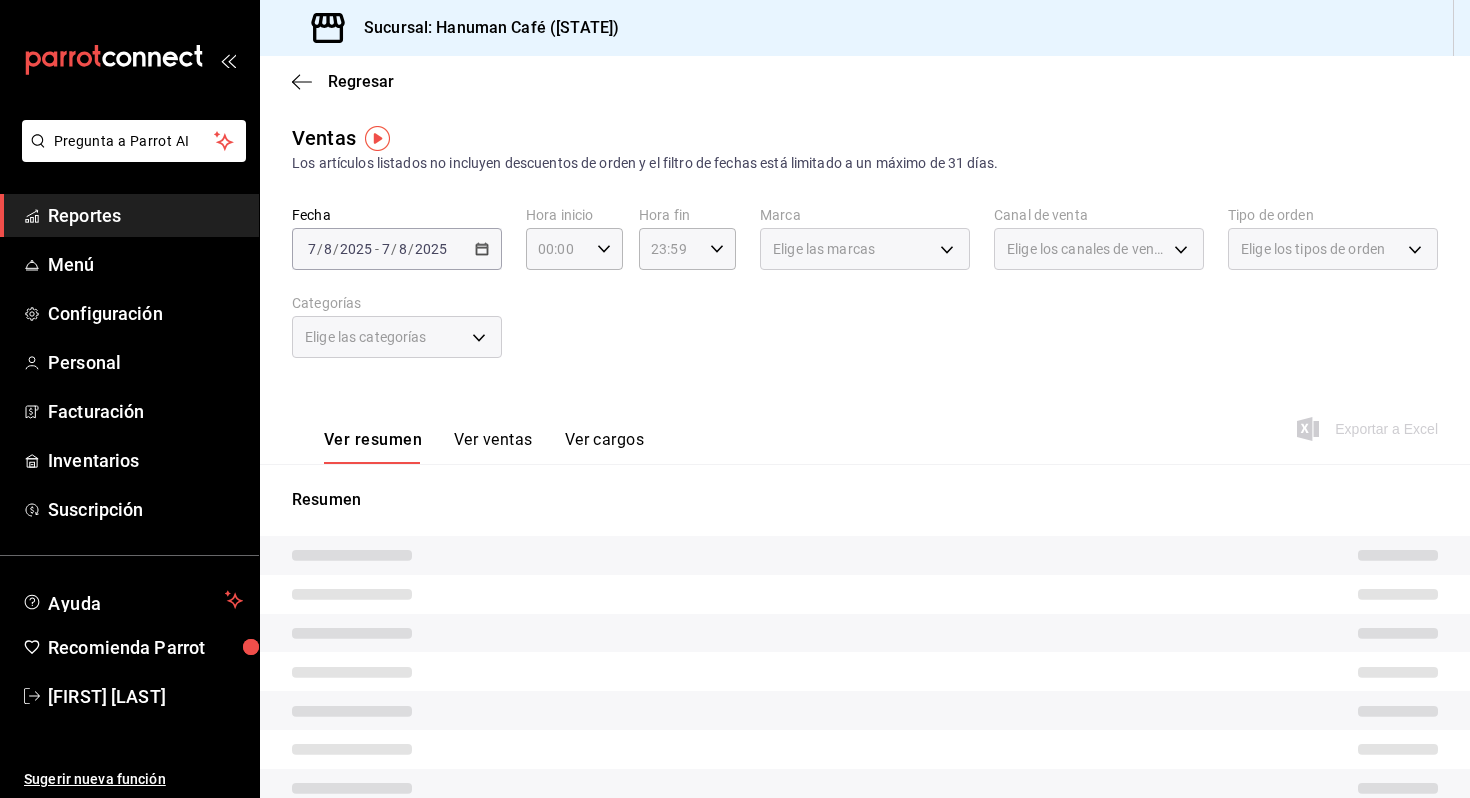 click on "/" at bounding box center (394, 249) 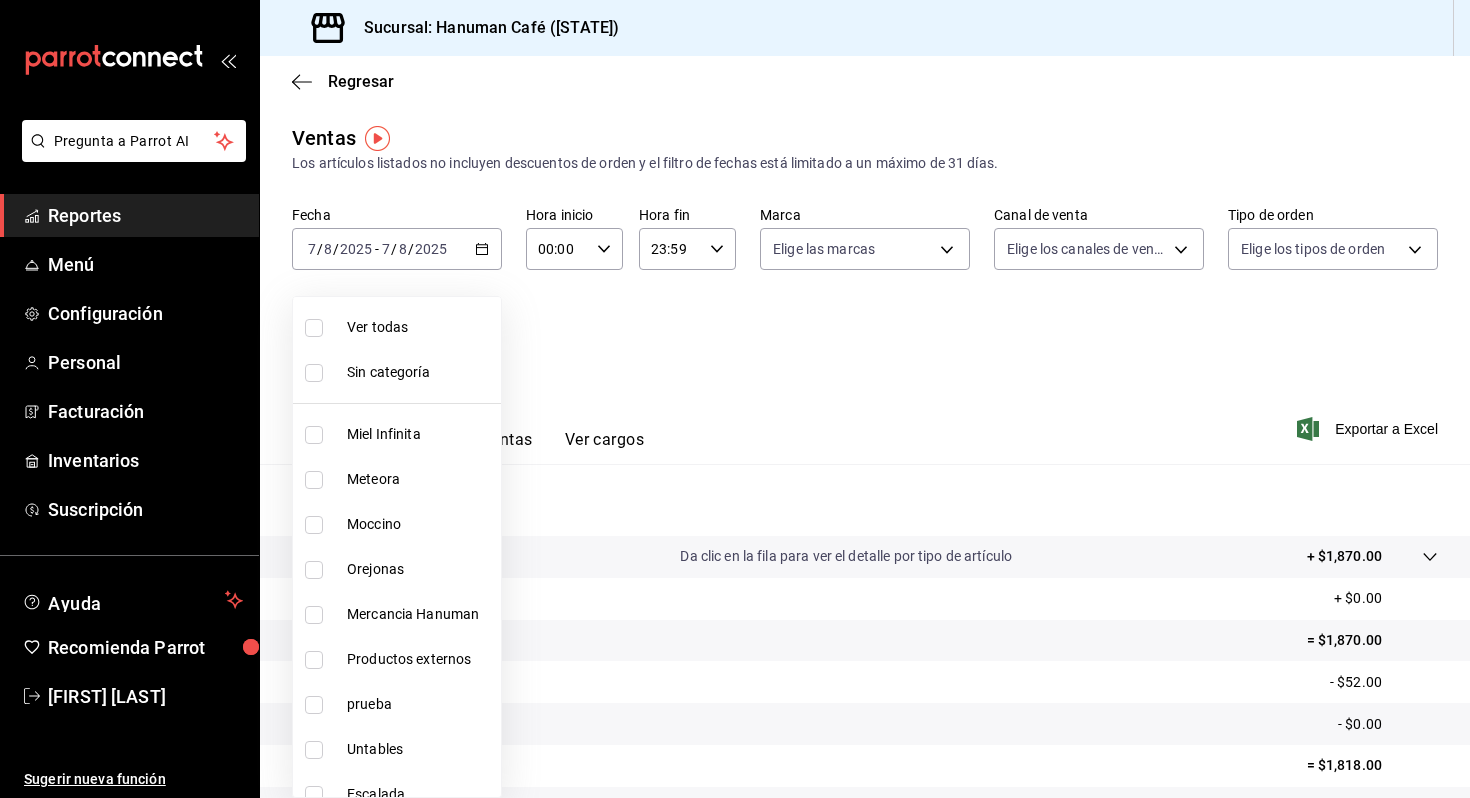 click on "Pregunta a Parrot AI Reportes   Menú   Configuración   Personal   Facturación   Inventarios   Suscripción   Ayuda Recomienda Parrot   [FIRST] [LAST]   Sugerir nueva función   Sucursal: Hanuman Café ([STATE]) Regresar Ventas Los artículos listados no incluyen descuentos de orden y el filtro de fechas está limitado a un máximo de 31 días. Fecha [DATE] [DATE] / [DATE] - [DATE] [DATE] / [DATE] Hora inicio 00:00 Hora inicio Hora fin 23:59 Hora fin Marca Elige las marcas Canal de venta Elige los canales de venta Tipo de orden Elige los tipos de orden Categorías Elige las categorías Ver resumen Ver ventas Ver cargos Exportar a Excel Resumen Total artículos Da clic en la fila para ver el detalle por tipo de artículo + $1,870.00 Cargos por servicio + $0.00 Venta bruta = $1,870.00 Descuentos totales - $52.00 Certificados de regalo - $0.00 Venta total = $1,818.00 Impuestos - $250.76 Venta neta = $1,567.24 GANA 1 MES GRATIS EN TU SUSCRIPCIÓN AQUÍ Ver video tutorial Ir a video Pregunta a Parrot AI" at bounding box center (735, 399) 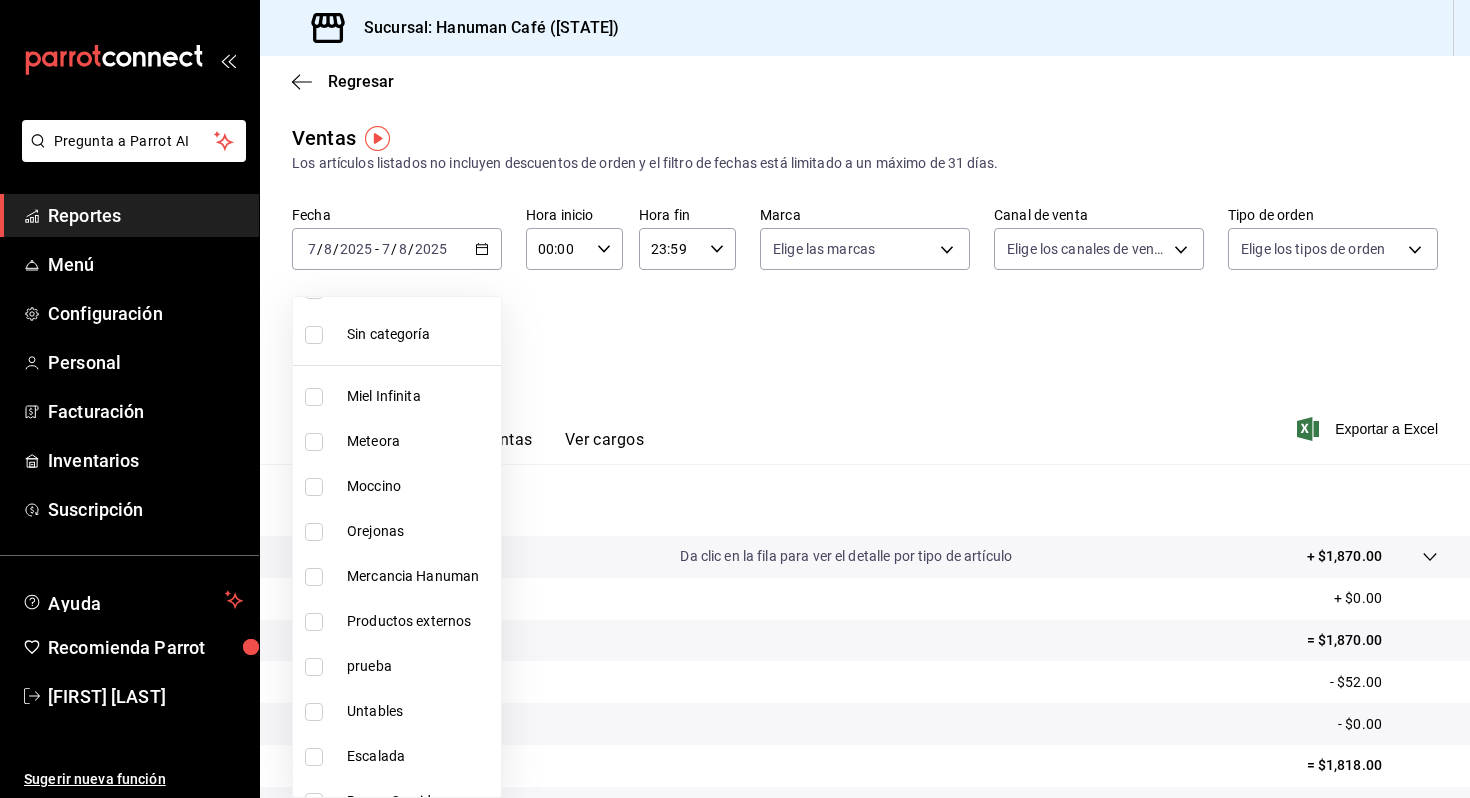 scroll, scrollTop: 47, scrollLeft: 0, axis: vertical 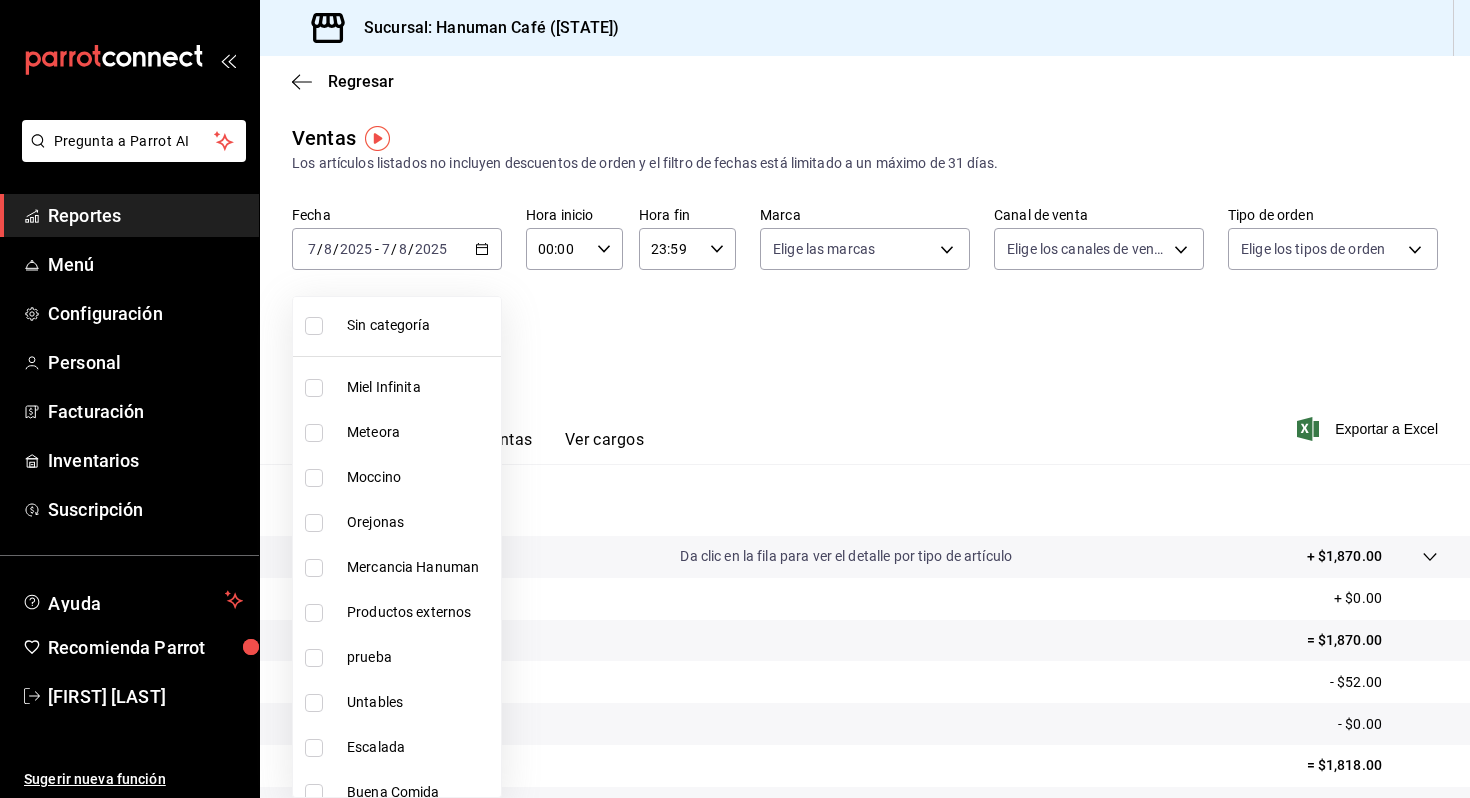 click on "Moccino" at bounding box center (420, 477) 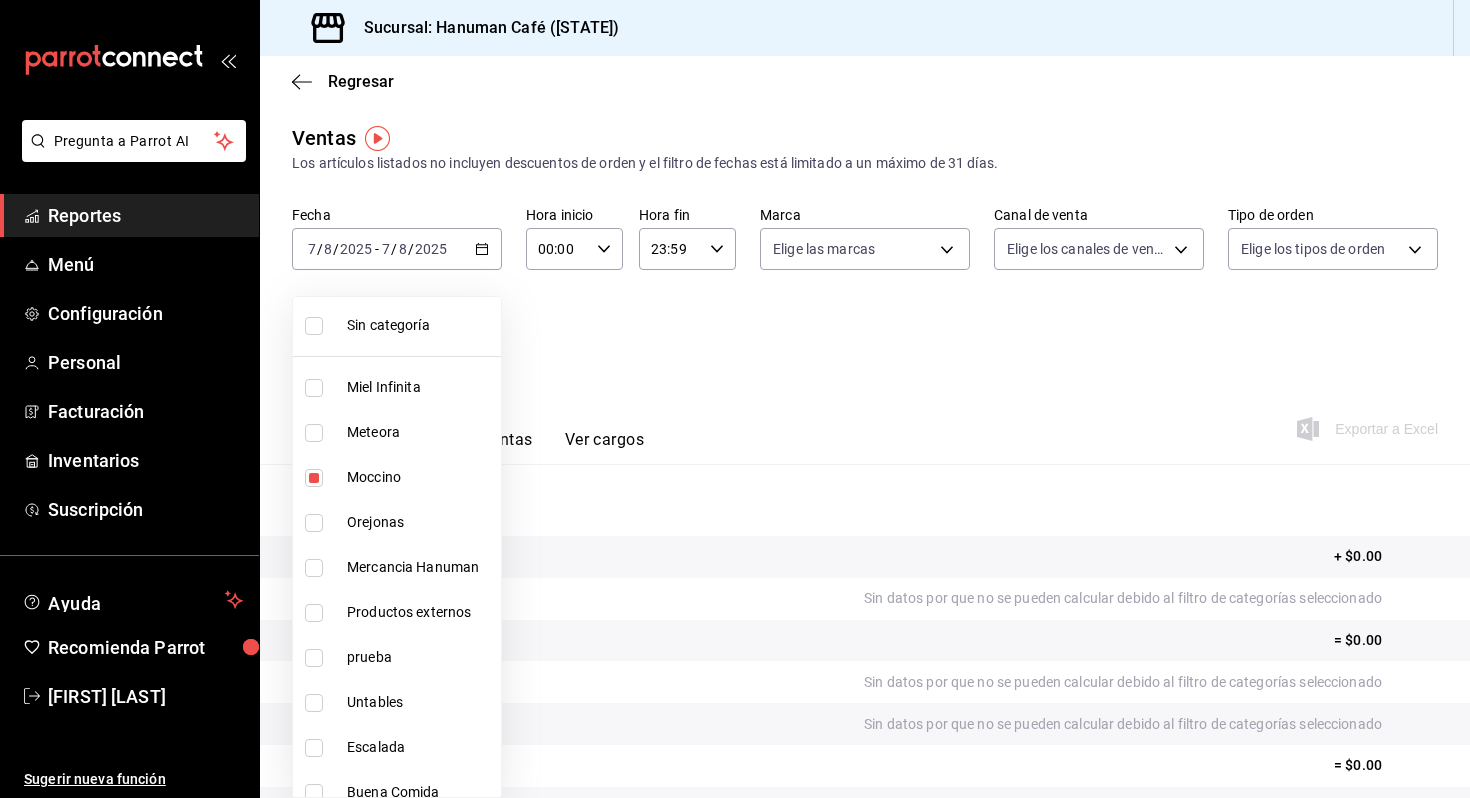 click at bounding box center (735, 399) 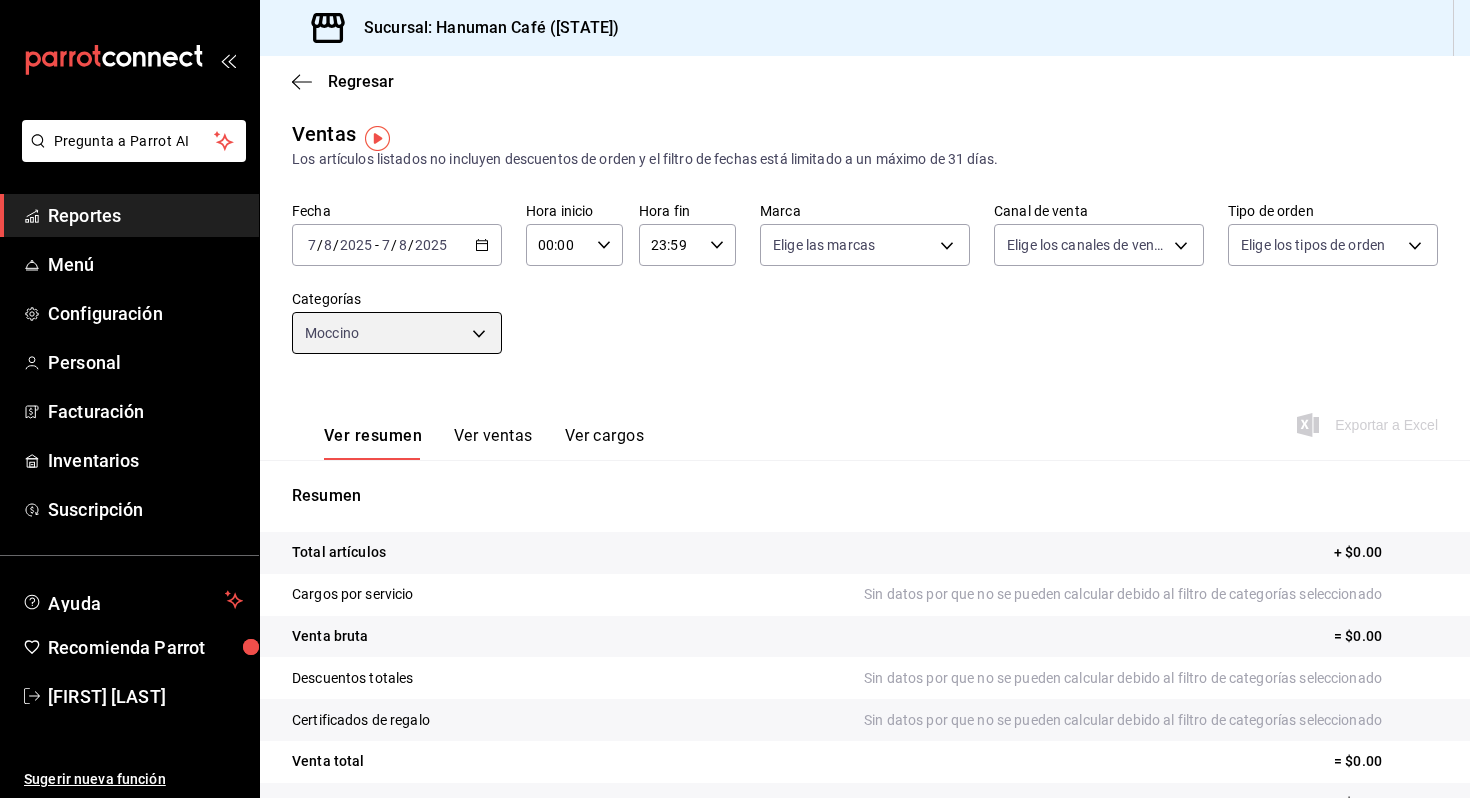 scroll, scrollTop: 0, scrollLeft: 0, axis: both 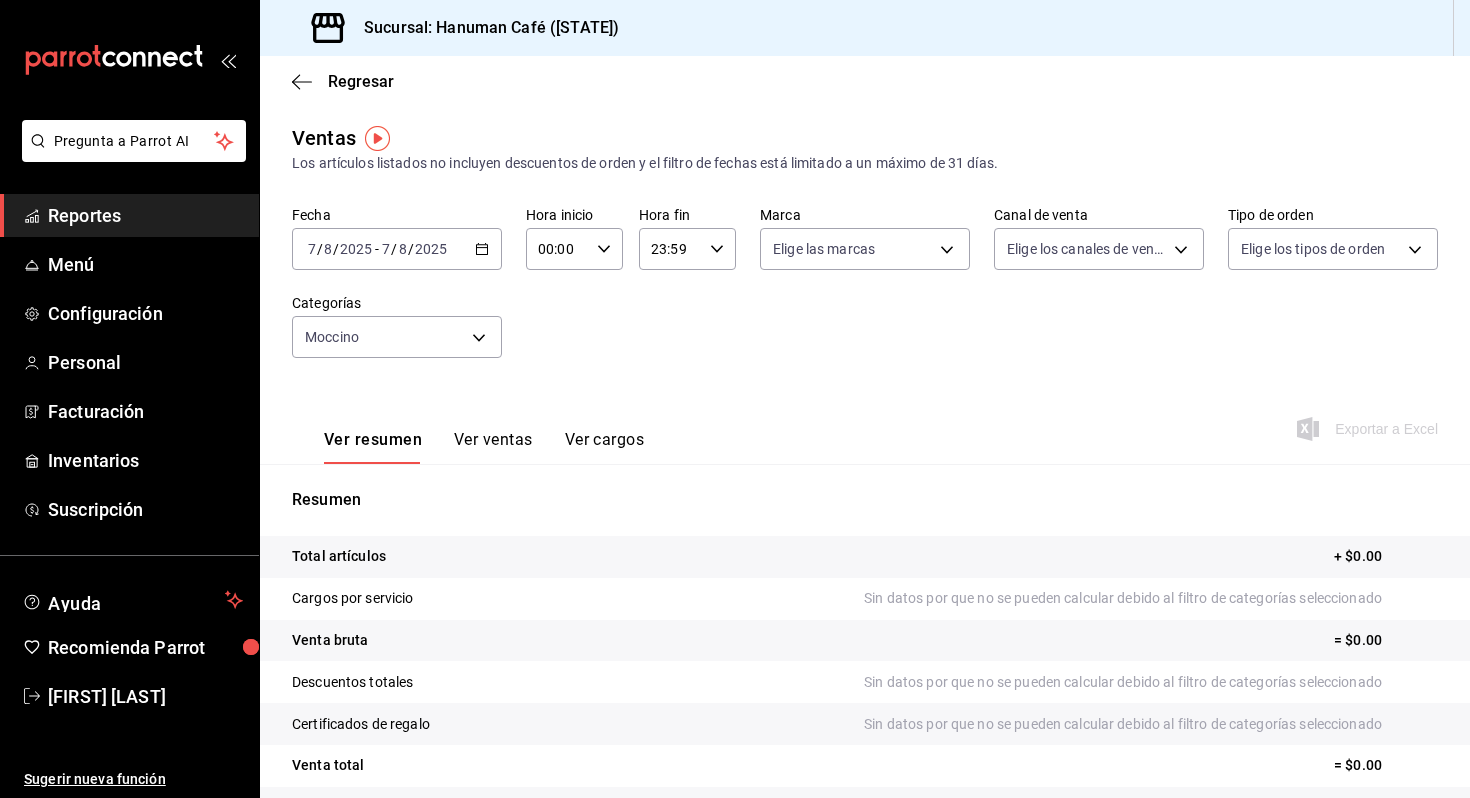 click 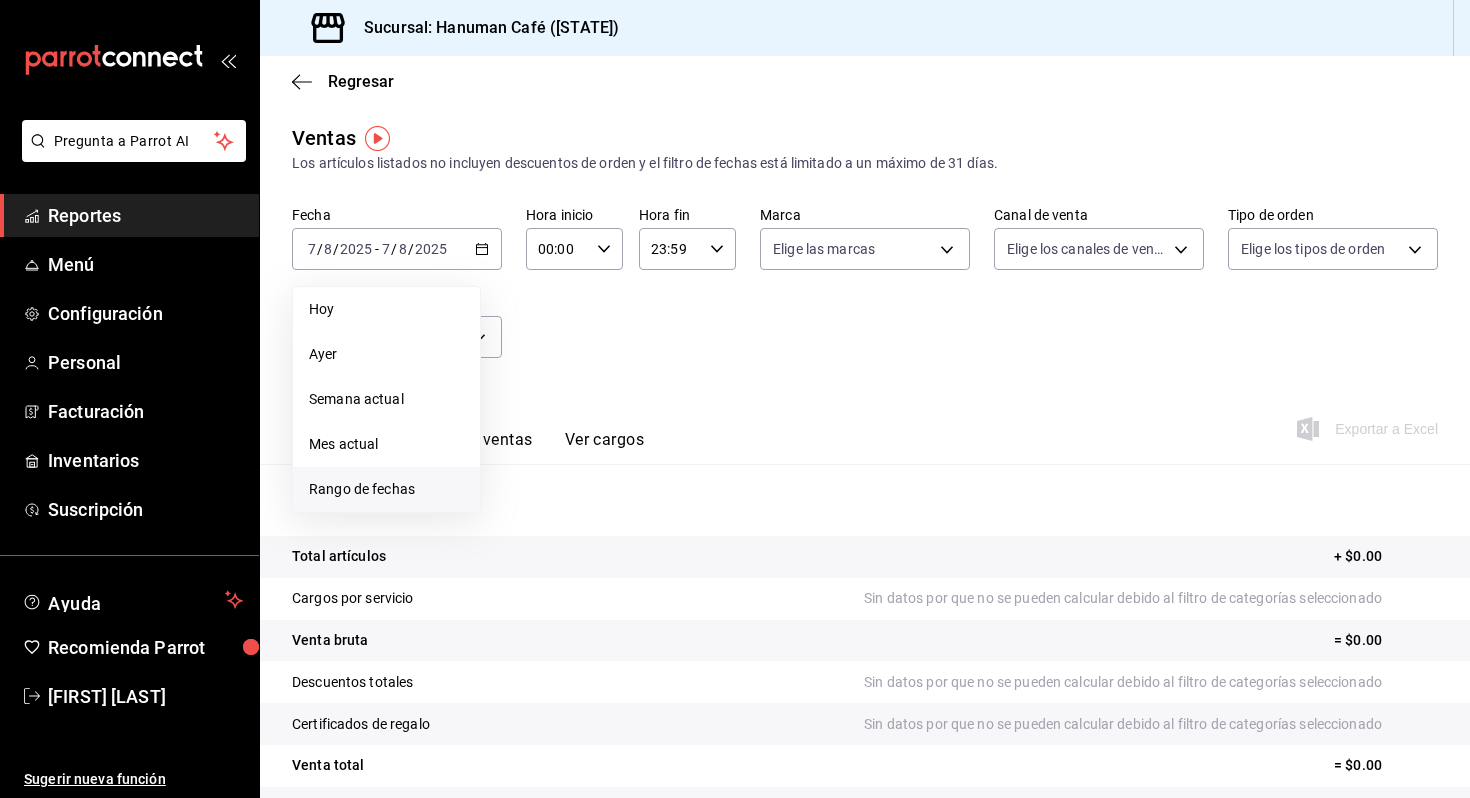 click on "Rango de fechas" at bounding box center [386, 489] 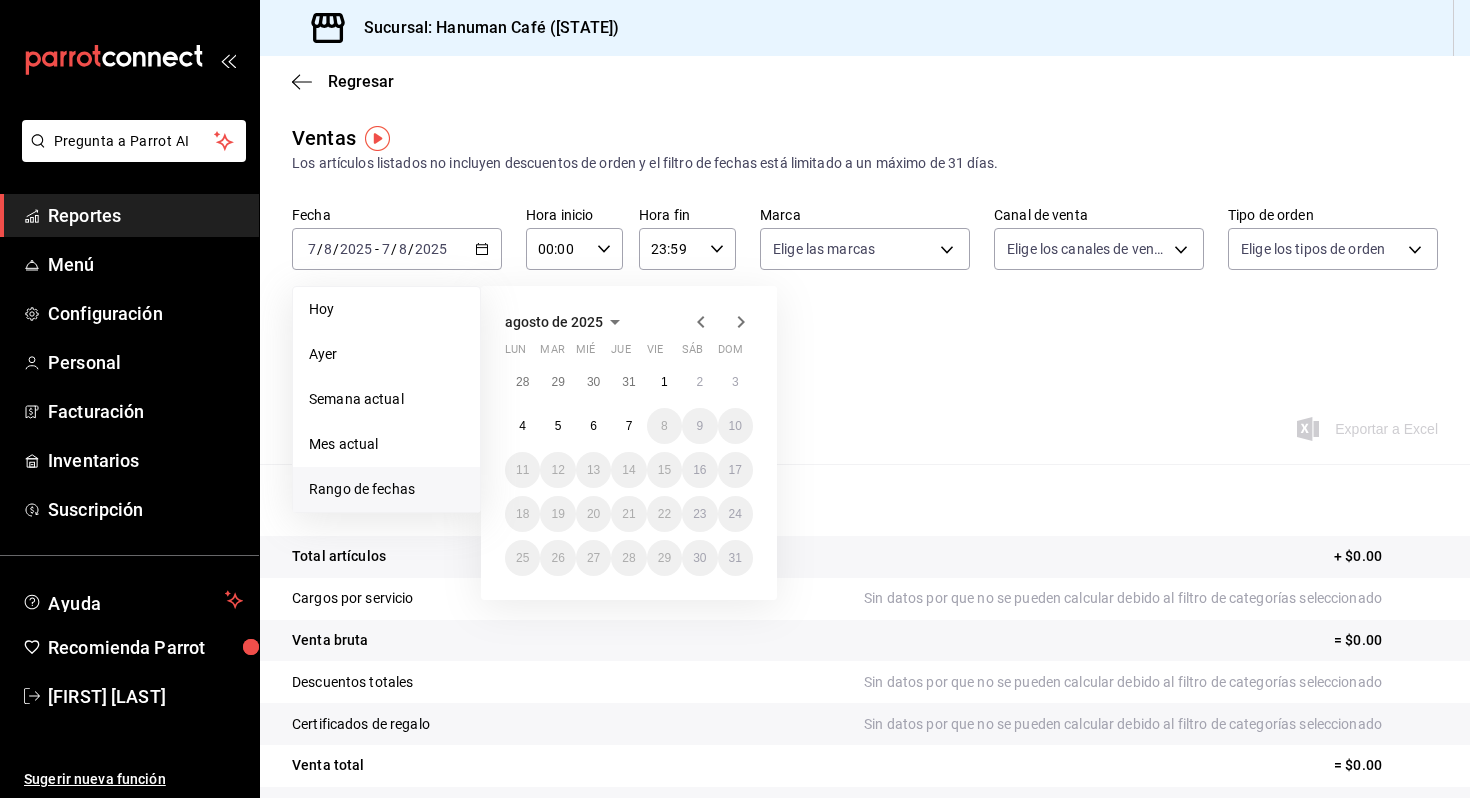 click 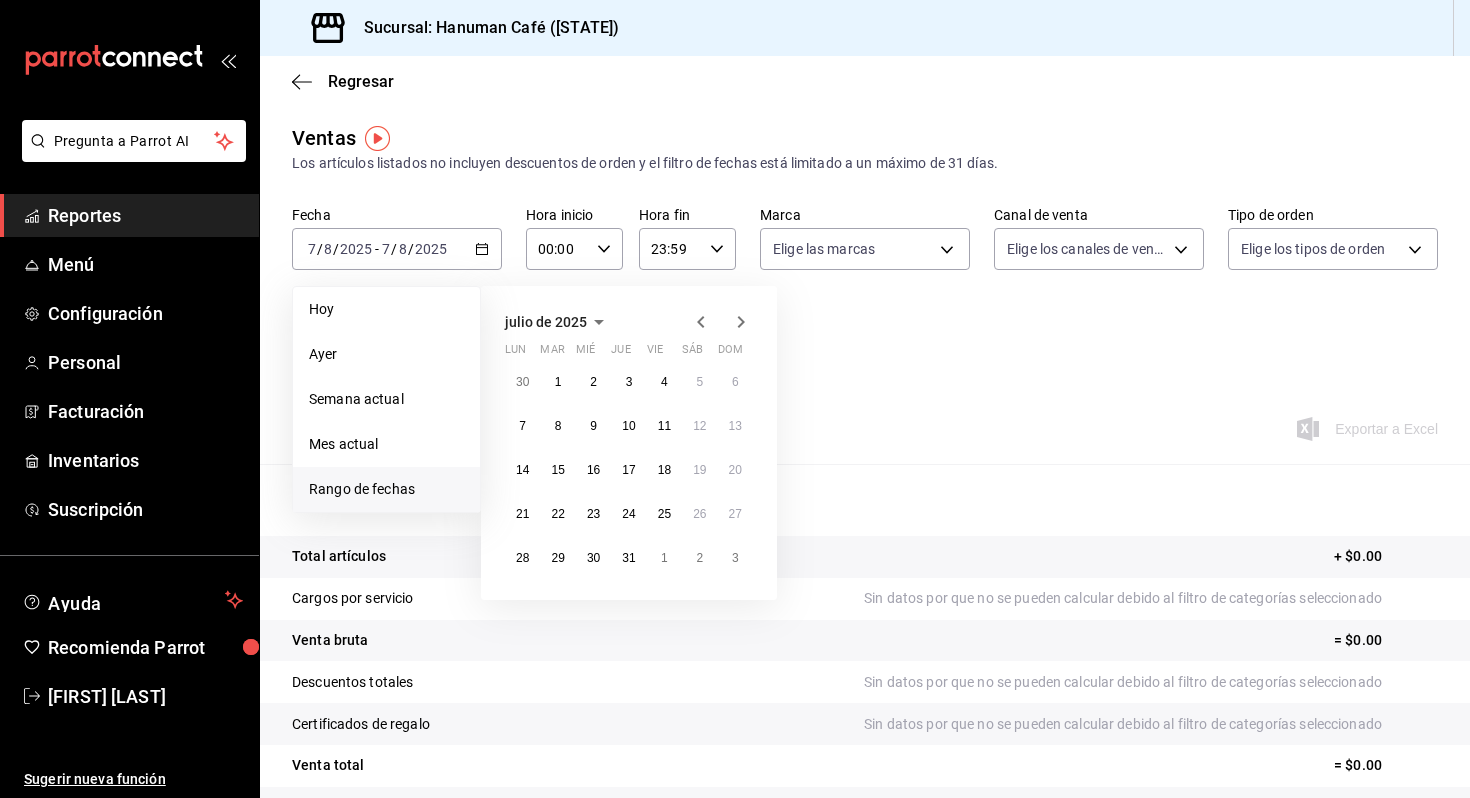 click 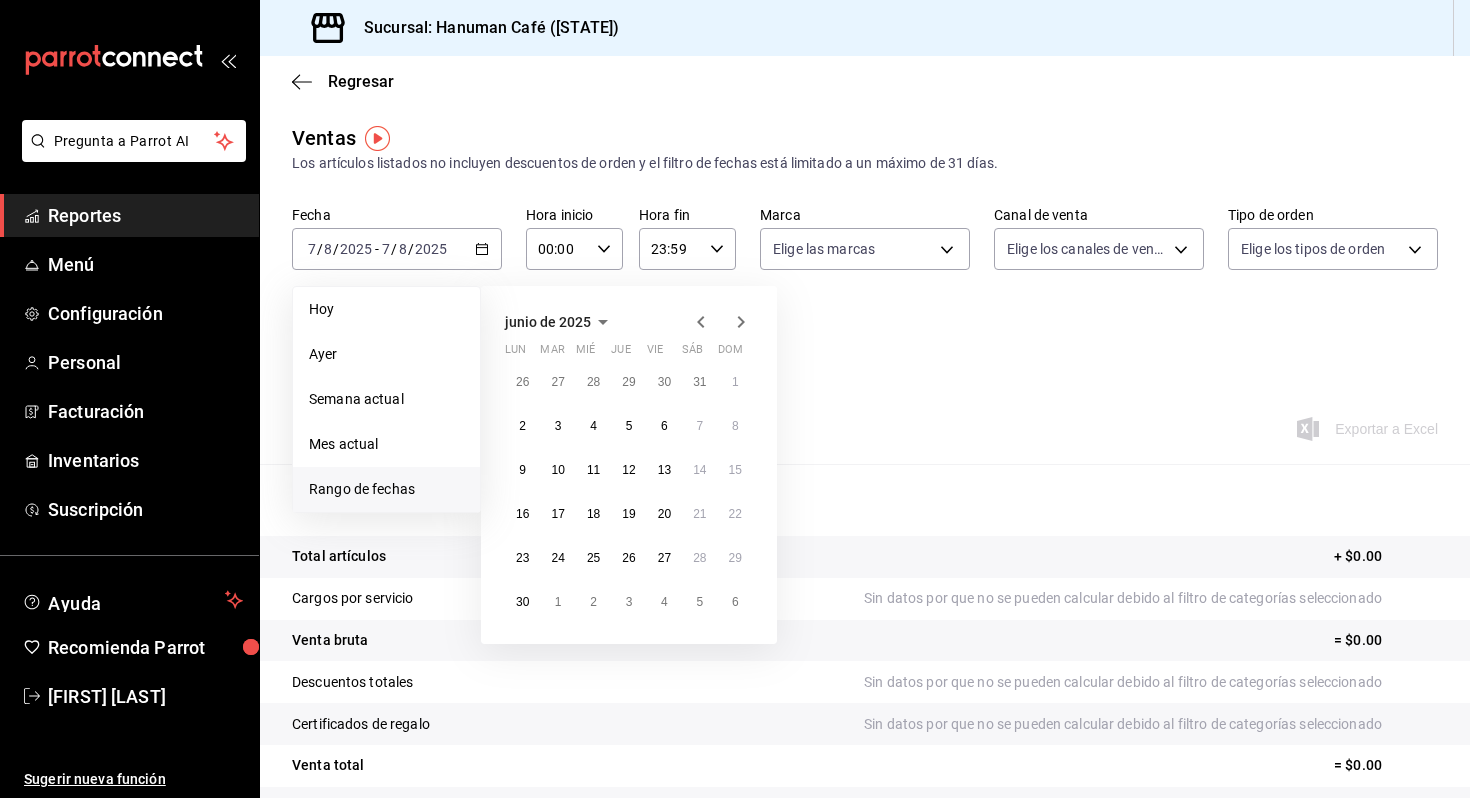 click 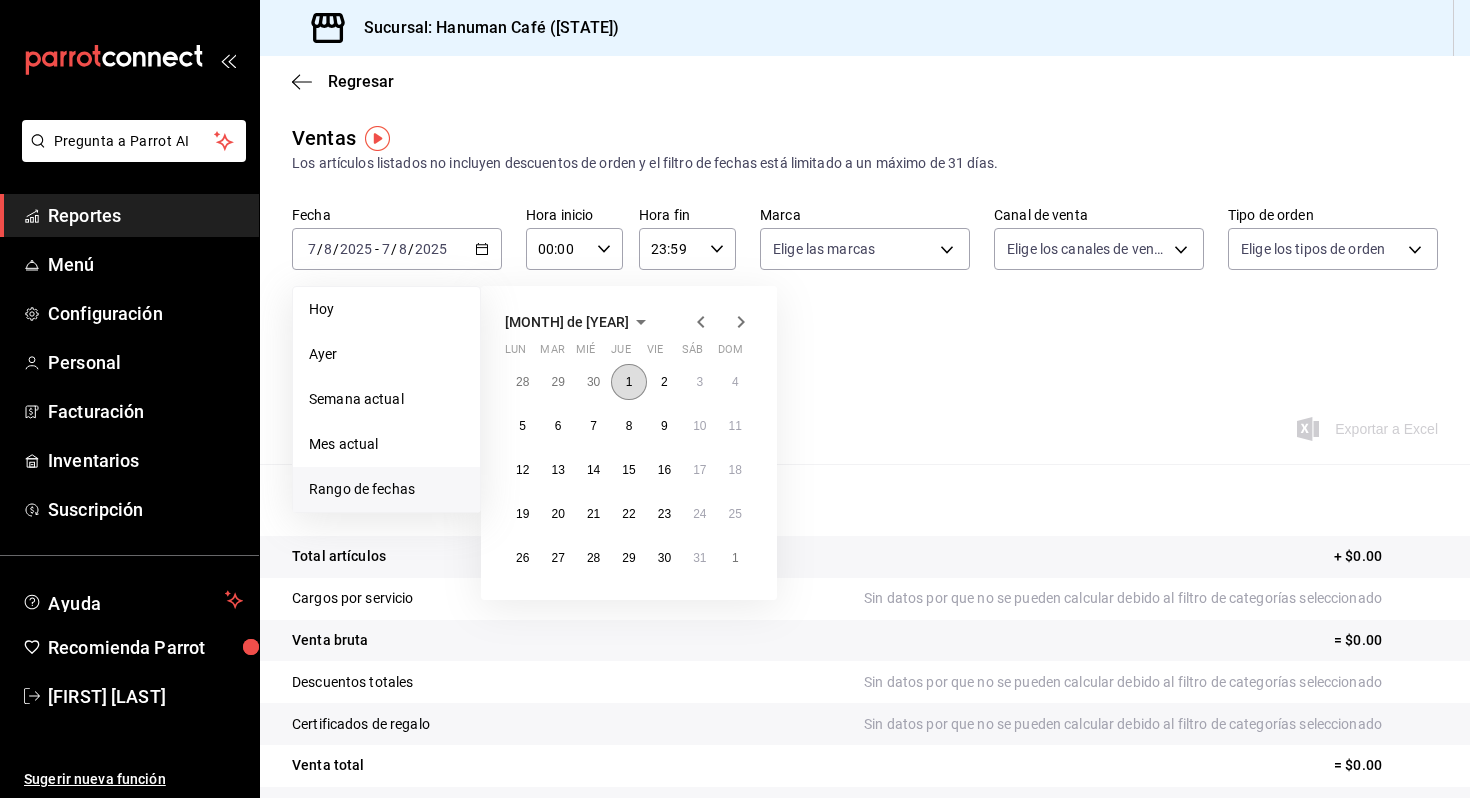 click on "1" at bounding box center (628, 382) 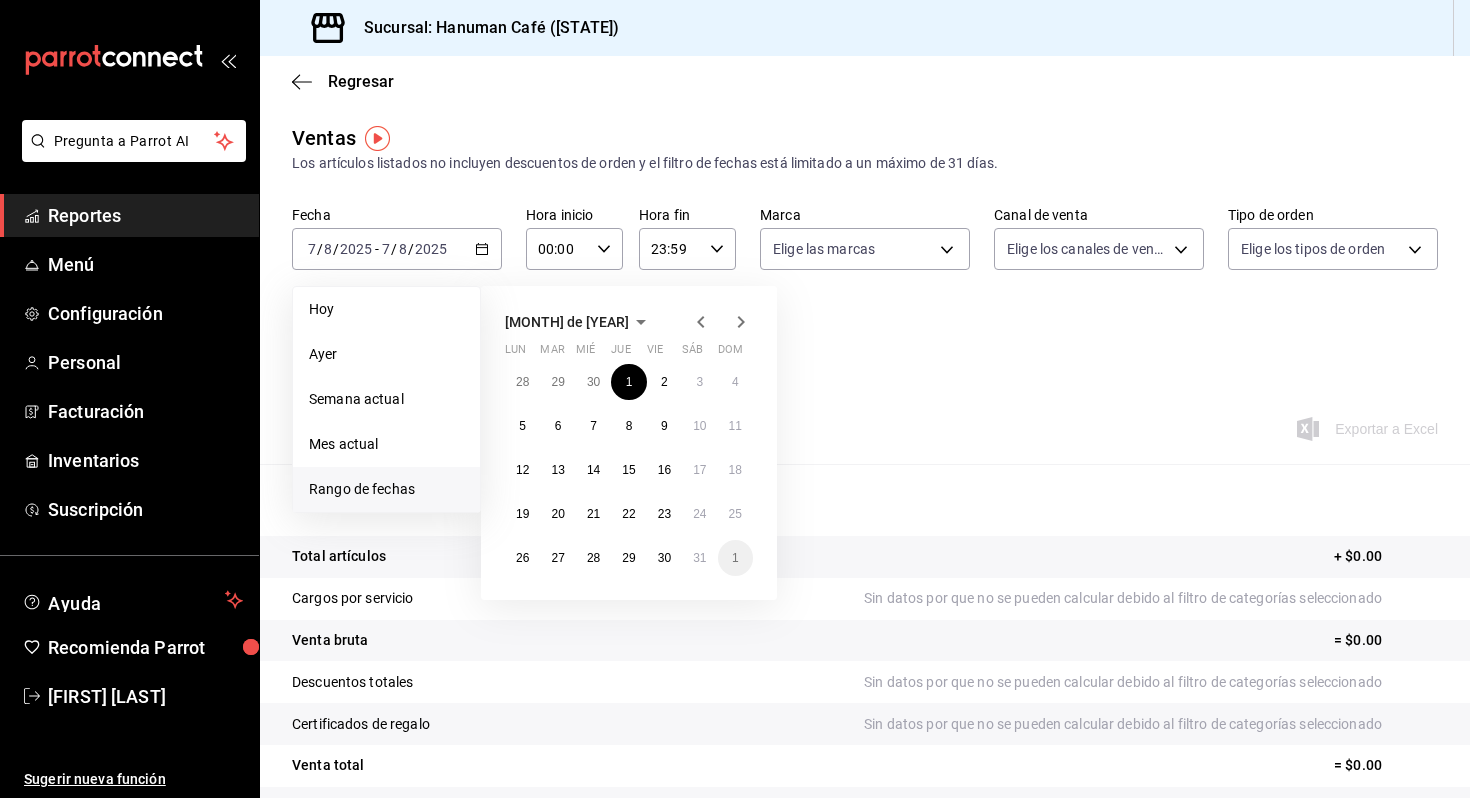 click 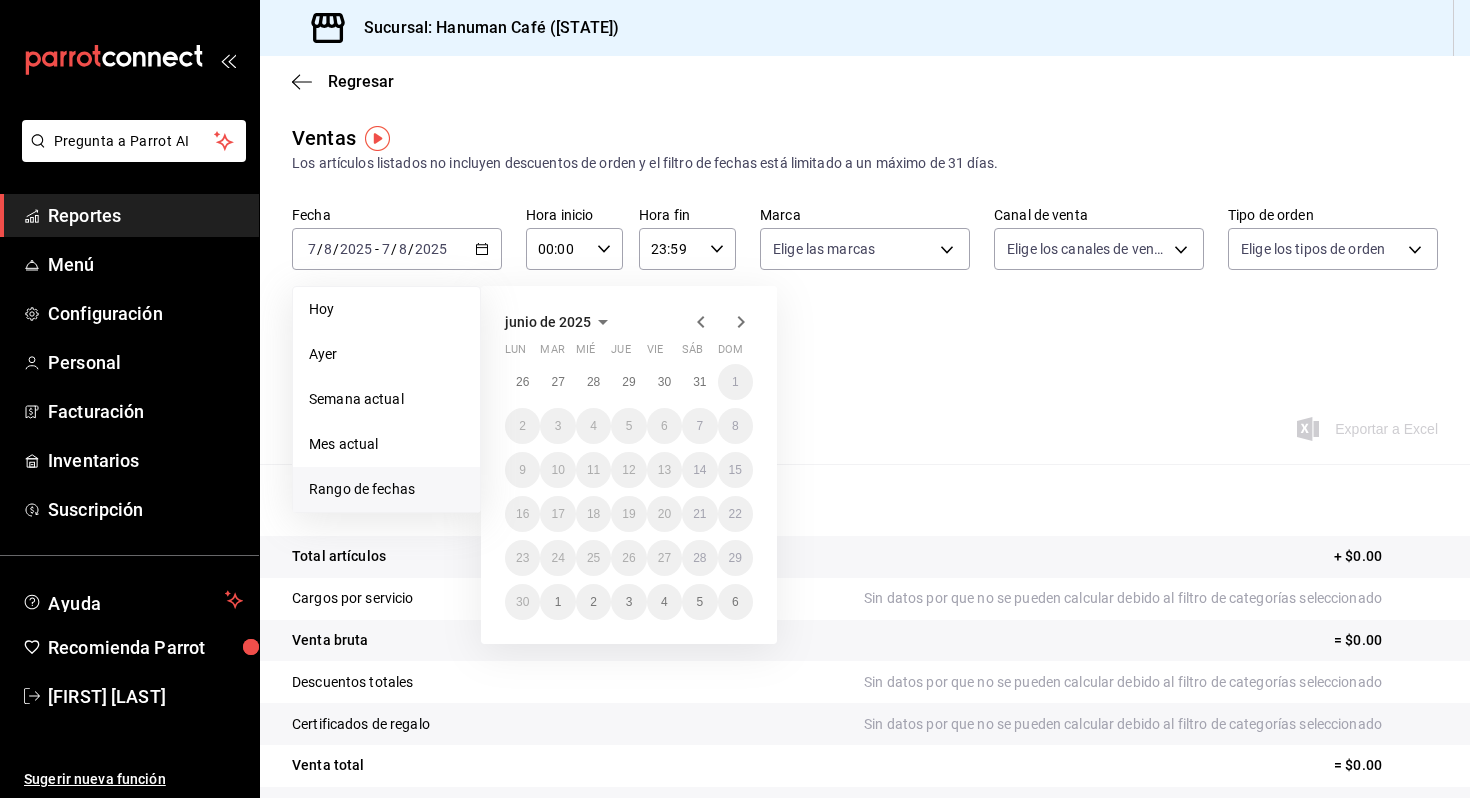 click 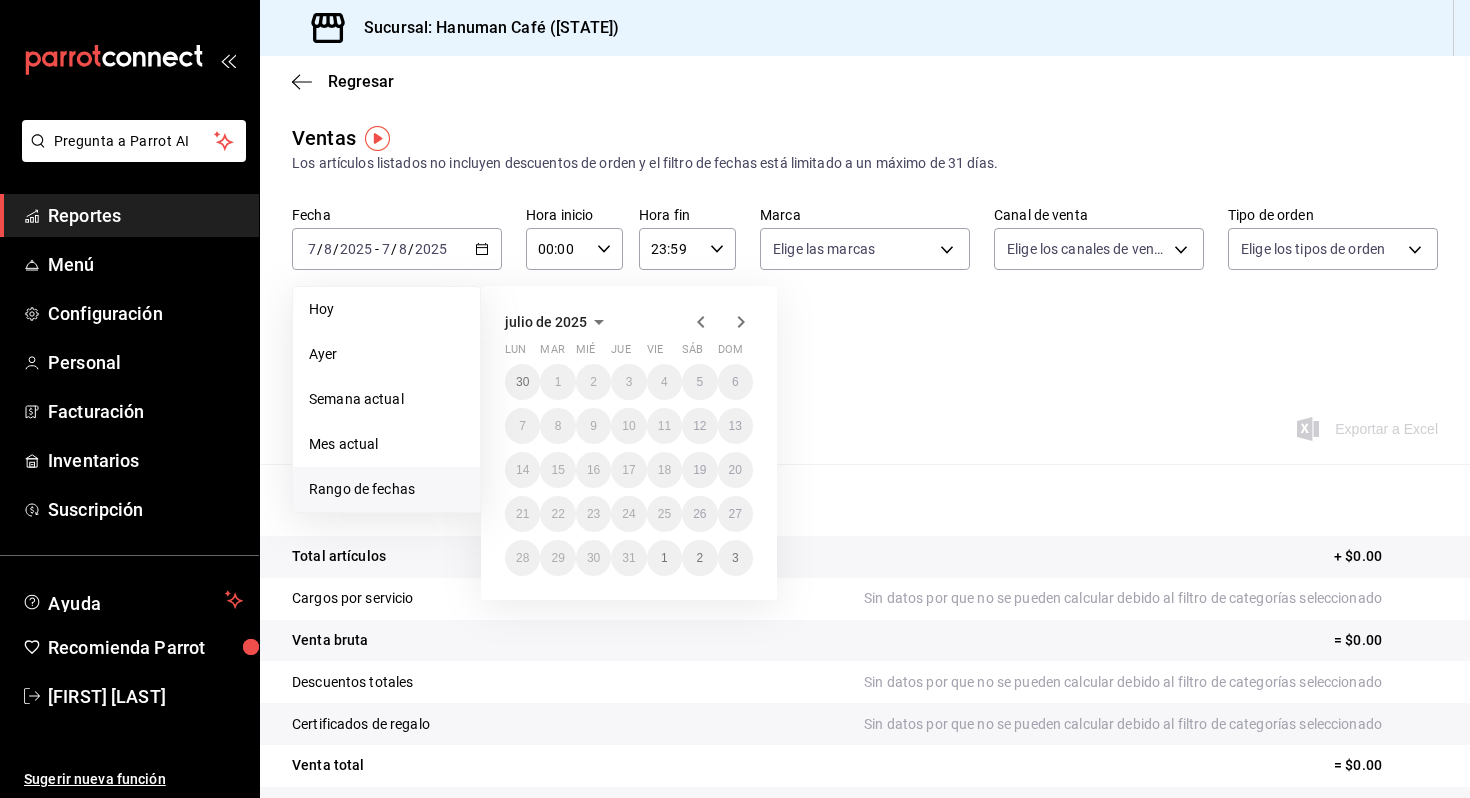 click 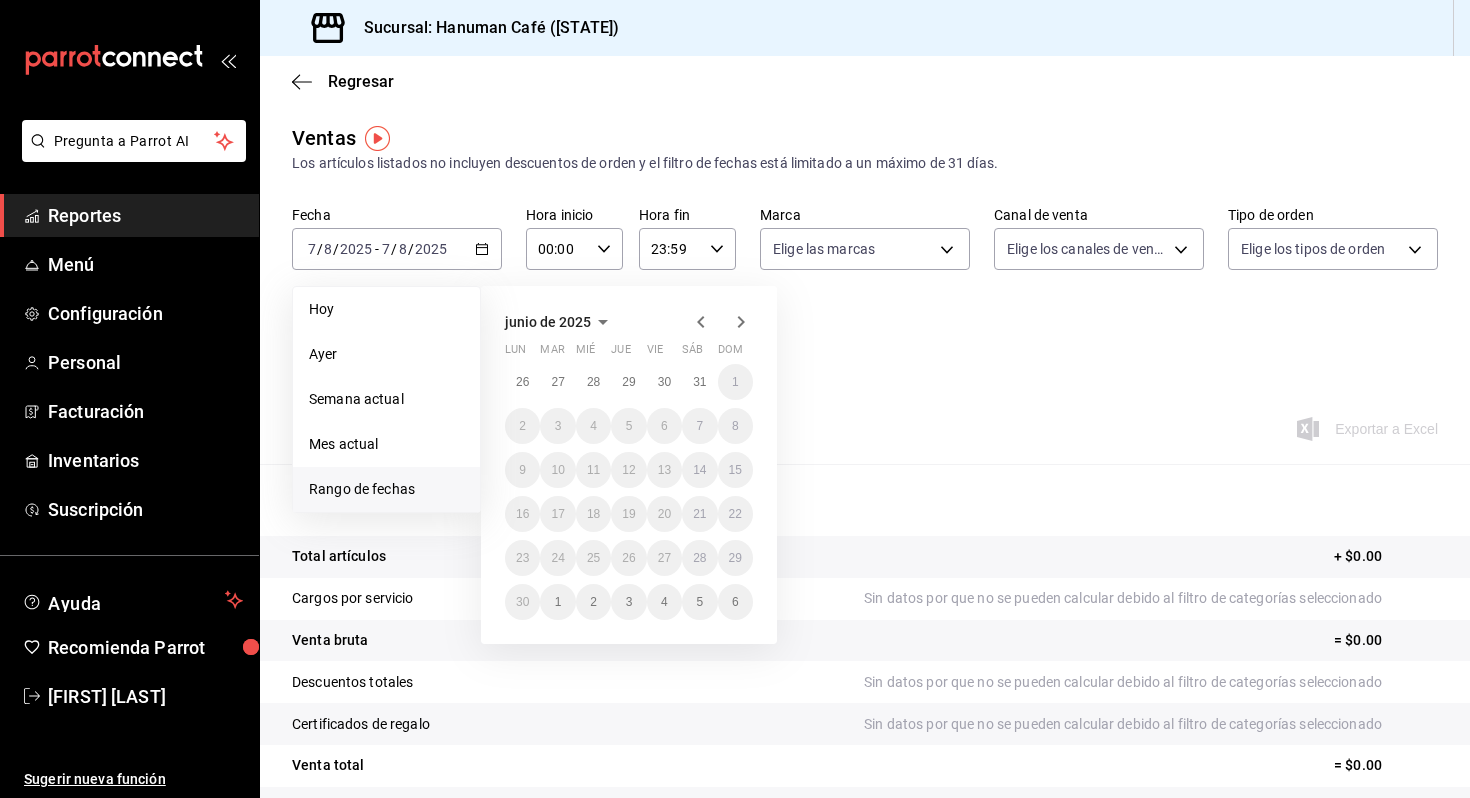 click 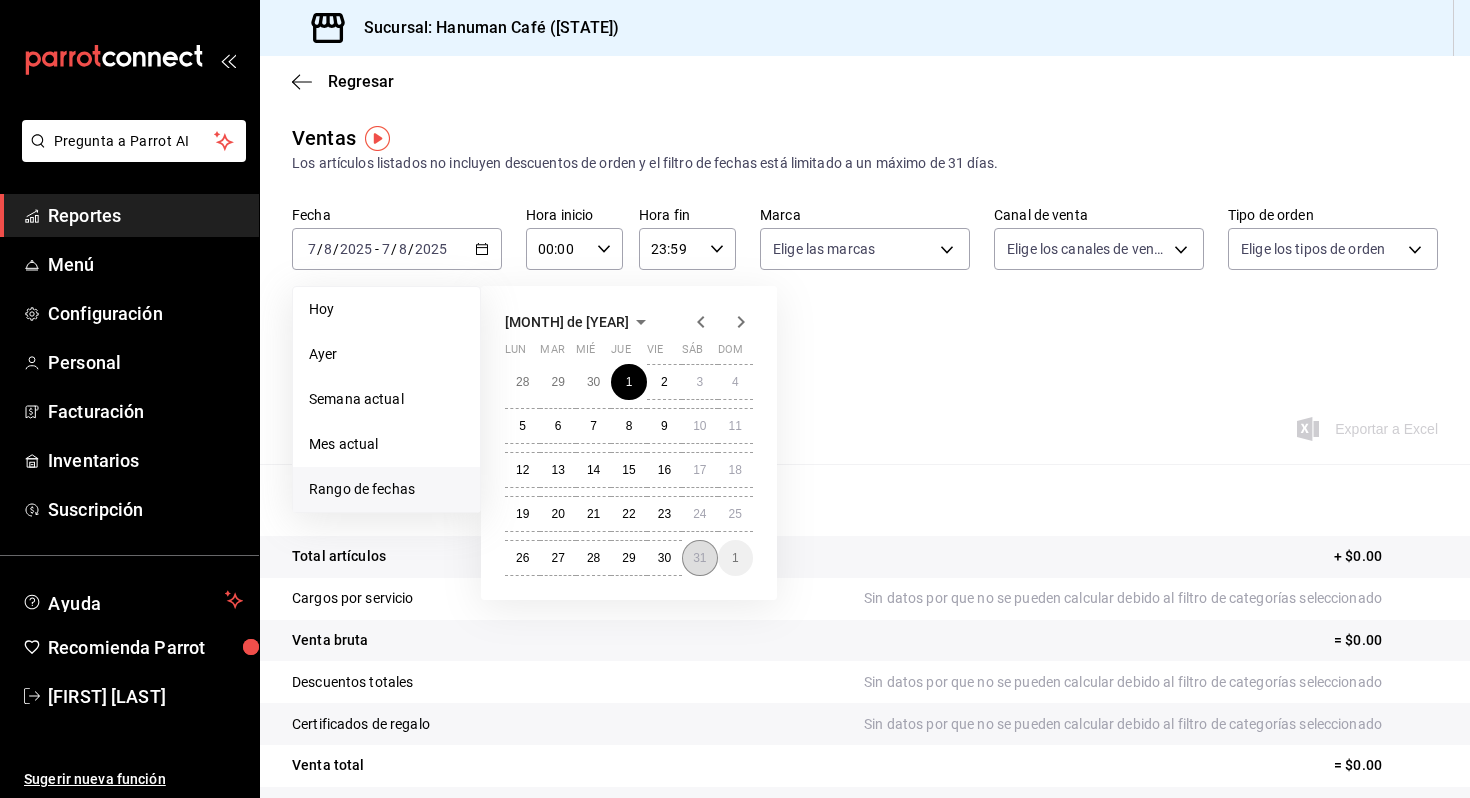 click on "31" at bounding box center (699, 558) 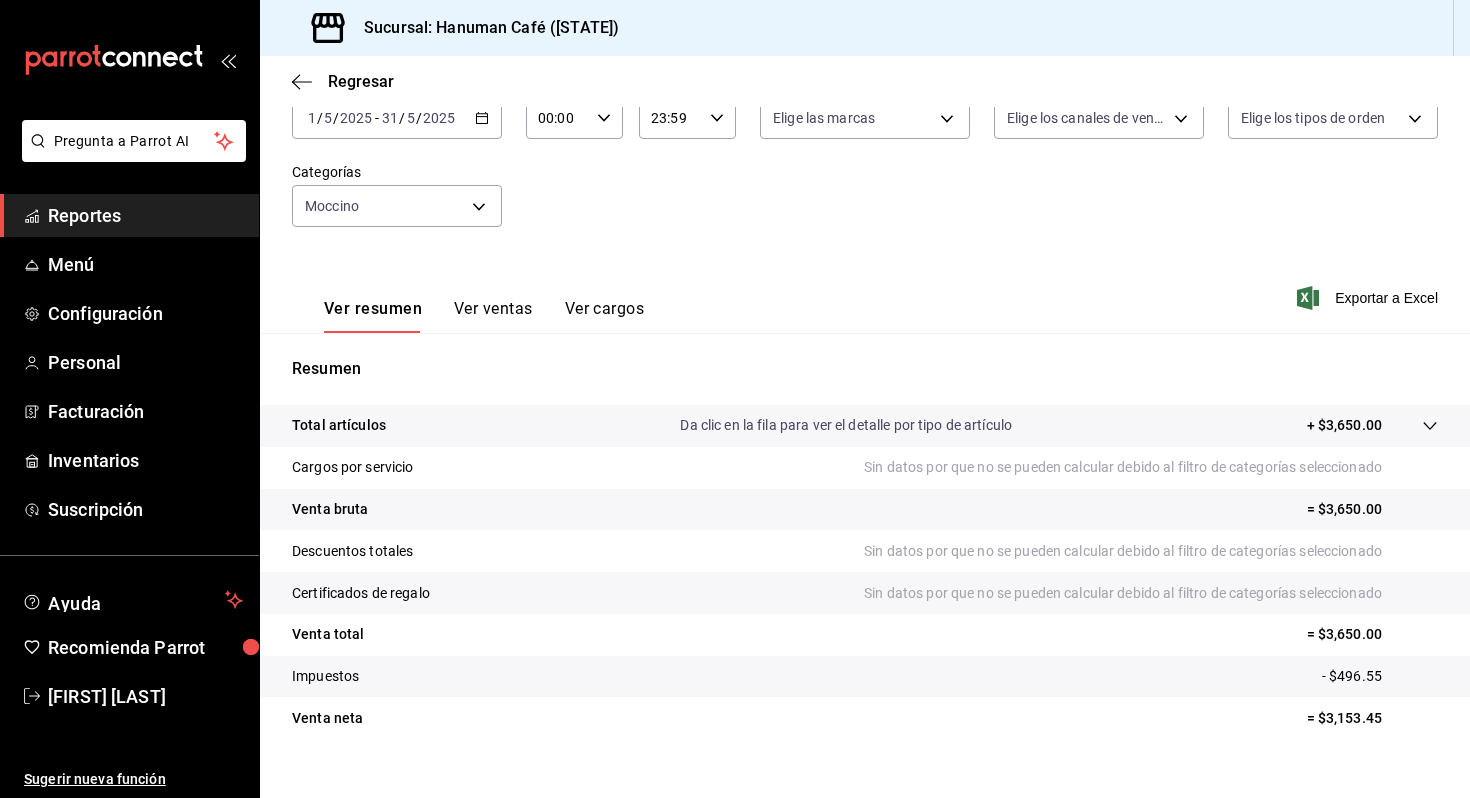 scroll, scrollTop: 160, scrollLeft: 0, axis: vertical 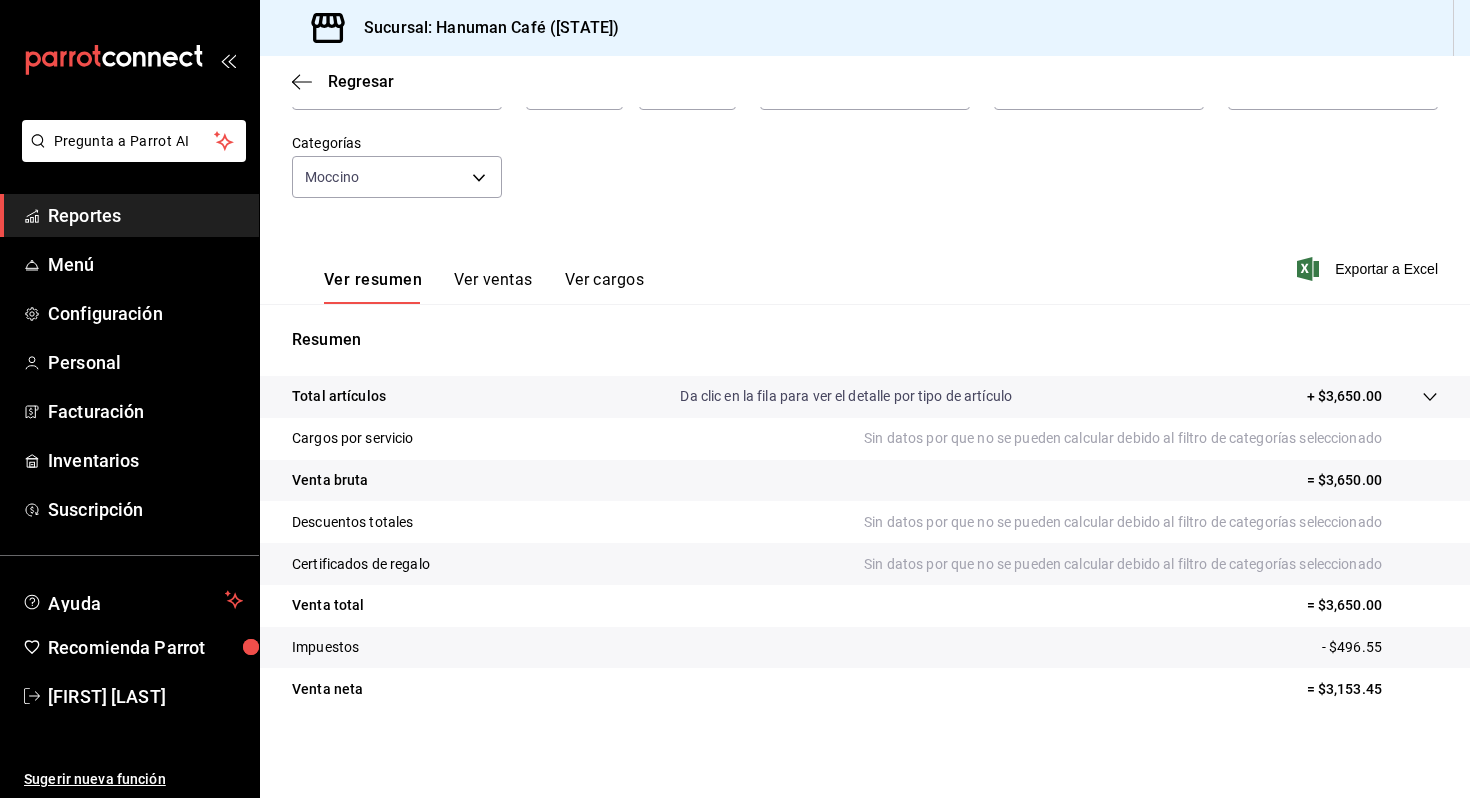 click on "Ver ventas" at bounding box center (493, 287) 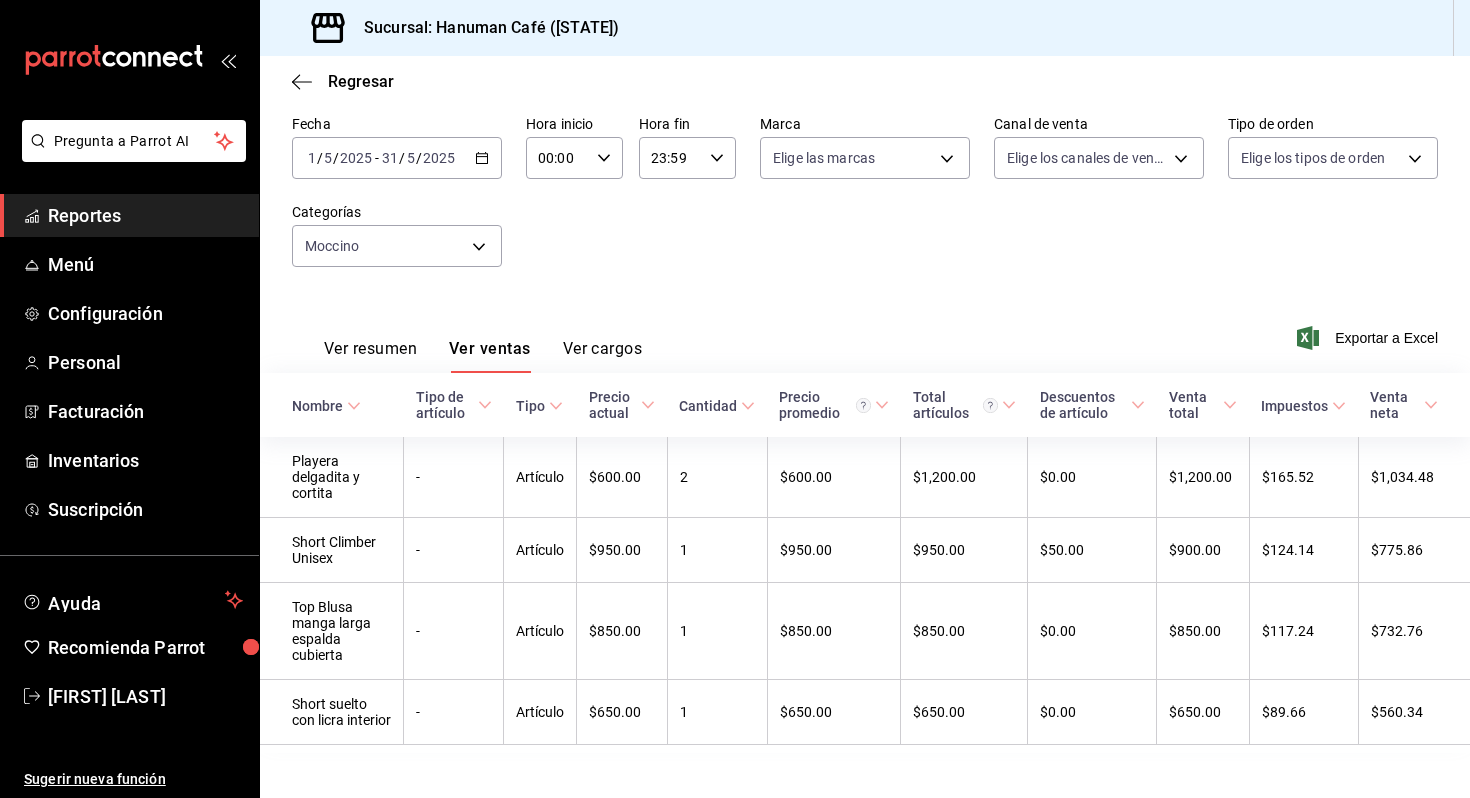 scroll, scrollTop: 100, scrollLeft: 0, axis: vertical 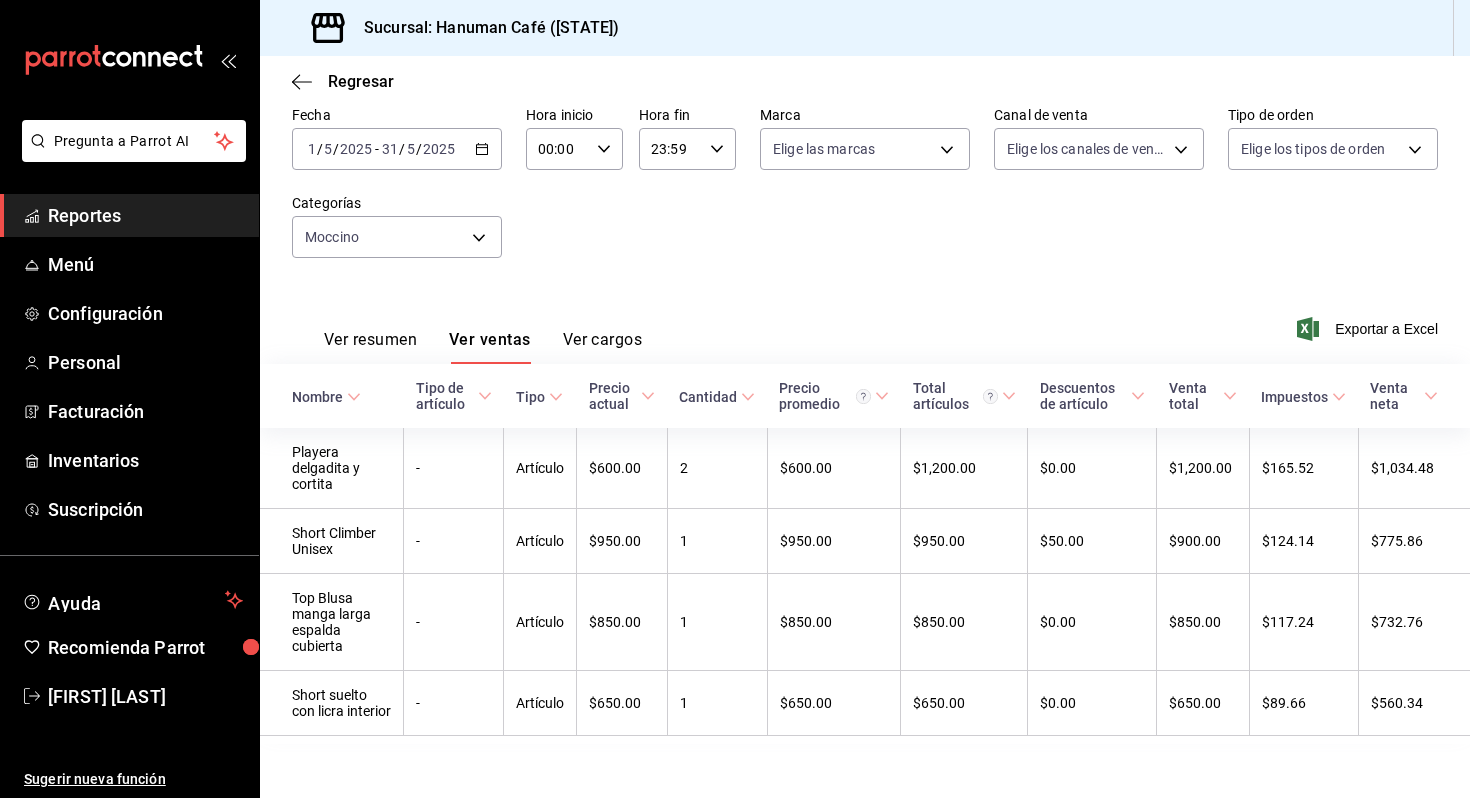 click on "Ver resumen" at bounding box center (370, 347) 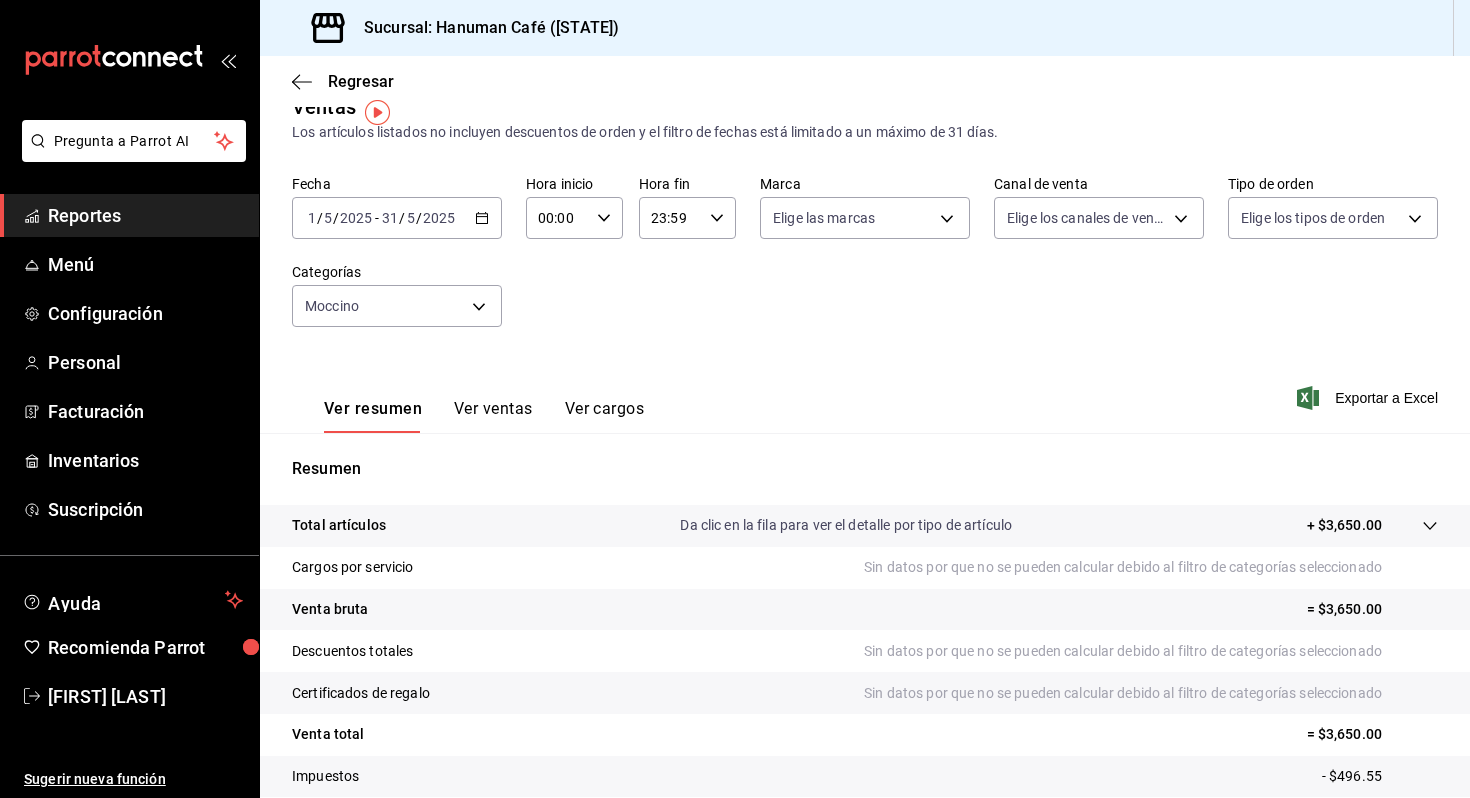 scroll, scrollTop: 160, scrollLeft: 0, axis: vertical 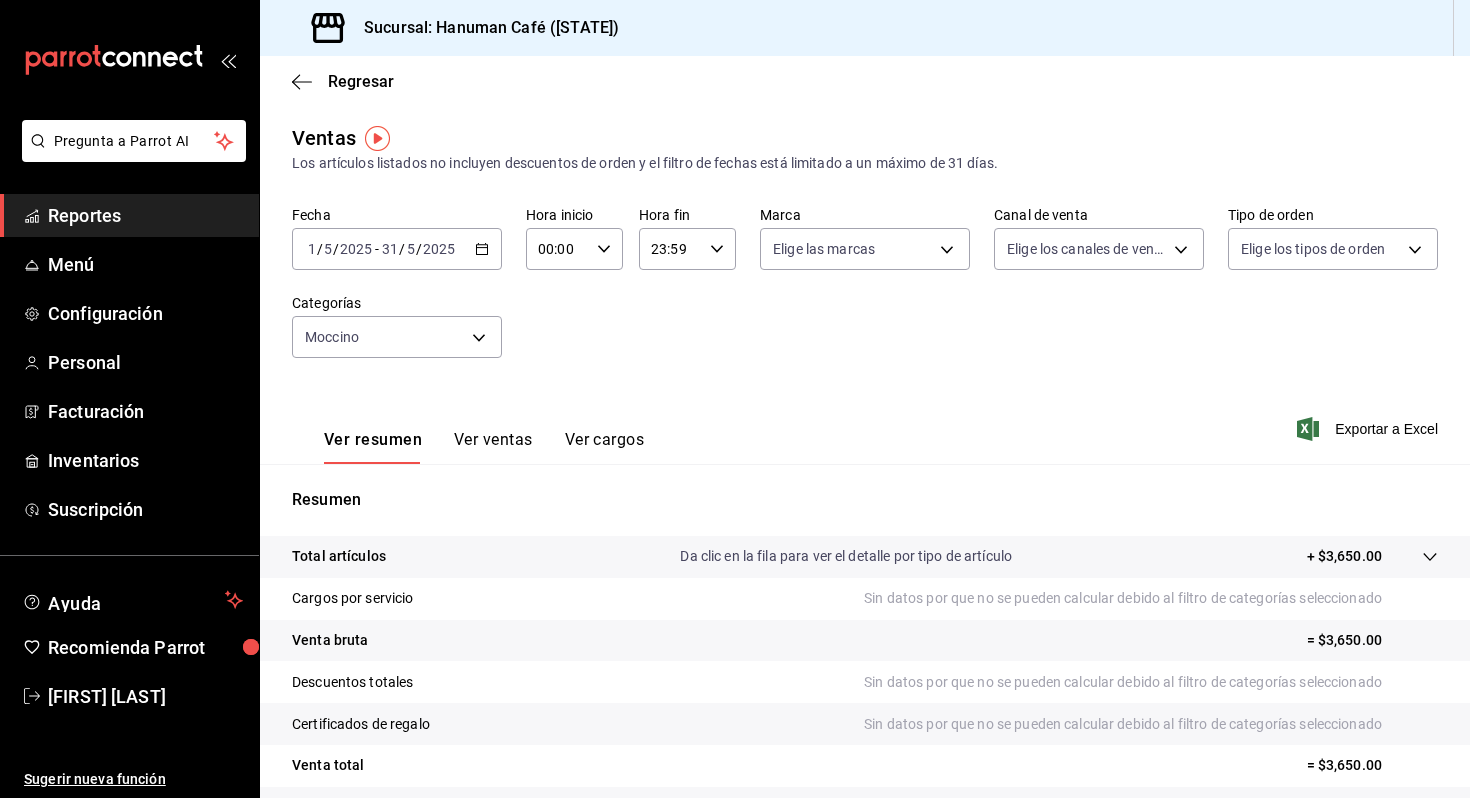 click 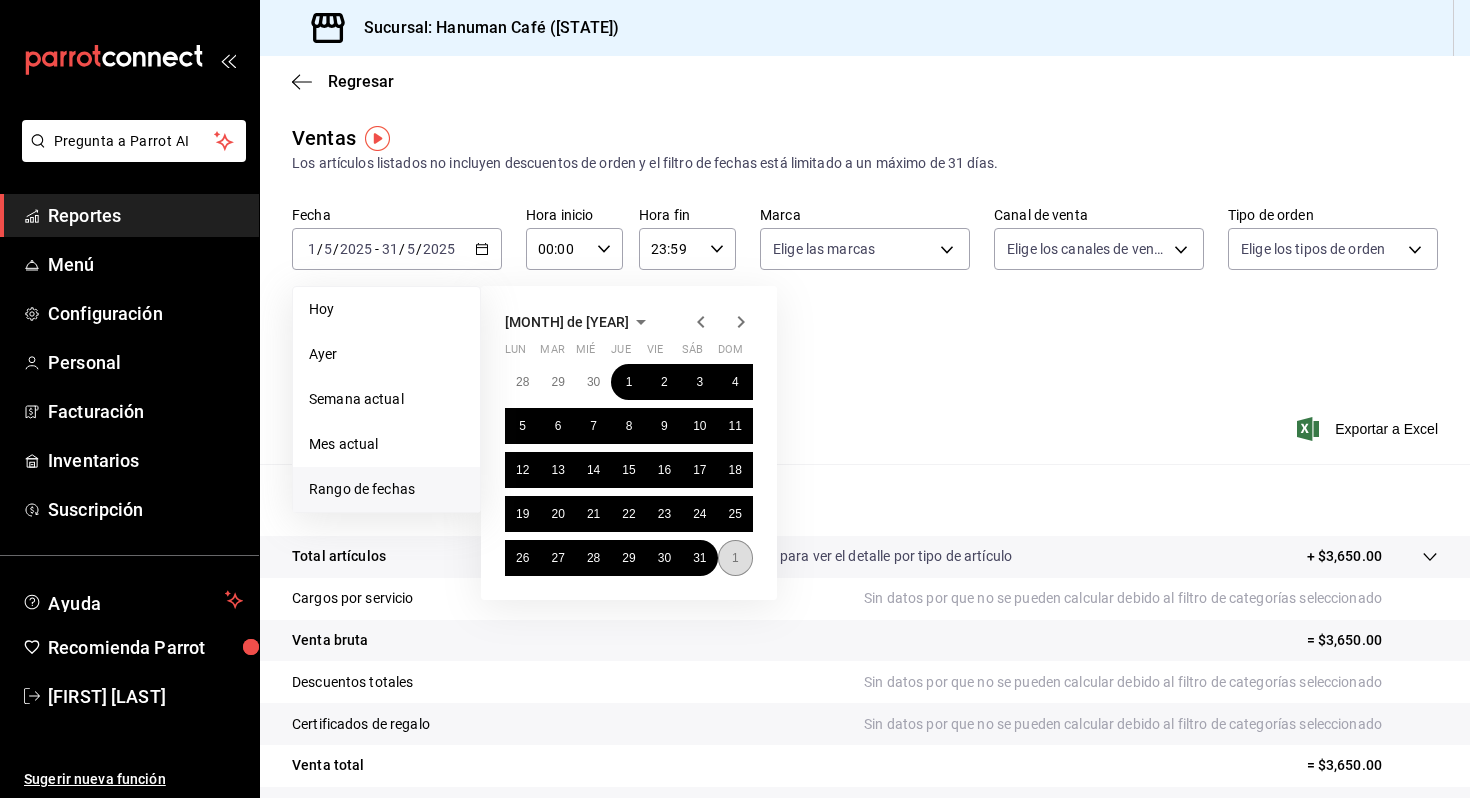 click on "1" at bounding box center (735, 558) 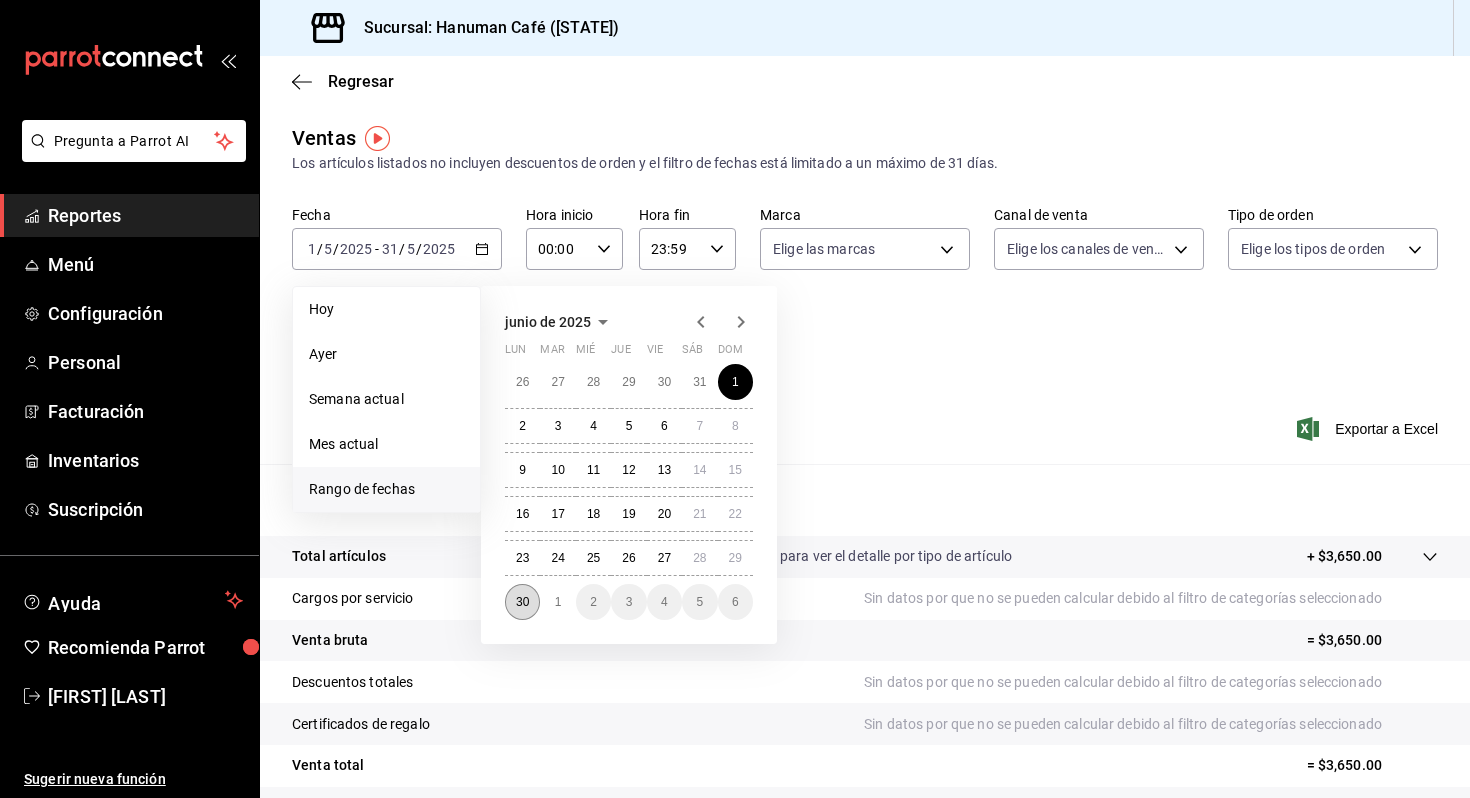 click on "30" at bounding box center (522, 602) 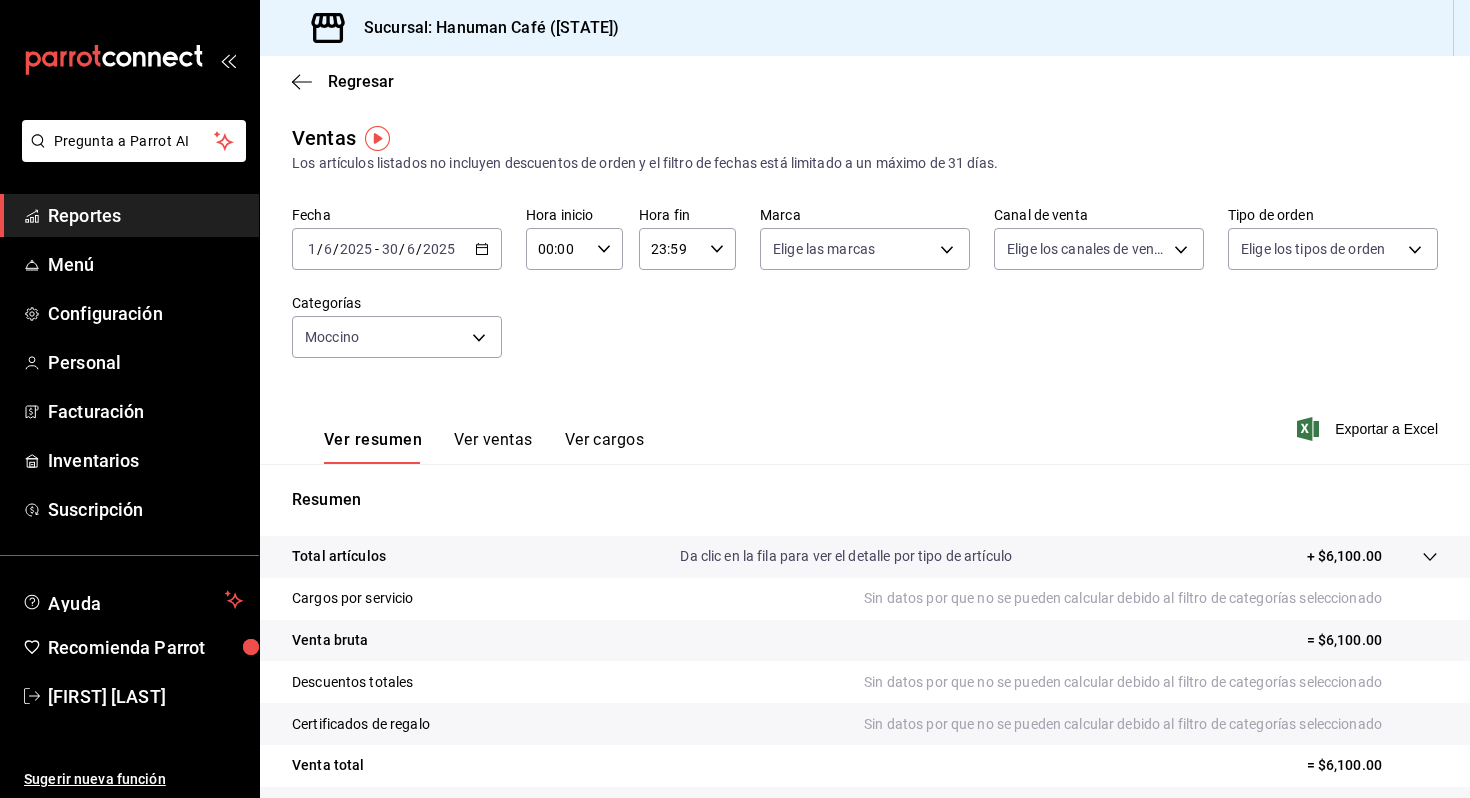 scroll, scrollTop: 160, scrollLeft: 0, axis: vertical 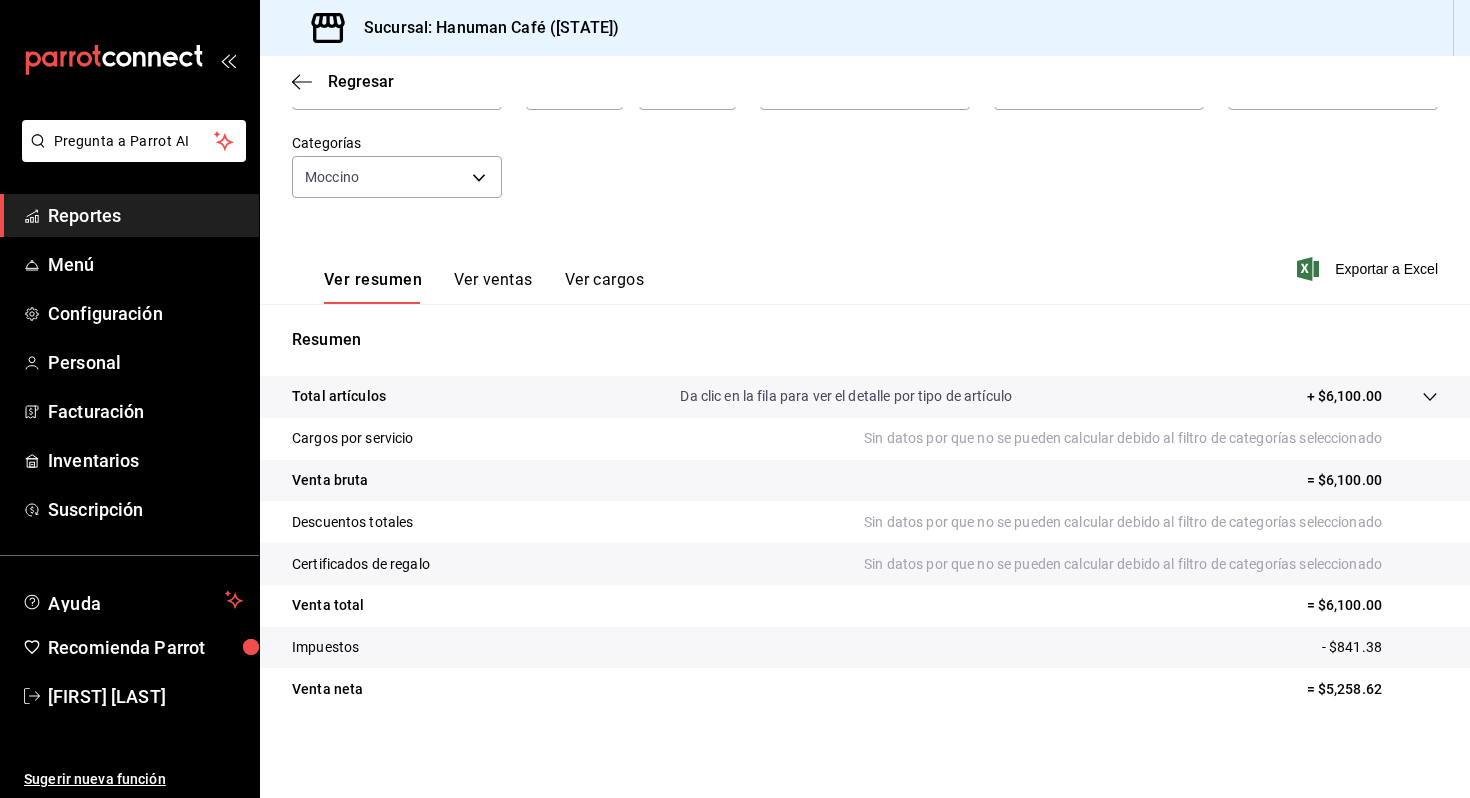 click on "Ver ventas" at bounding box center (493, 287) 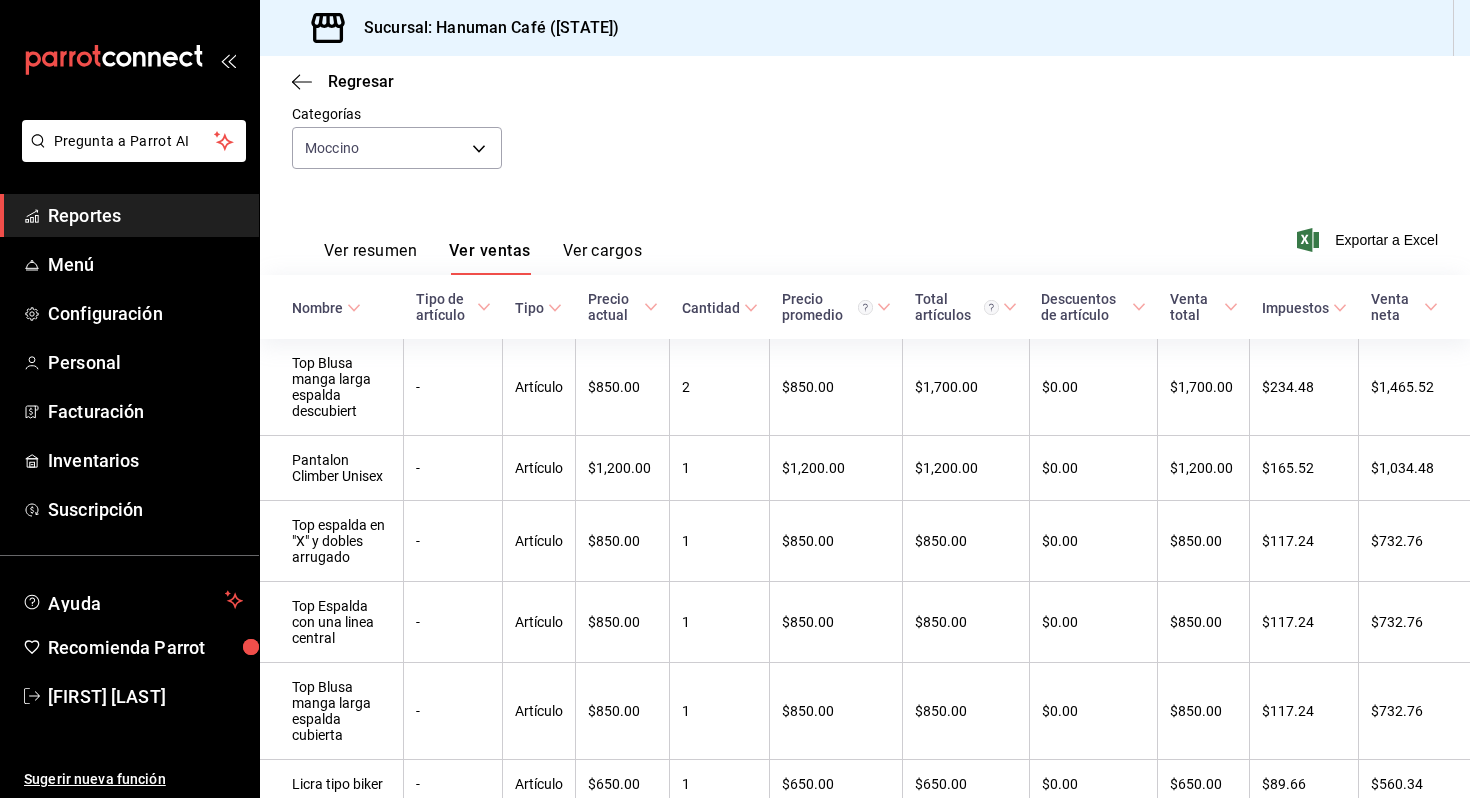 scroll, scrollTop: 248, scrollLeft: 0, axis: vertical 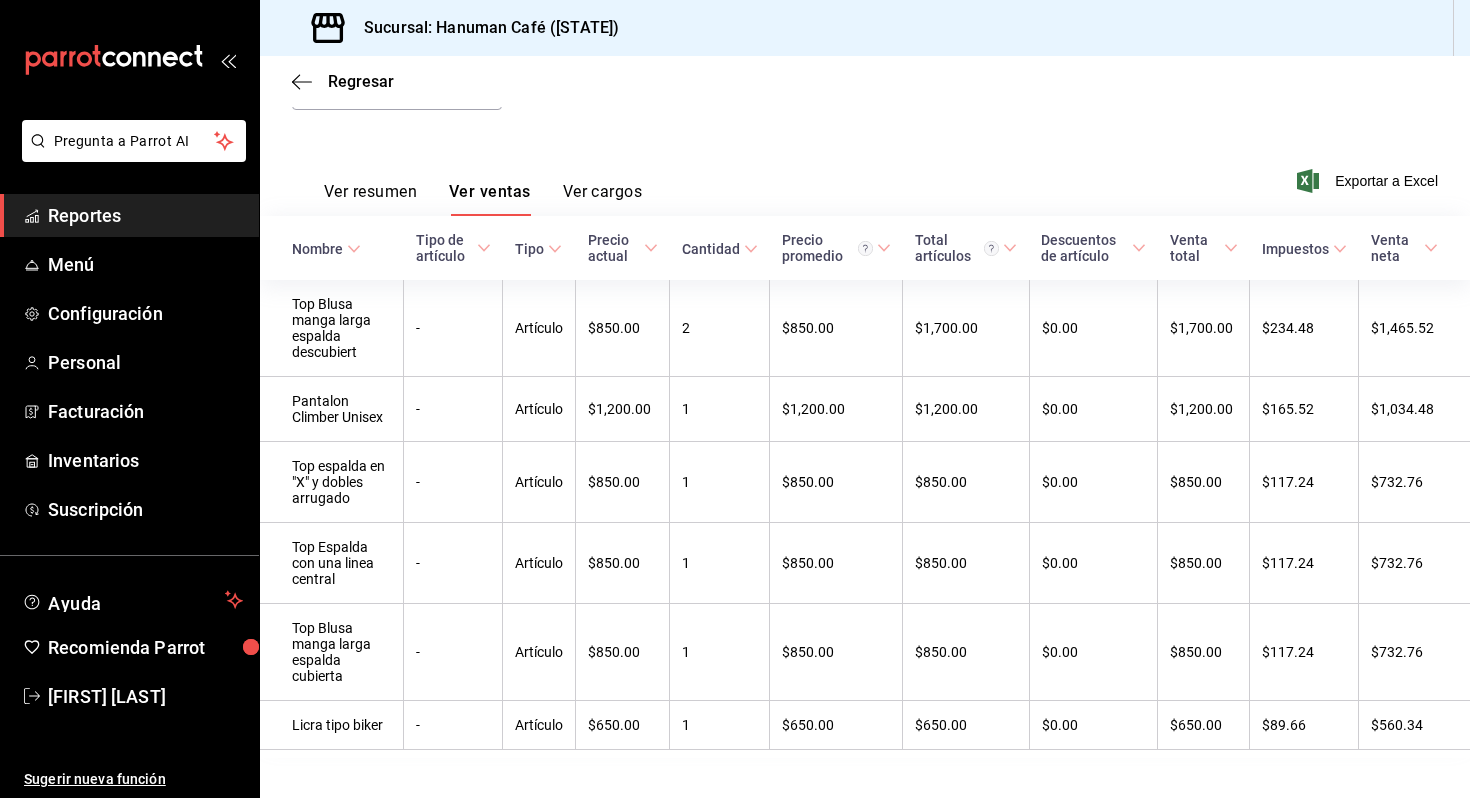 click on "Ver resumen" at bounding box center (370, 199) 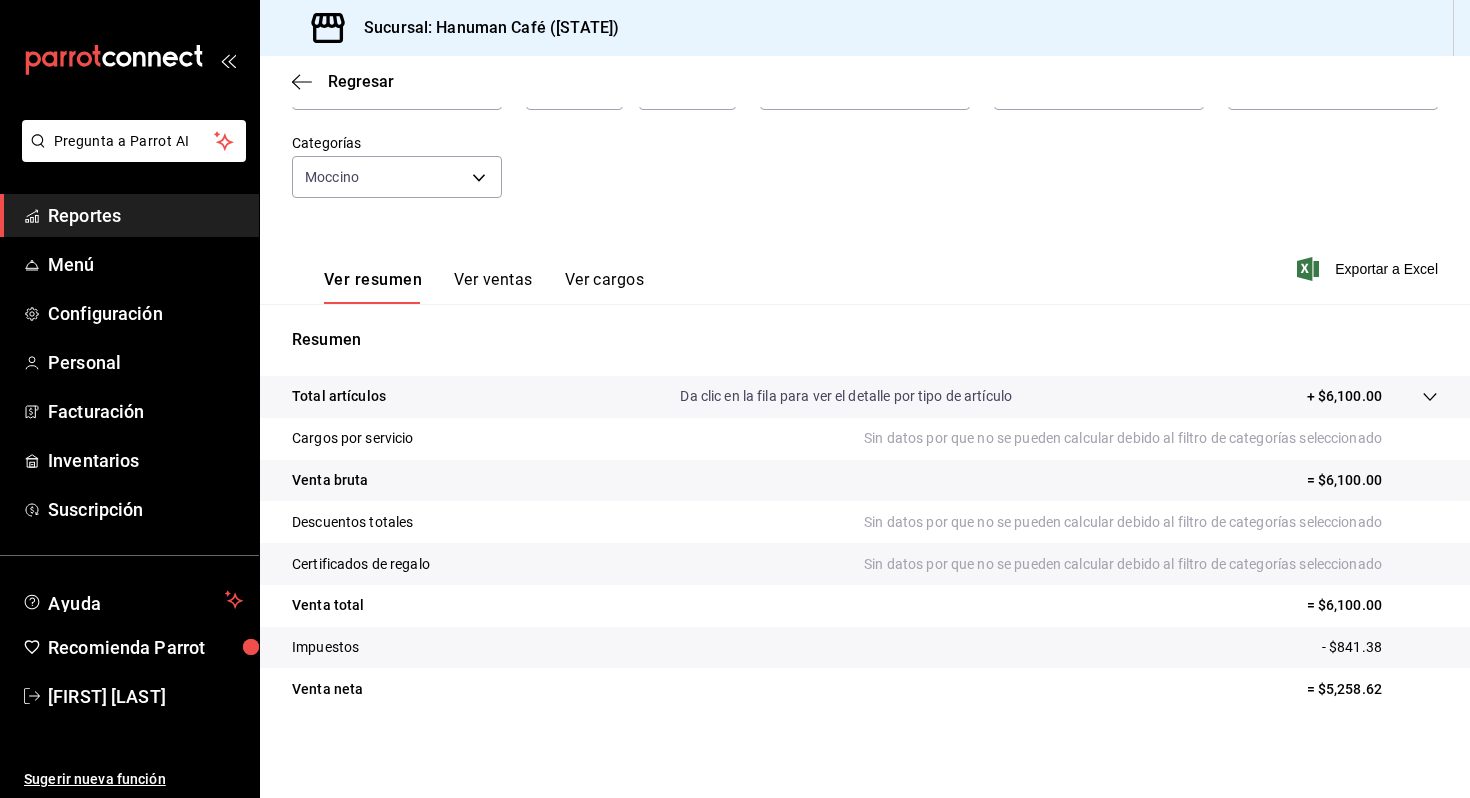 scroll, scrollTop: 160, scrollLeft: 0, axis: vertical 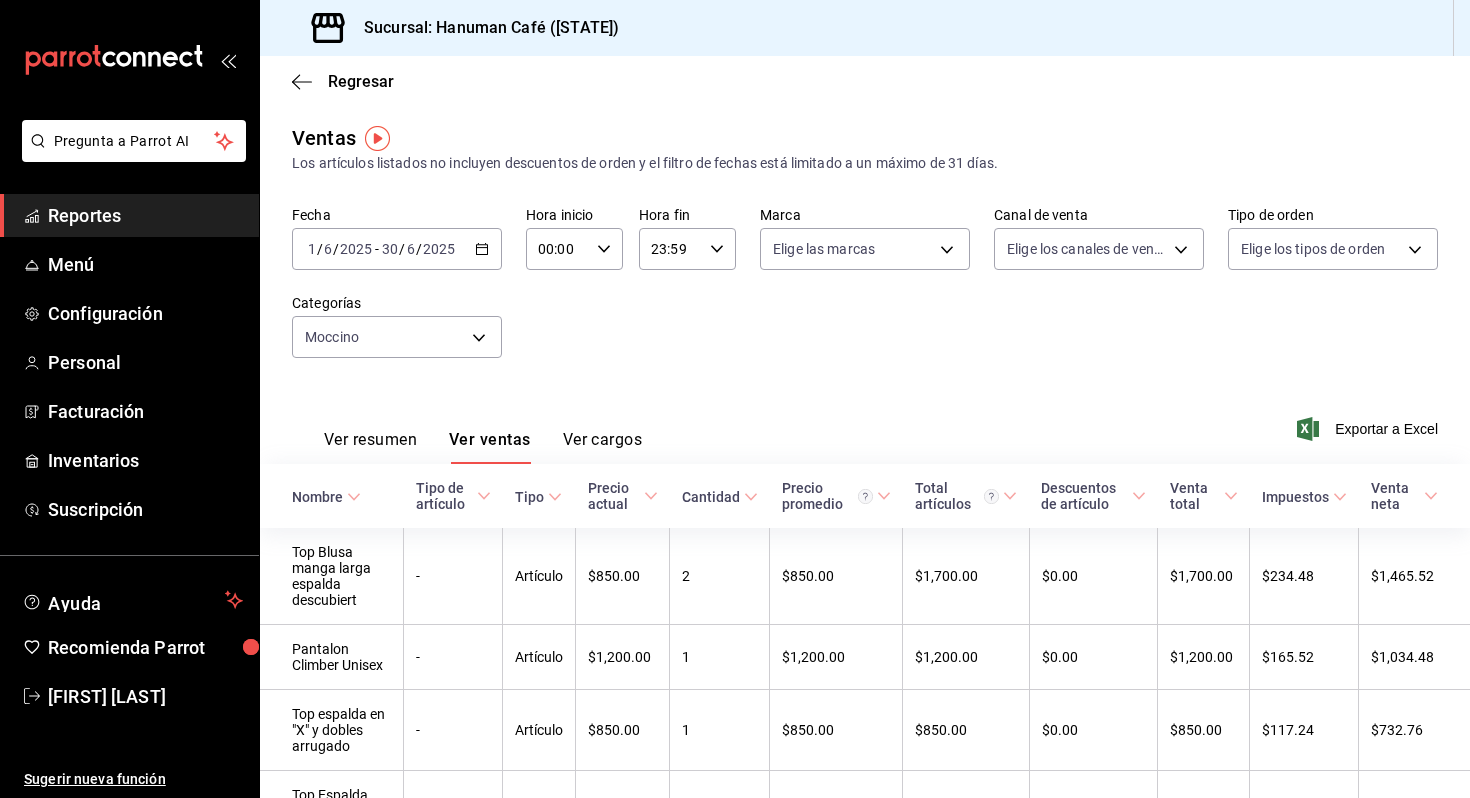 click 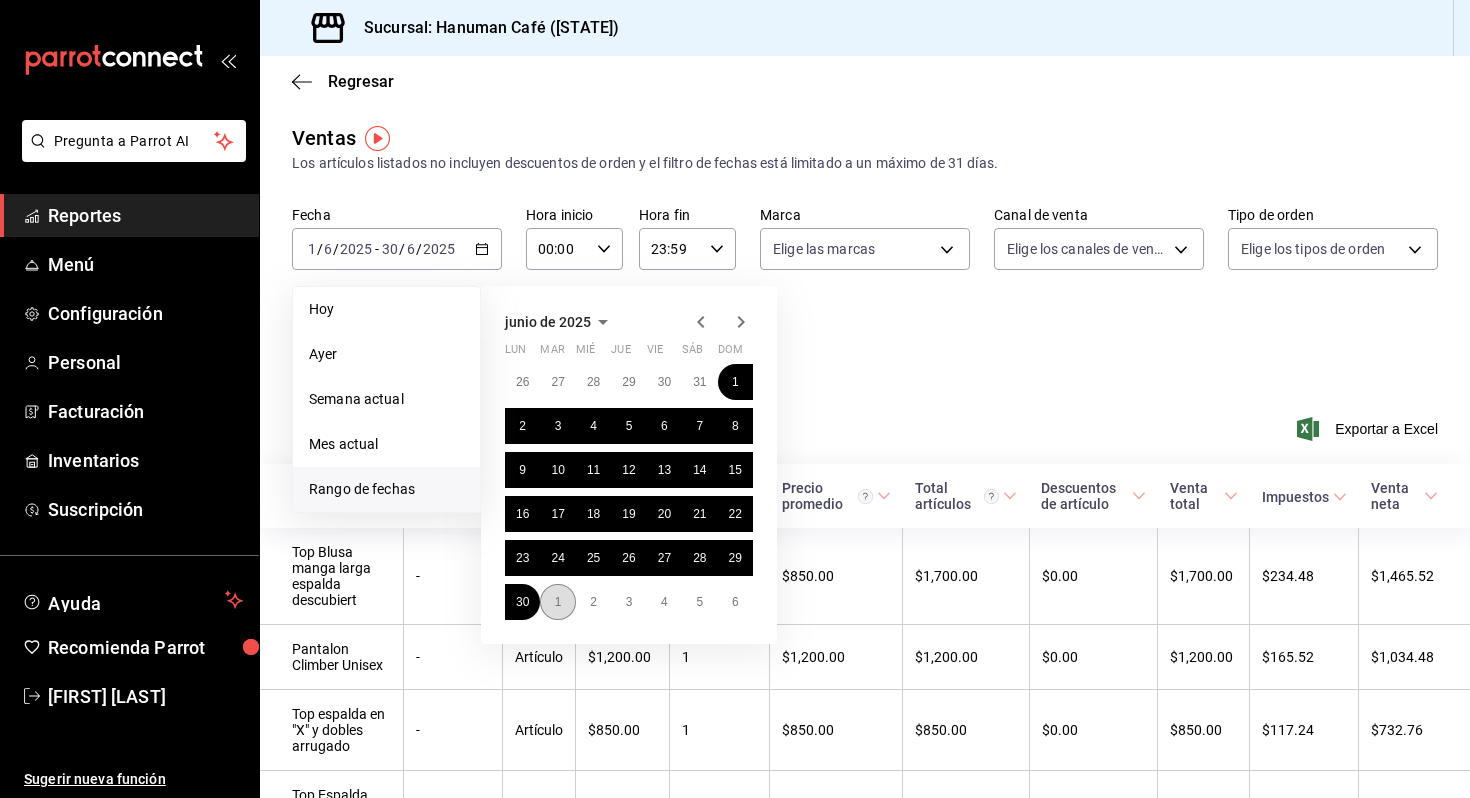 click on "1" at bounding box center (557, 602) 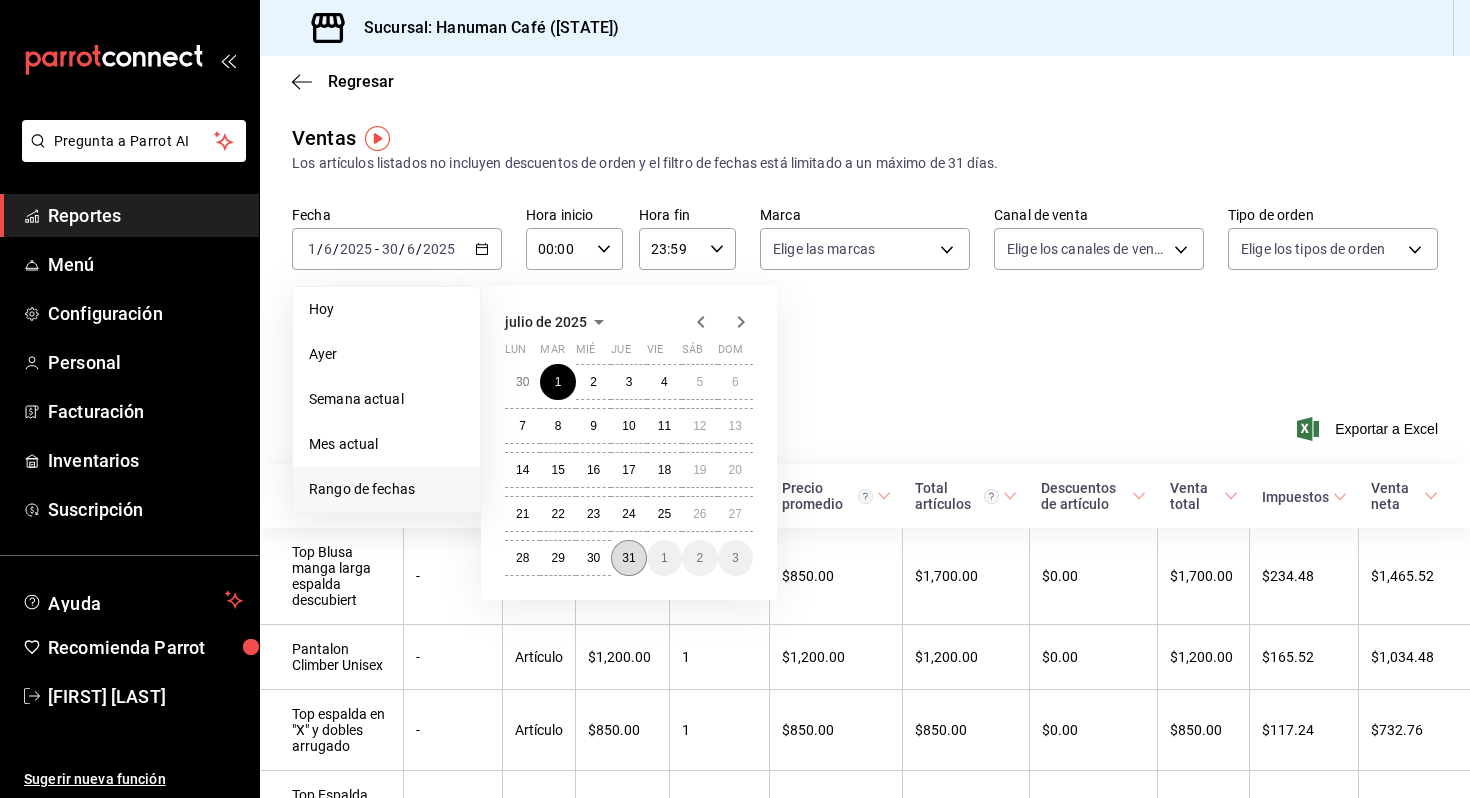 click on "31" at bounding box center (628, 558) 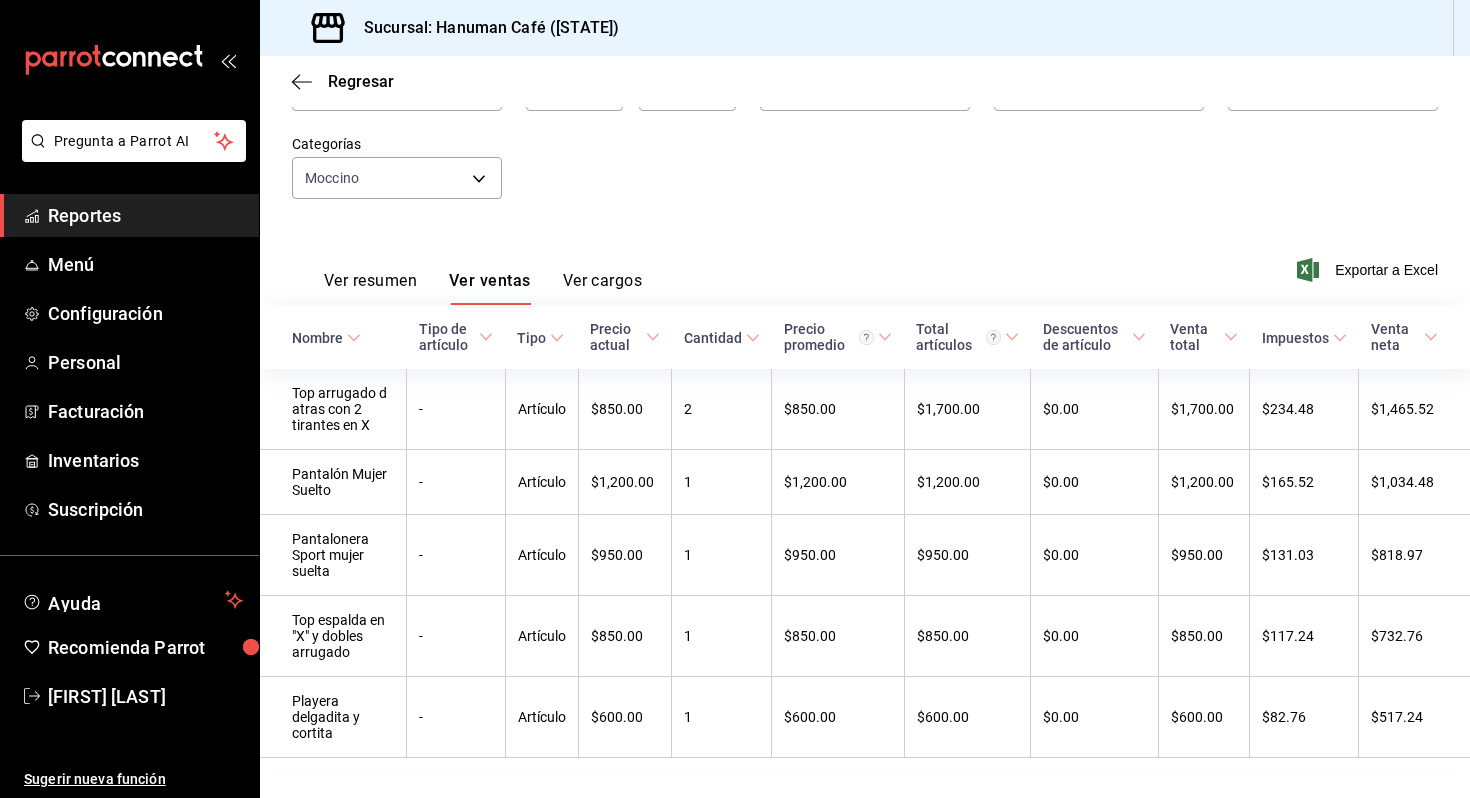 scroll, scrollTop: 199, scrollLeft: 0, axis: vertical 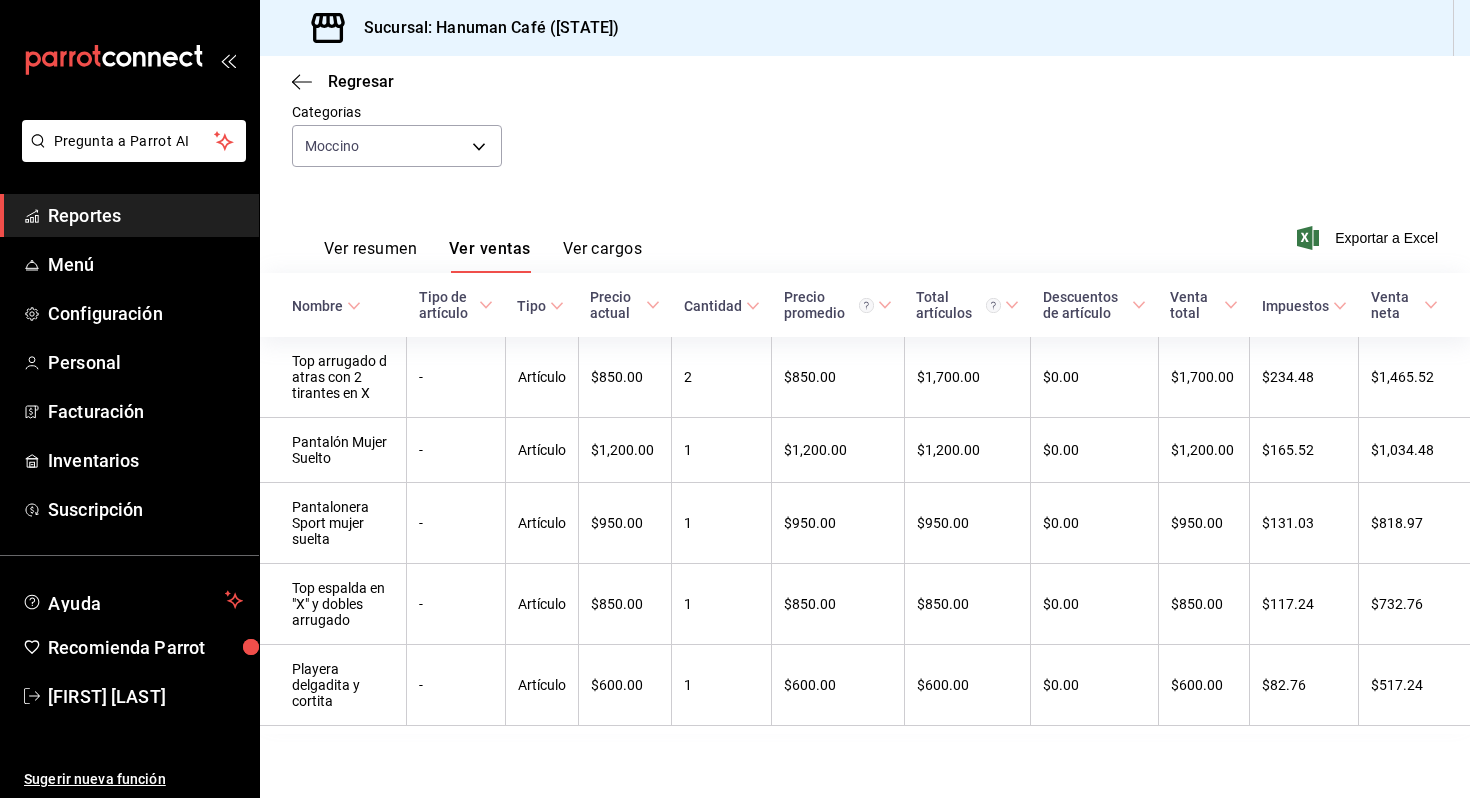 click on "Ver resumen" at bounding box center (370, 256) 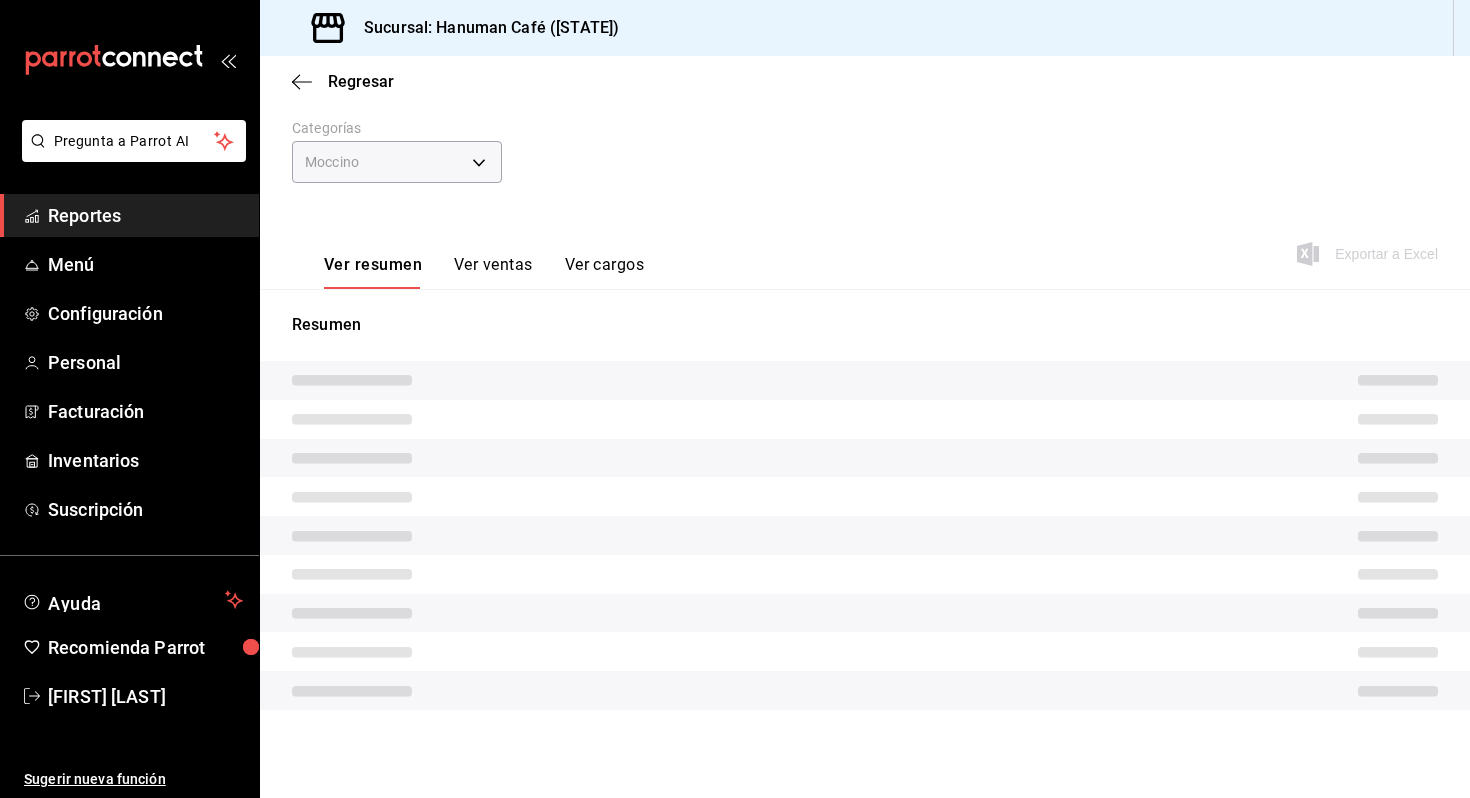 scroll, scrollTop: 160, scrollLeft: 0, axis: vertical 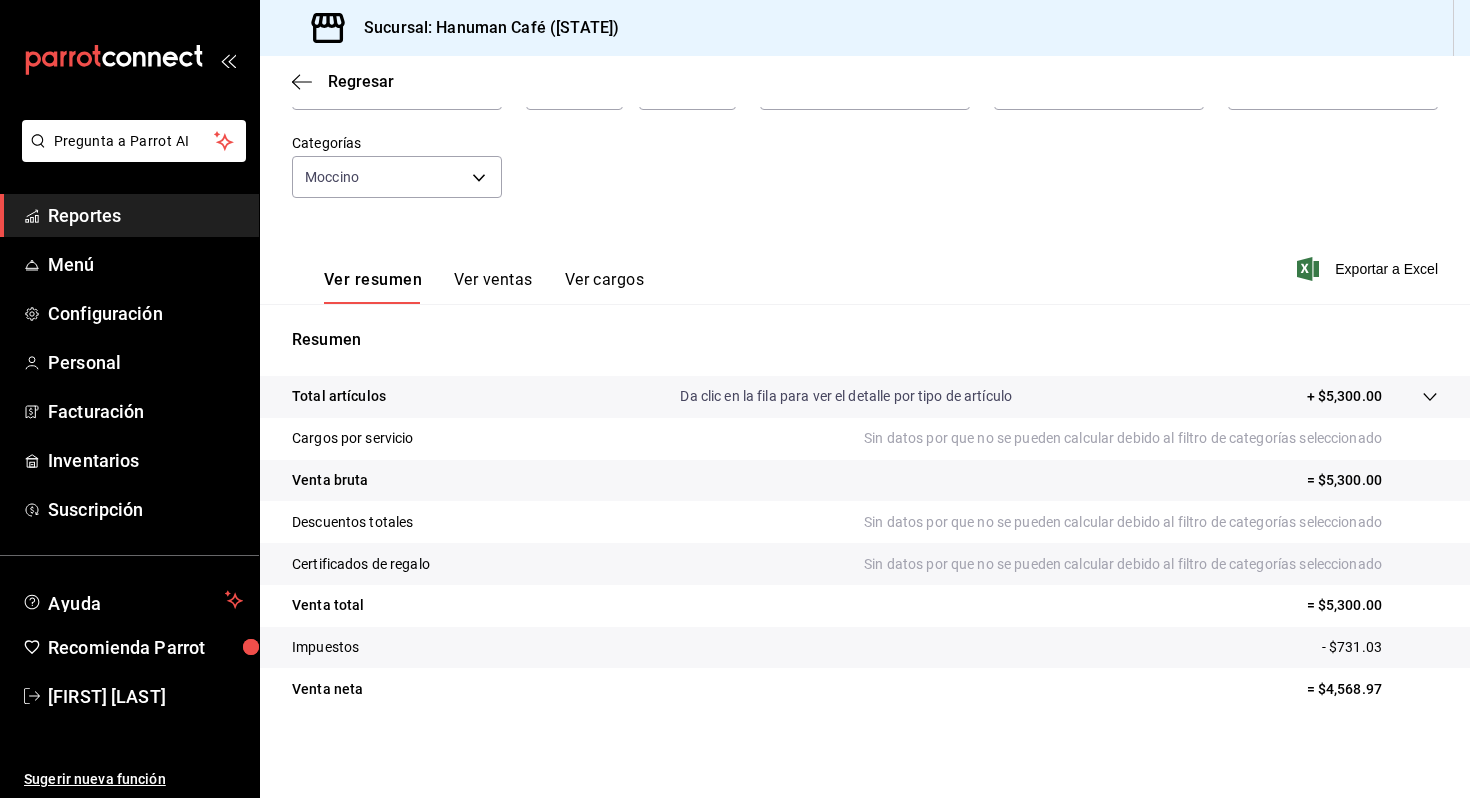 click on "Ver ventas" at bounding box center [493, 287] 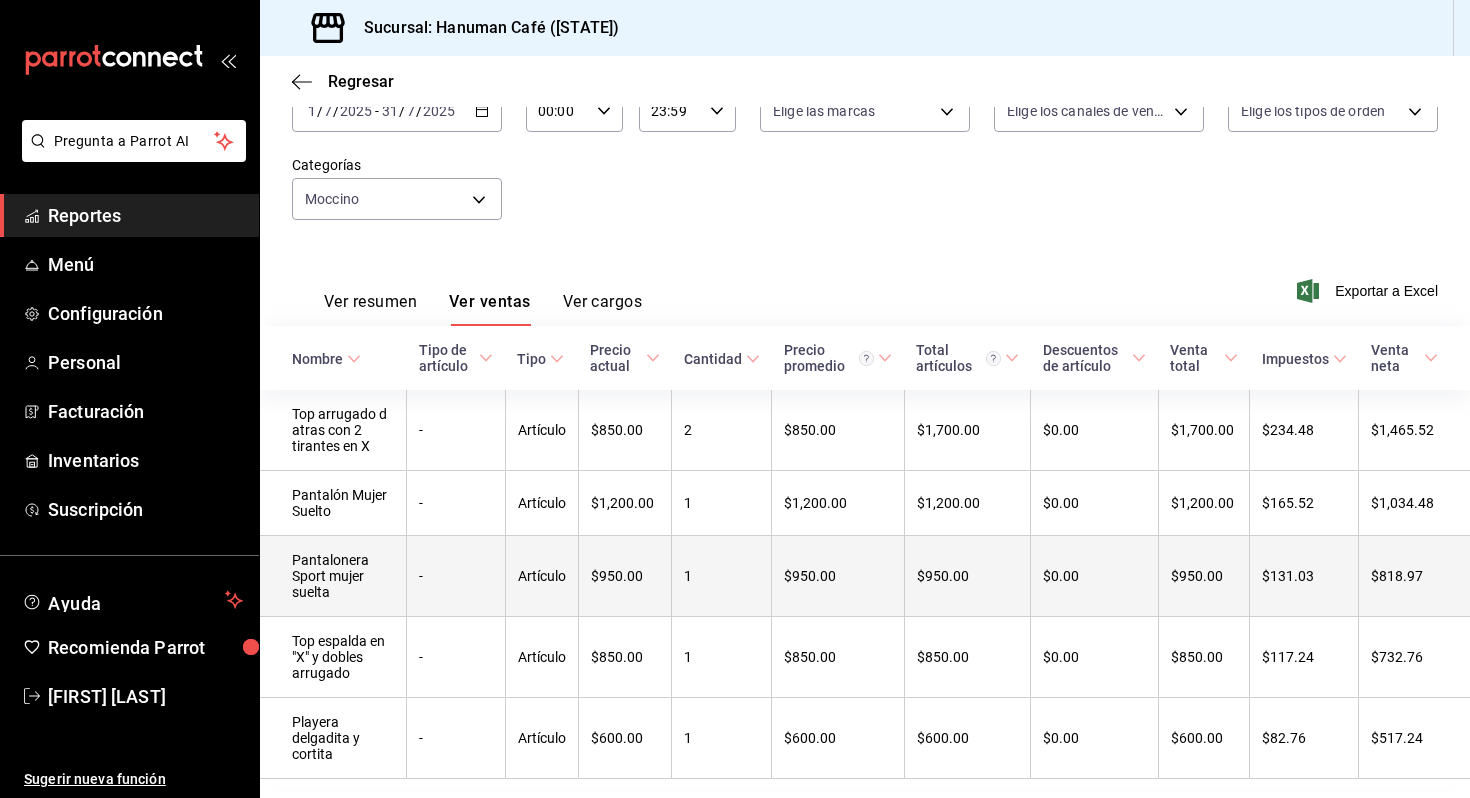 scroll, scrollTop: 199, scrollLeft: 0, axis: vertical 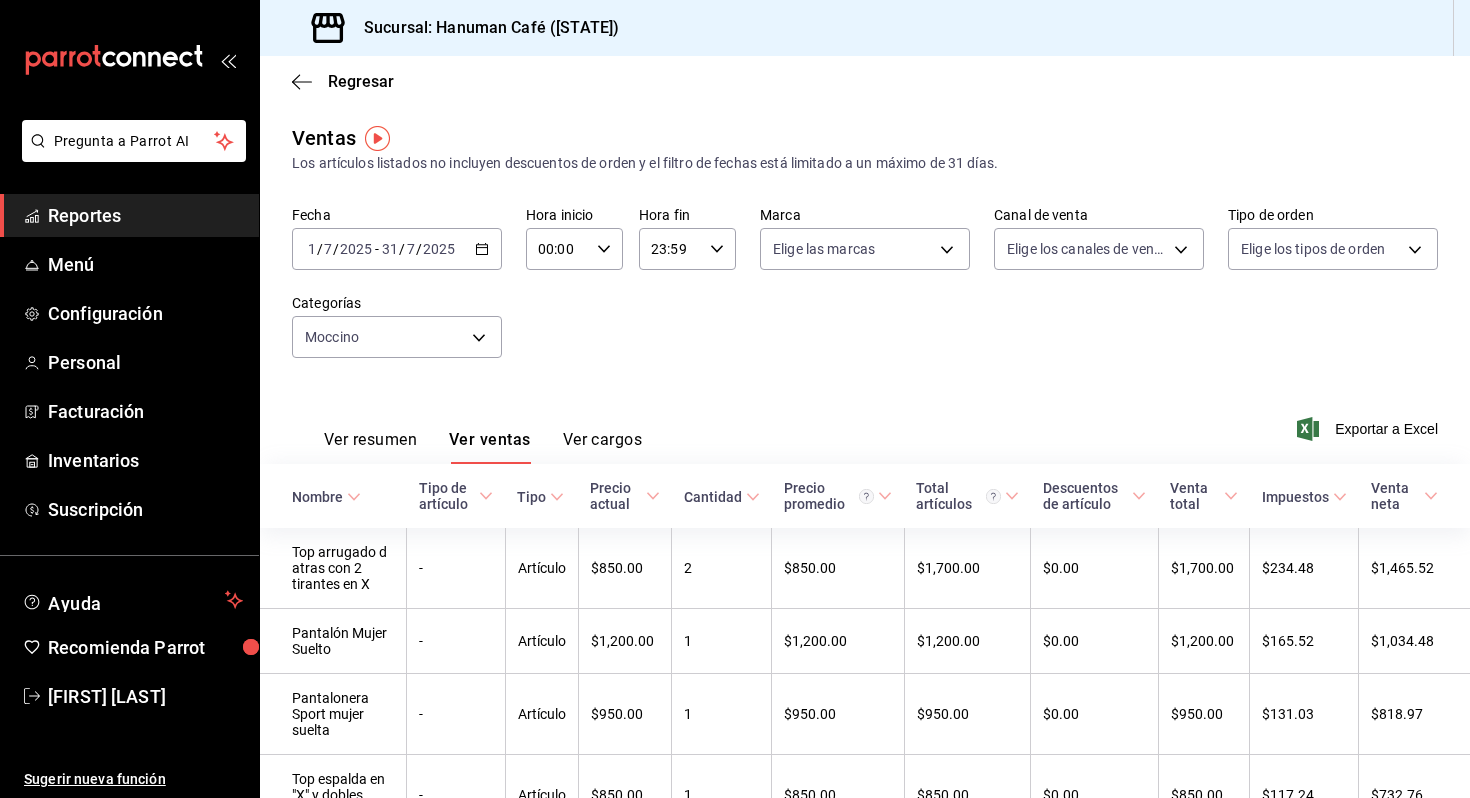 click on "[DATE] [DAY] / [MONTH] / [YEAR] - [DATE] [DAY] / [MONTH] / [YEAR]" at bounding box center [397, 249] 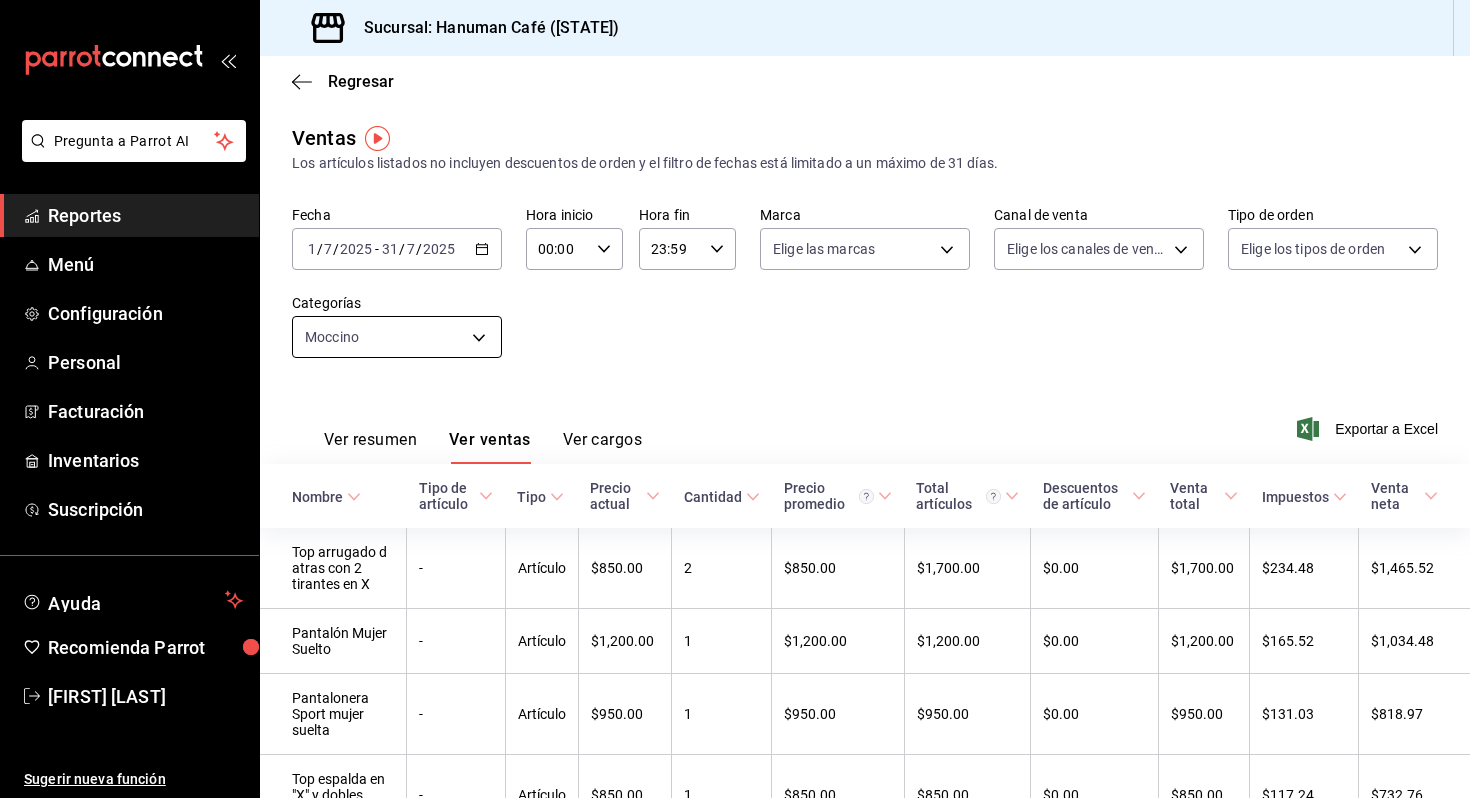 click on "Pregunta a Parrot AI Reportes   Menú   Configuración   Personal   Facturación   Inventarios   Suscripción   Ayuda Recomienda Parrot   [FIRST] [LAST]   Sugerir nueva función   Sucursal: Hanuman Café ([STATE]) Regresar Ventas Los artículos listados no incluyen descuentos de orden y el filtro de fechas está limitado a un máximo de 31 días. Fecha [DATE] [DAY] / [MONTH] / [YEAR] - [DATE] [DAY] / [MONTH] / [YEAR] Hora inicio 00:00 Hora inicio Hora fin 23:59 Hora fin Marca Elige las marcas Canal de venta Elige los canales de venta Tipo de orden Elige los tipos de orden Categorías Moccino [UUID] Ver resumen Ver ventas Ver cargos Exportar a Excel Nombre Tipo de artículo Tipo Precio actual Cantidad Precio promedio   Total artículos   Descuentos de artículo Venta total Impuestos Venta neta Top arrugado d atras con 2 tirantes en X - Artículo $850.00 2 $850.00 $1,700.00 $0.00 $1,700.00 $234.48 $1,465.52 Pantalón Mujer Suelto - Artículo $1,200.00 1 $1,200.00 $1,200.00 $0.00 $1,200.00 -" at bounding box center [735, 399] 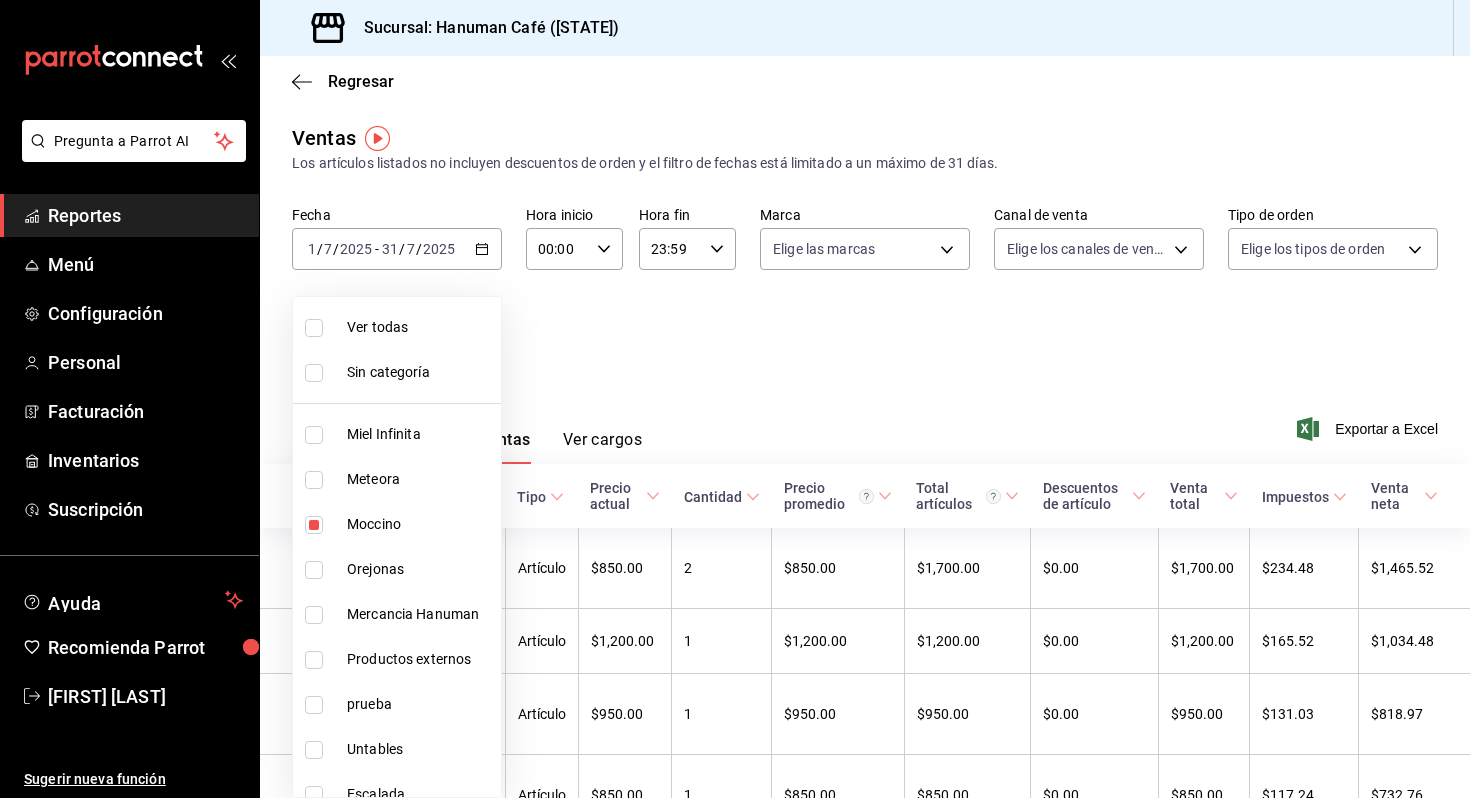 click on "Meteora" at bounding box center [420, 479] 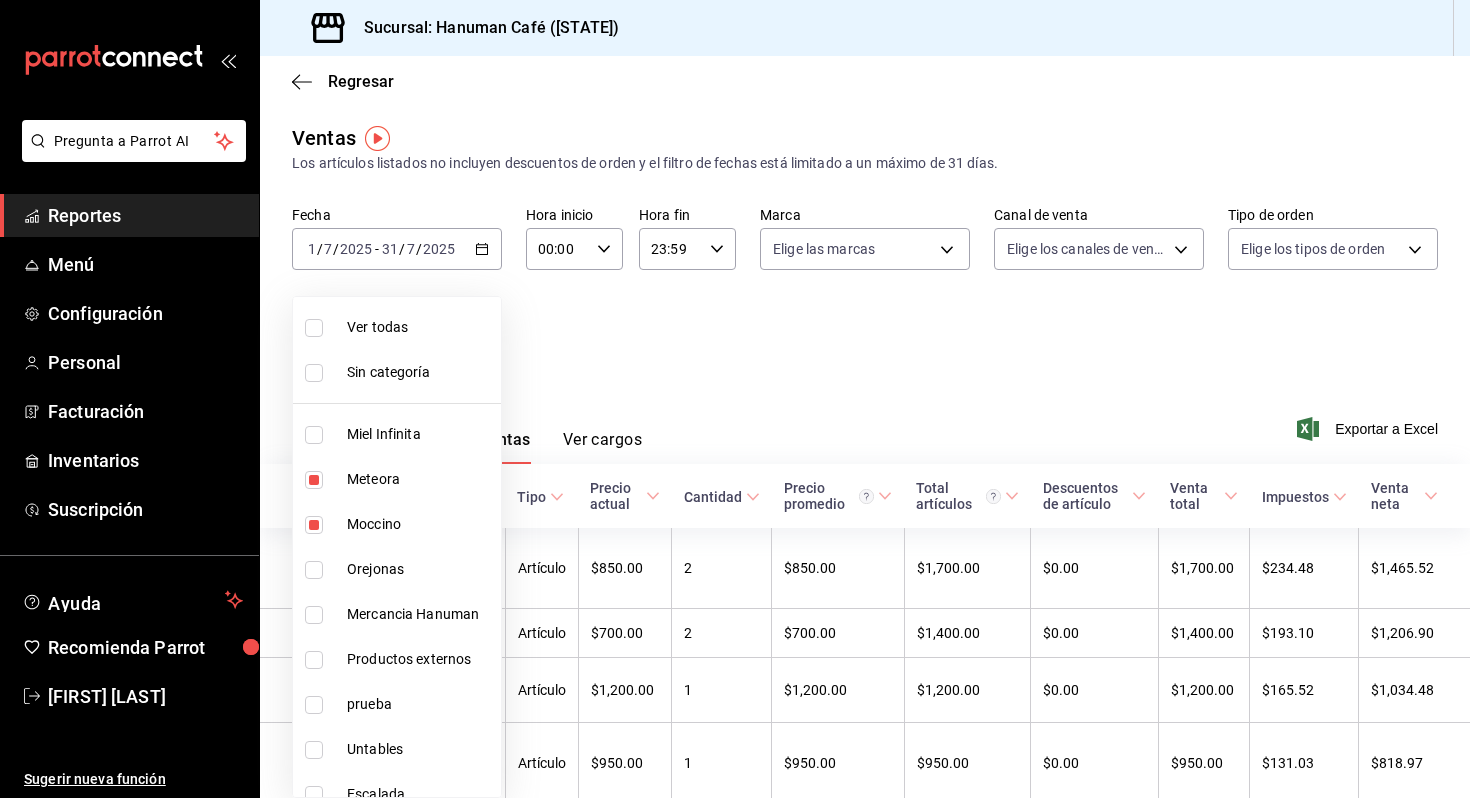 click at bounding box center [314, 525] 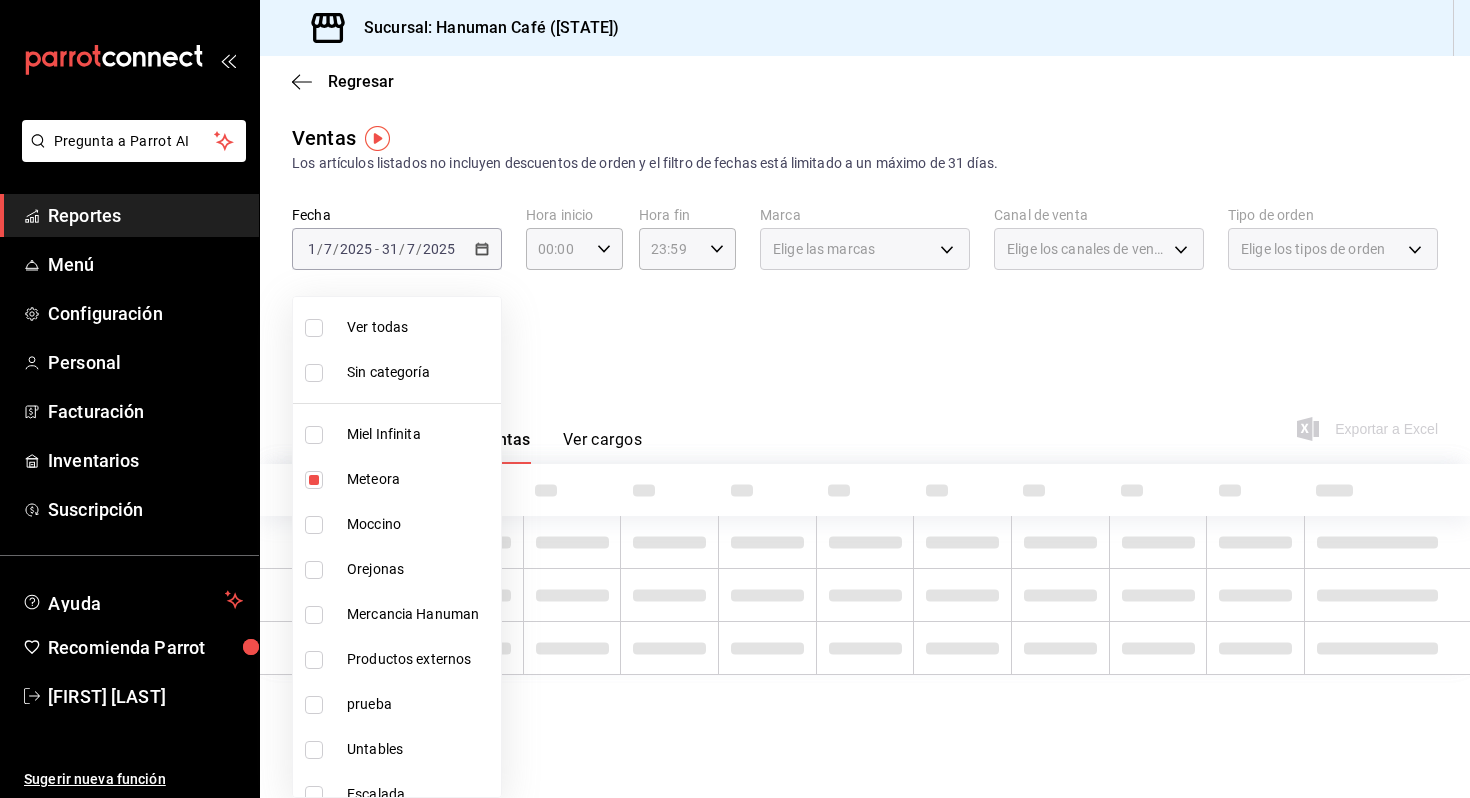 click at bounding box center (735, 399) 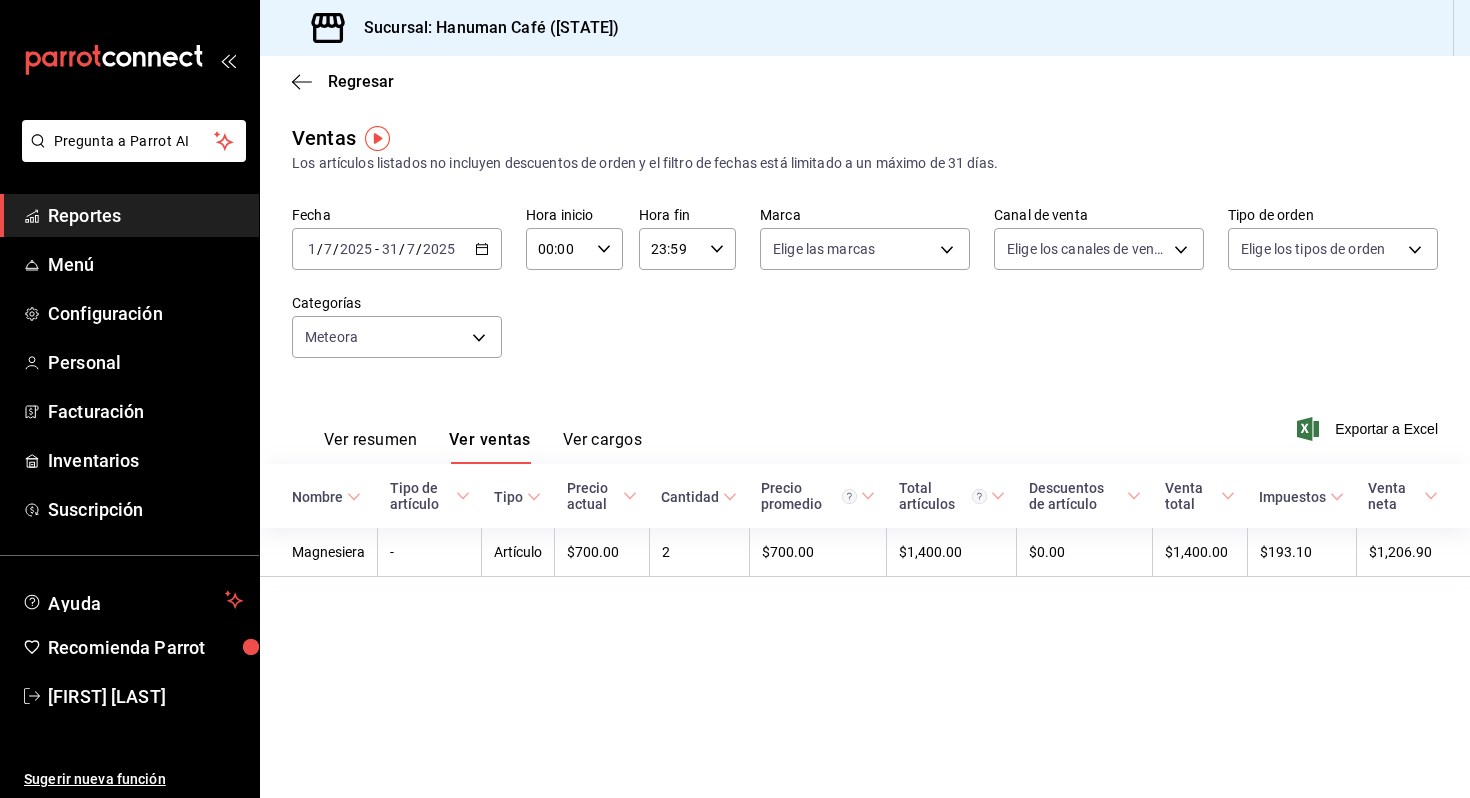 click 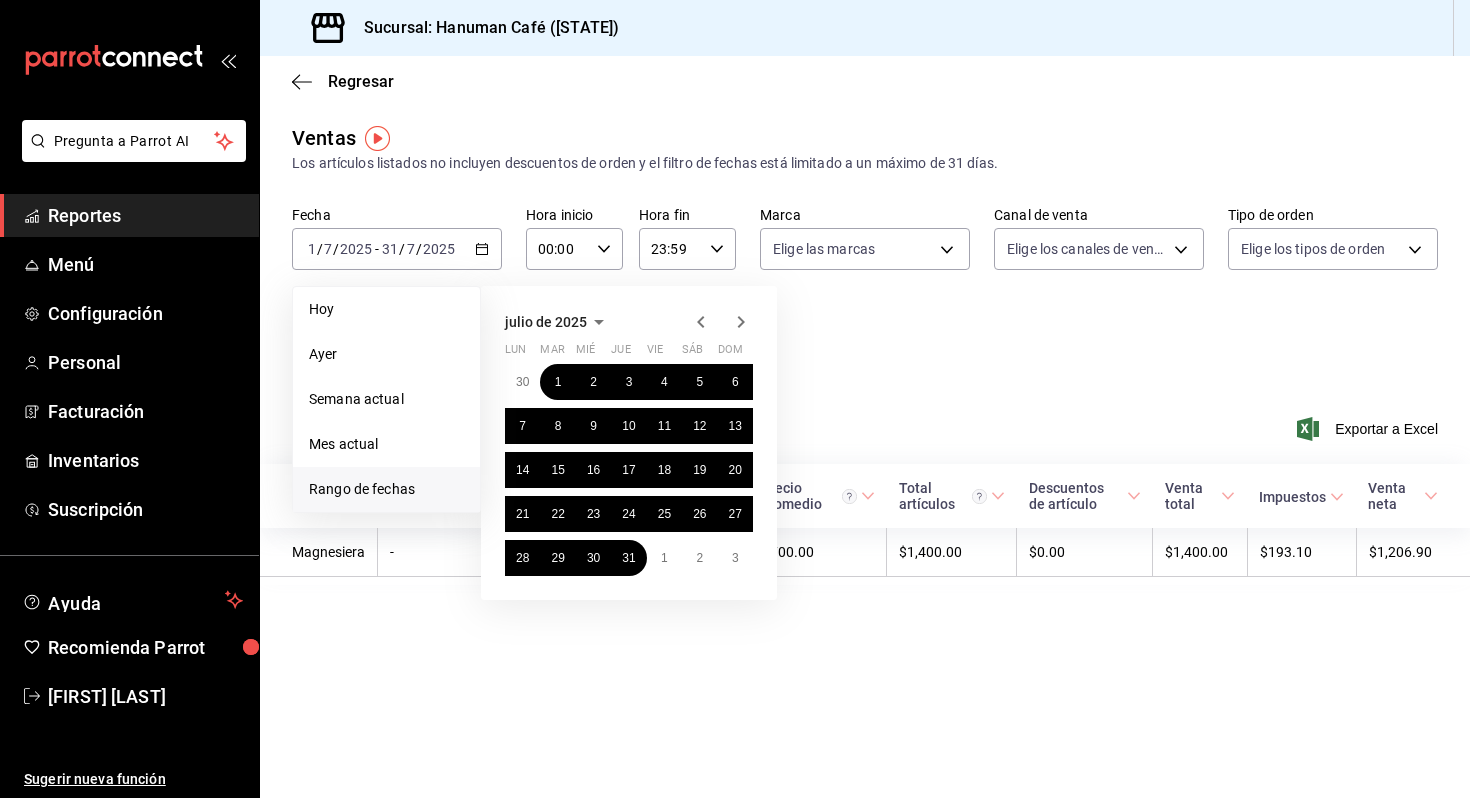 click 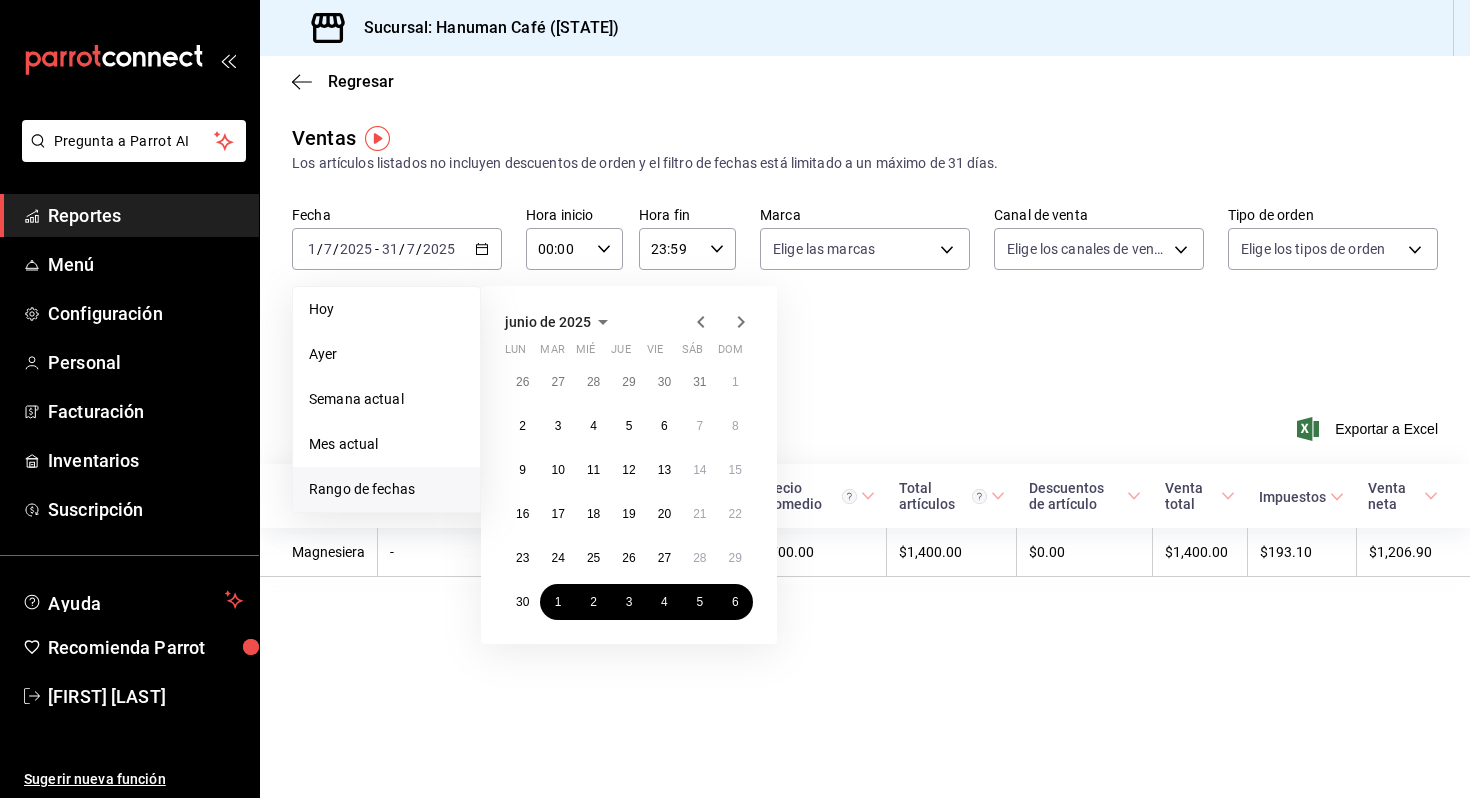 click 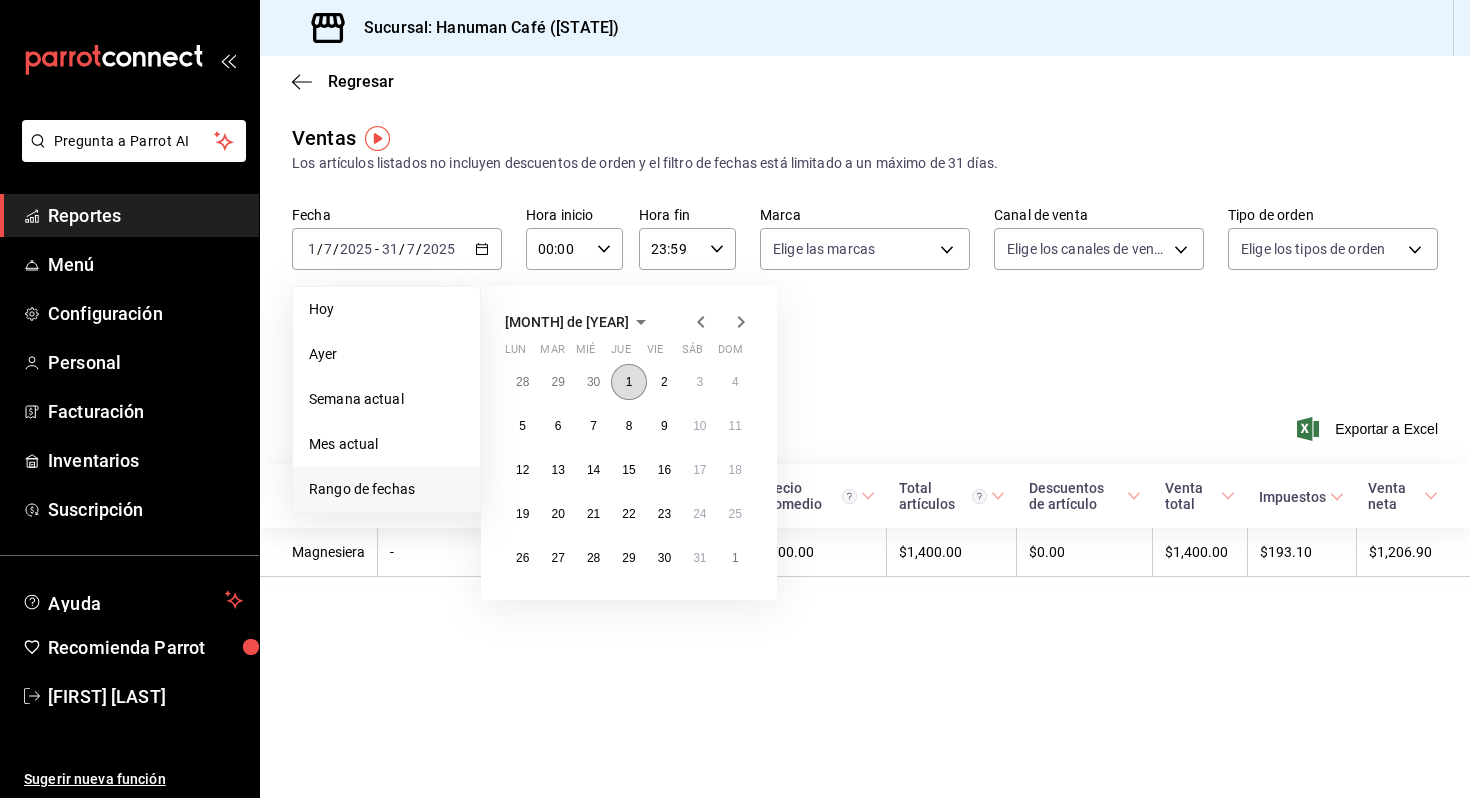 click on "1" at bounding box center (628, 382) 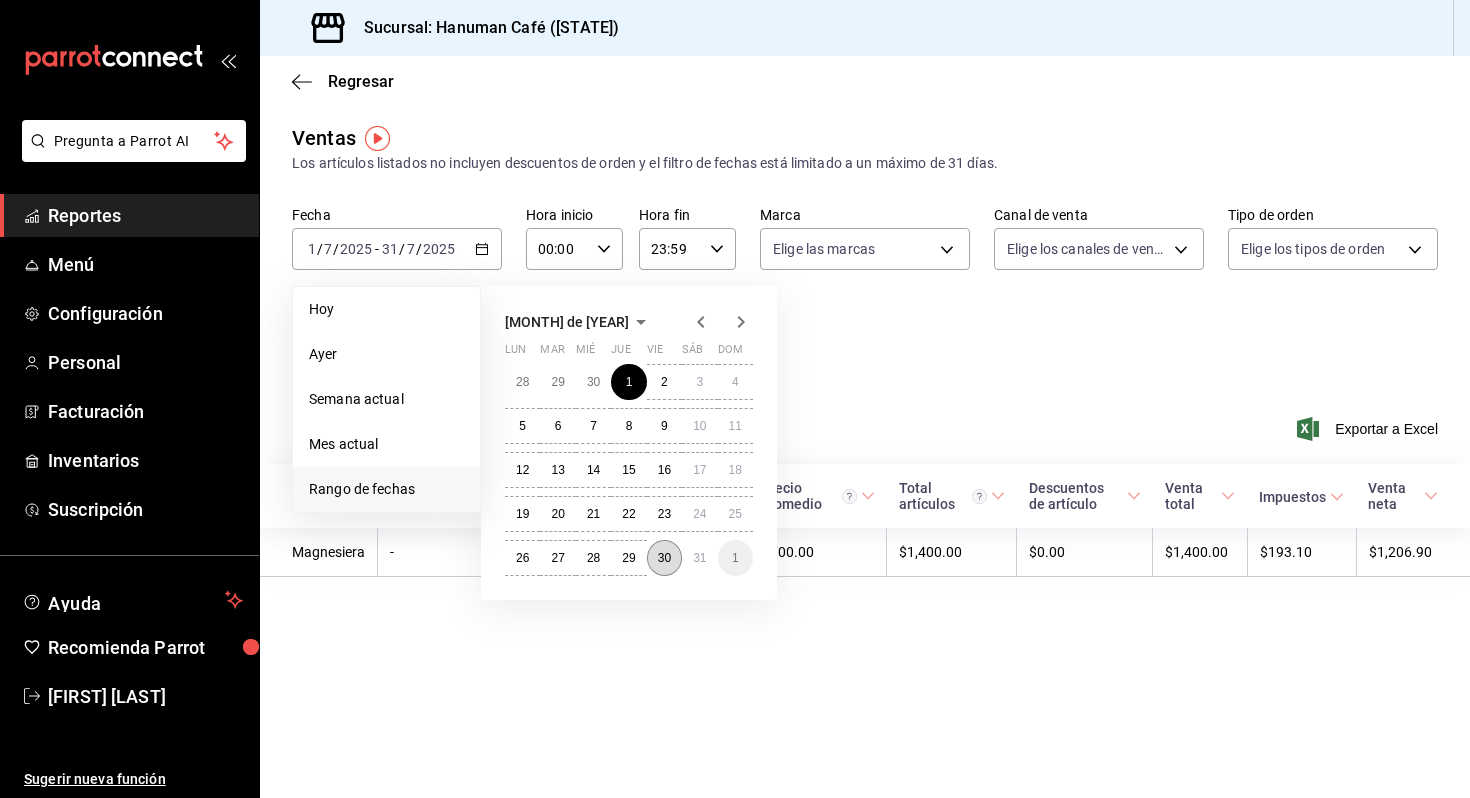 click on "30" at bounding box center (664, 558) 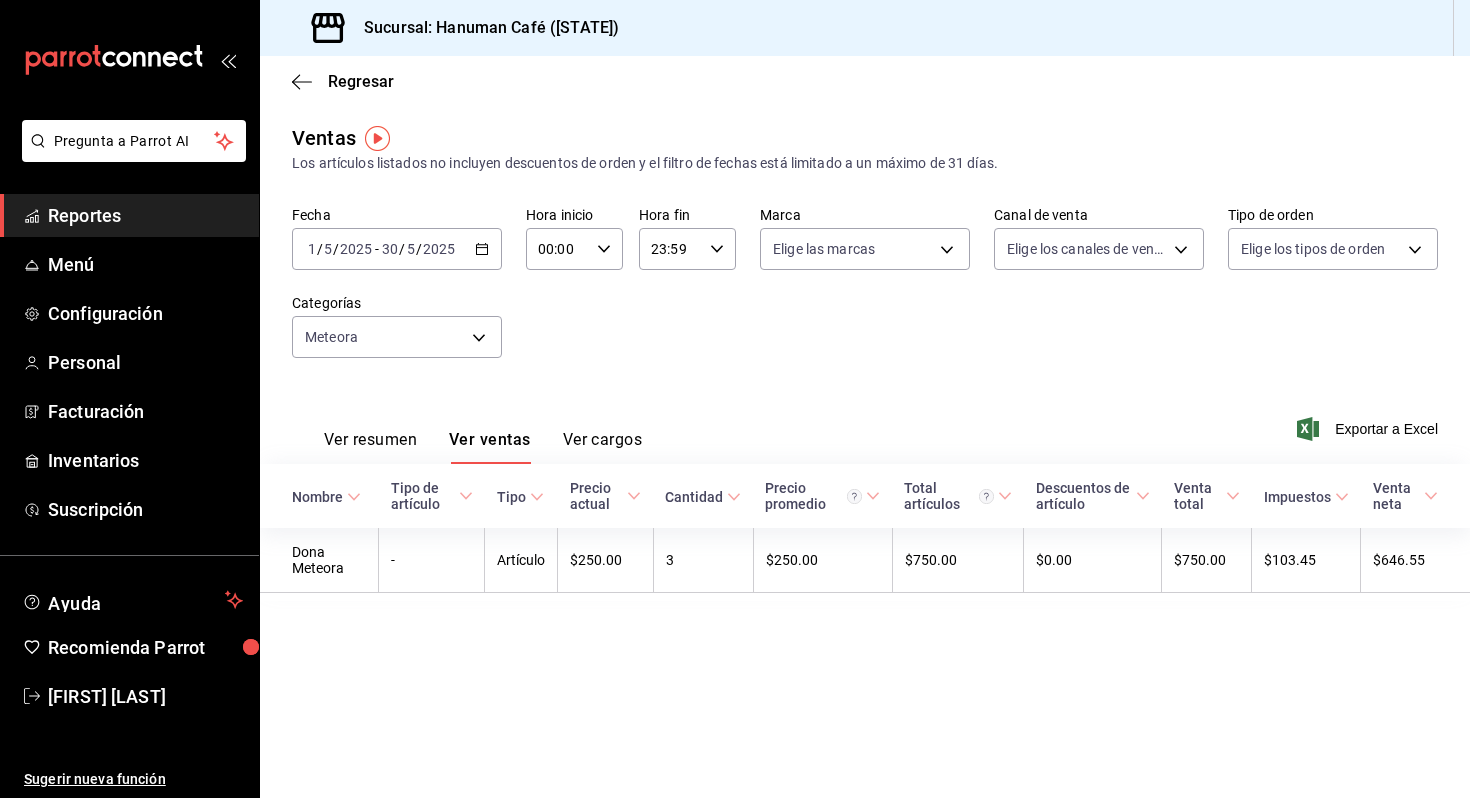 click on "Ver resumen" at bounding box center [370, 447] 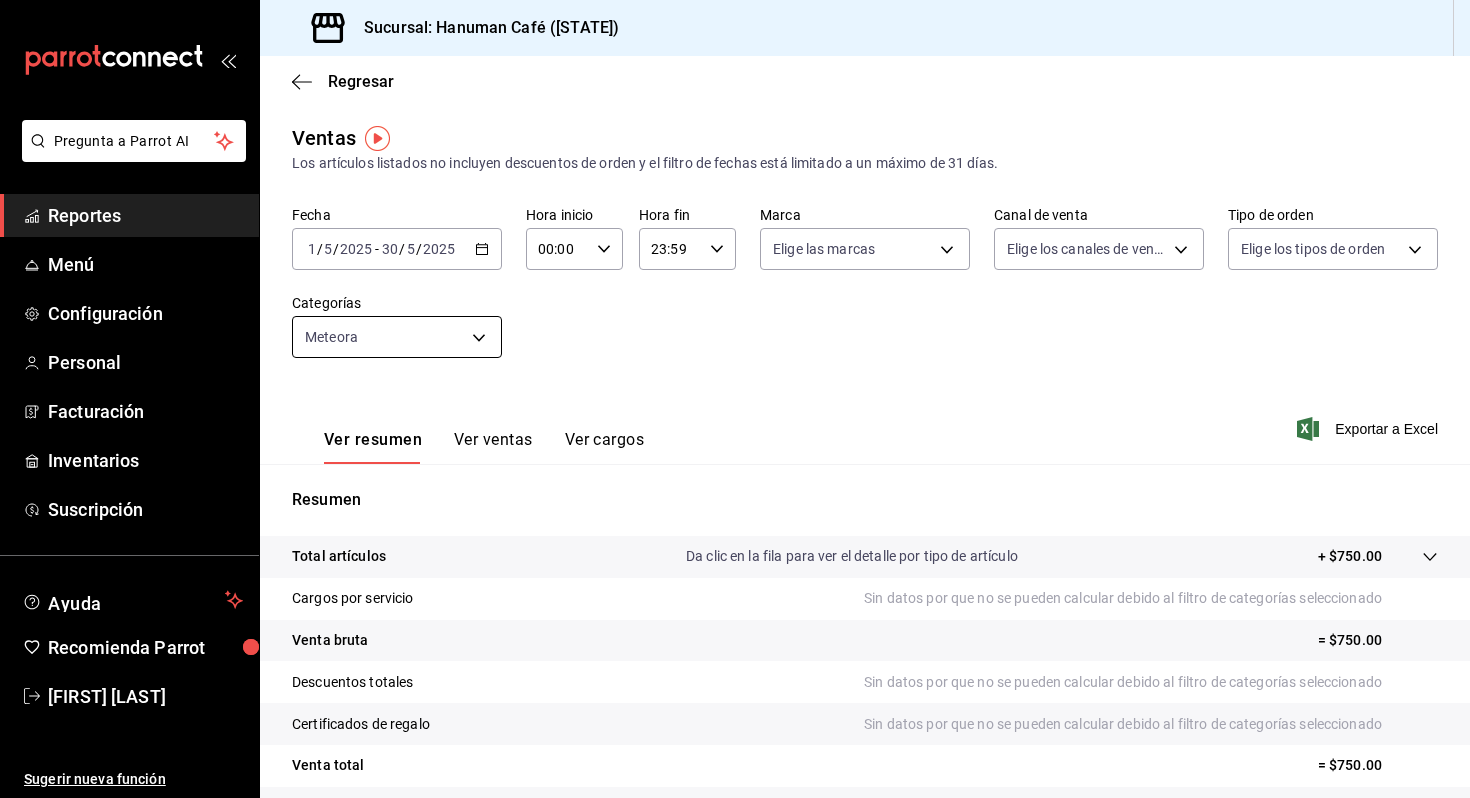 click on "Pregunta a Parrot AI Reportes   Menú   Configuración   Personal   Facturación   Inventarios   Suscripción   Ayuda Recomienda Parrot   [FIRST] [LAST]   Sugerir nueva función   Sucursal: Hanuman Café ([STATE]) Regresar Ventas Los artículos listados no incluyen descuentos de orden y el filtro de fechas está limitado a un máximo de 31 días. Fecha [DATE] [DATE] / [DATE] - [DATE] [DATE] / [DATE] Hora inicio 00:00 Hora inicio Hora fin 23:59 Hora fin Marca Elige las marcas Canal de venta Elige los canales de venta Tipo de orden Elige los tipos de orden Categorías Meteora [UUID] Ver resumen Ver ventas Ver cargos Exportar a Excel Resumen Total artículos Da clic en la fila para ver el detalle por tipo de artículo + $750.00 Cargos por servicio  Sin datos por que no se pueden calcular debido al filtro de categorías seleccionado Venta bruta = $750.00 Descuentos totales  Sin datos por que no se pueden calcular debido al filtro de categorías seleccionado Venta total" at bounding box center [735, 399] 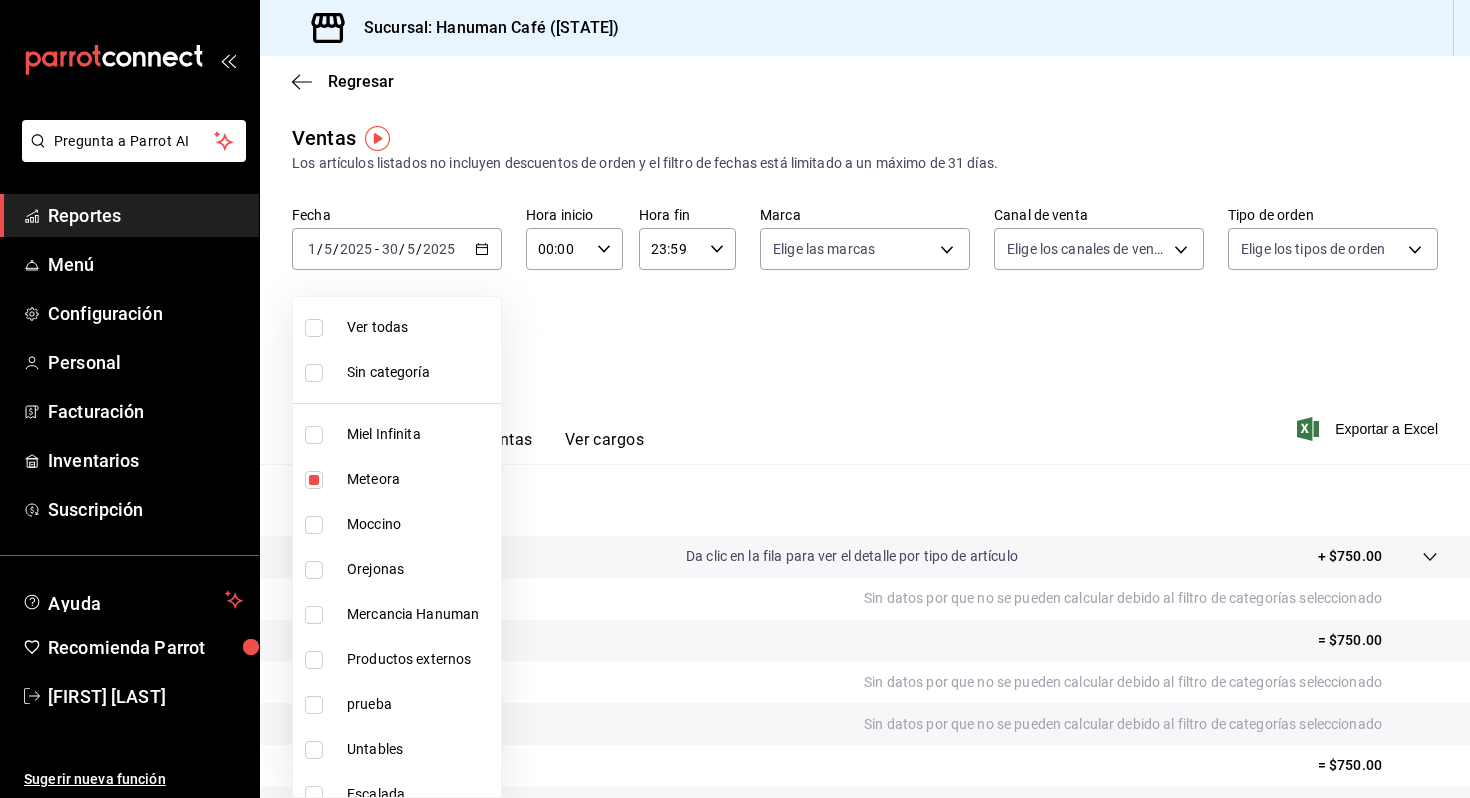 click on "Miel Infinita" at bounding box center (420, 434) 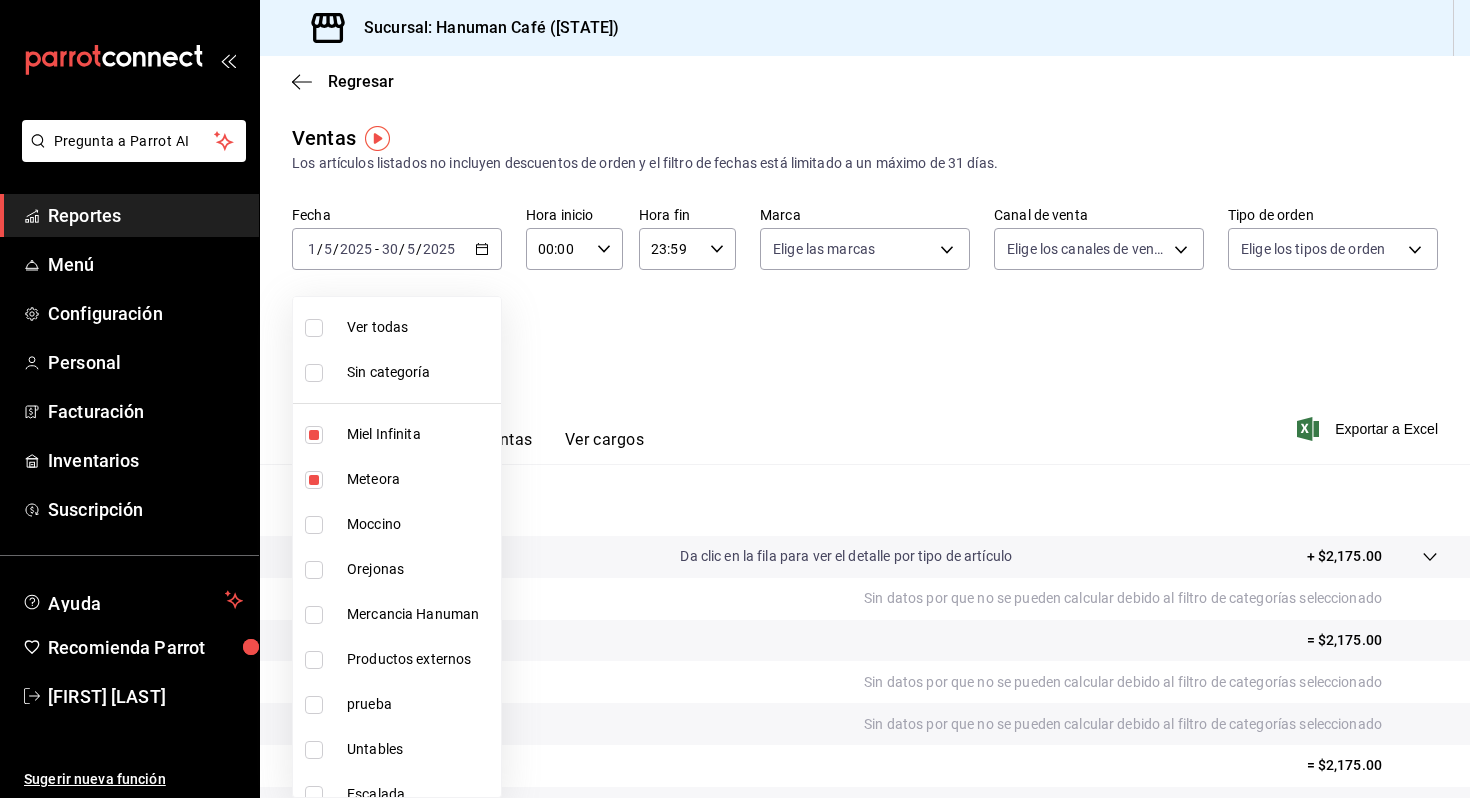 click on "Meteora" at bounding box center [420, 479] 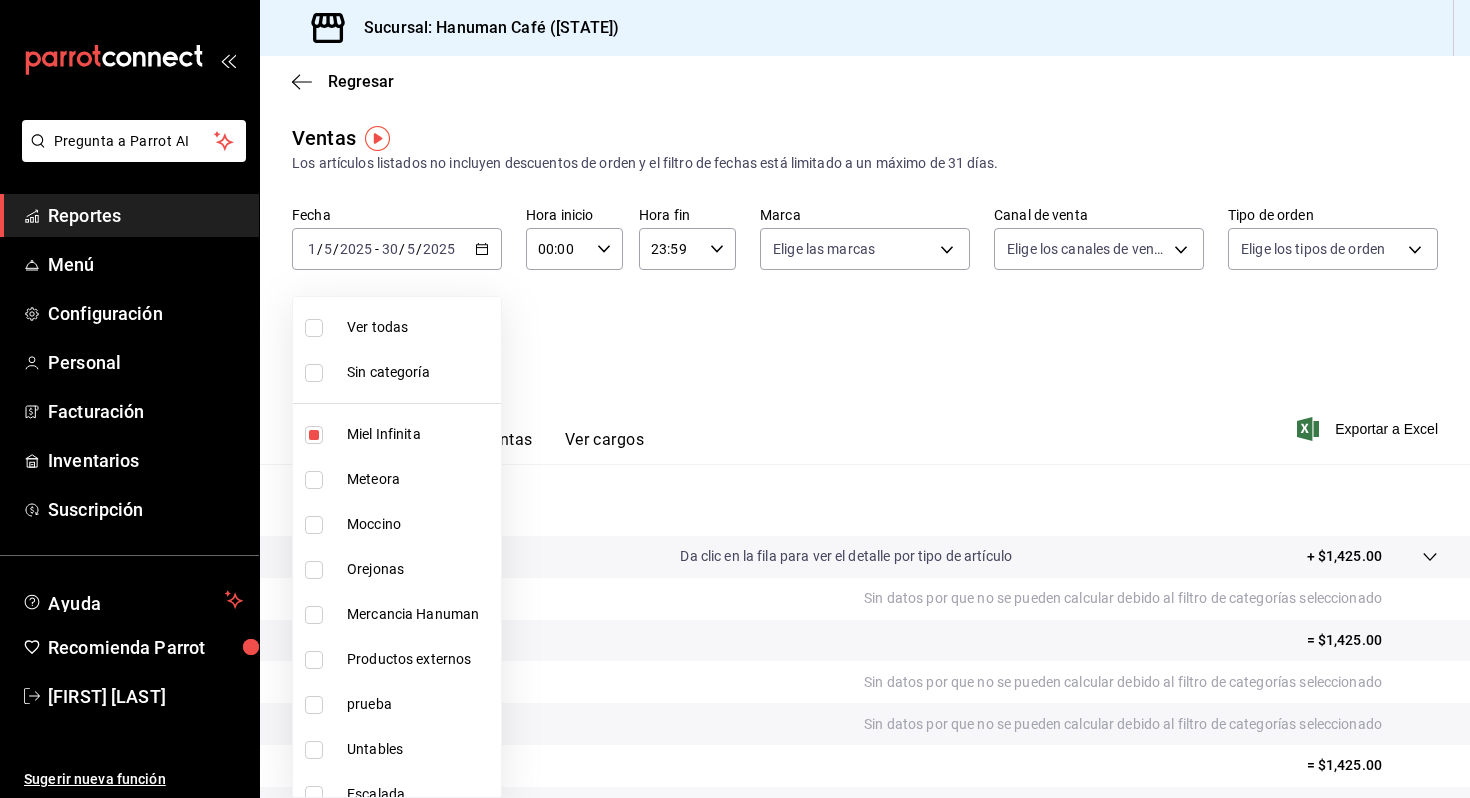 click at bounding box center [735, 399] 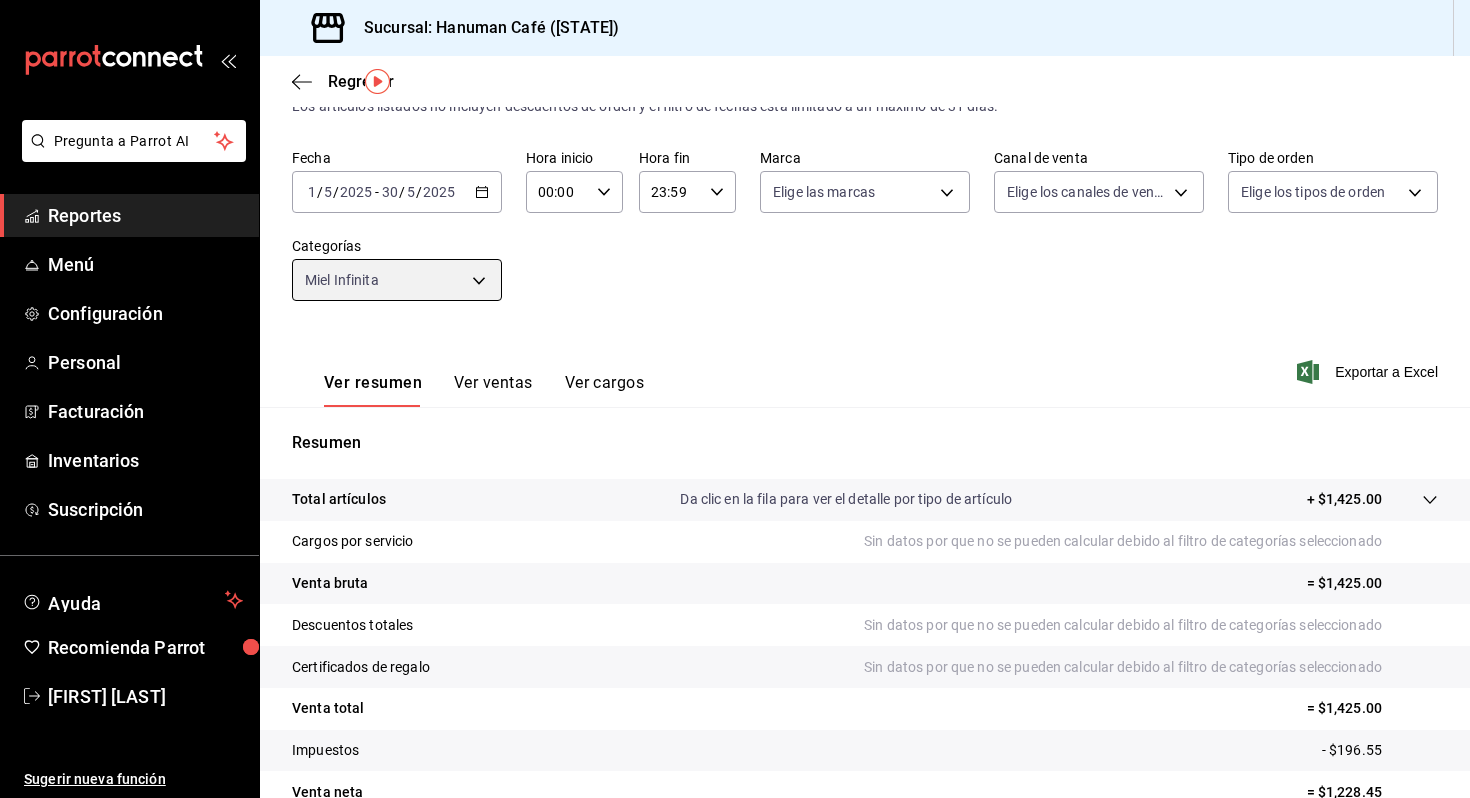 scroll, scrollTop: 62, scrollLeft: 0, axis: vertical 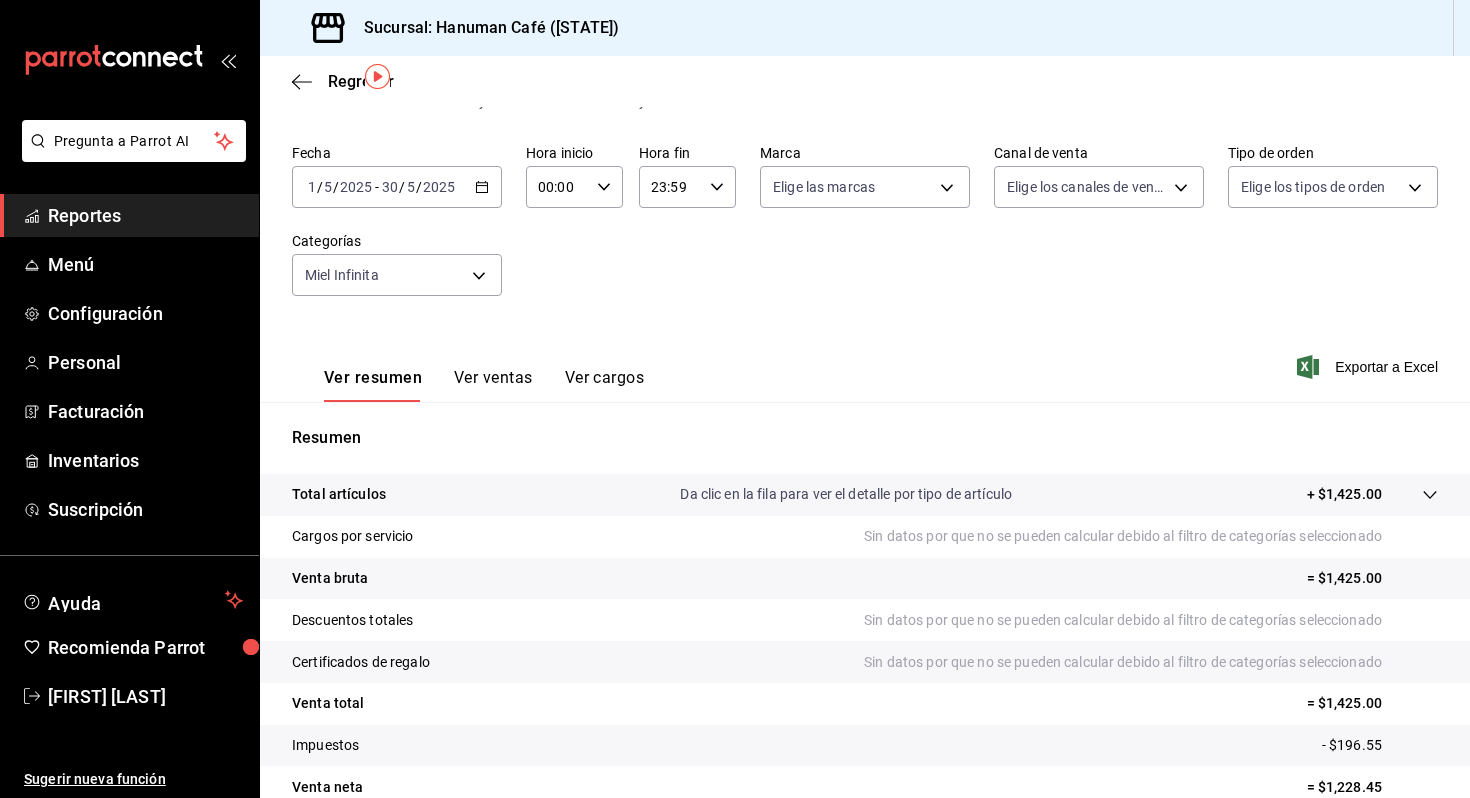 click on "Ver ventas" at bounding box center [493, 385] 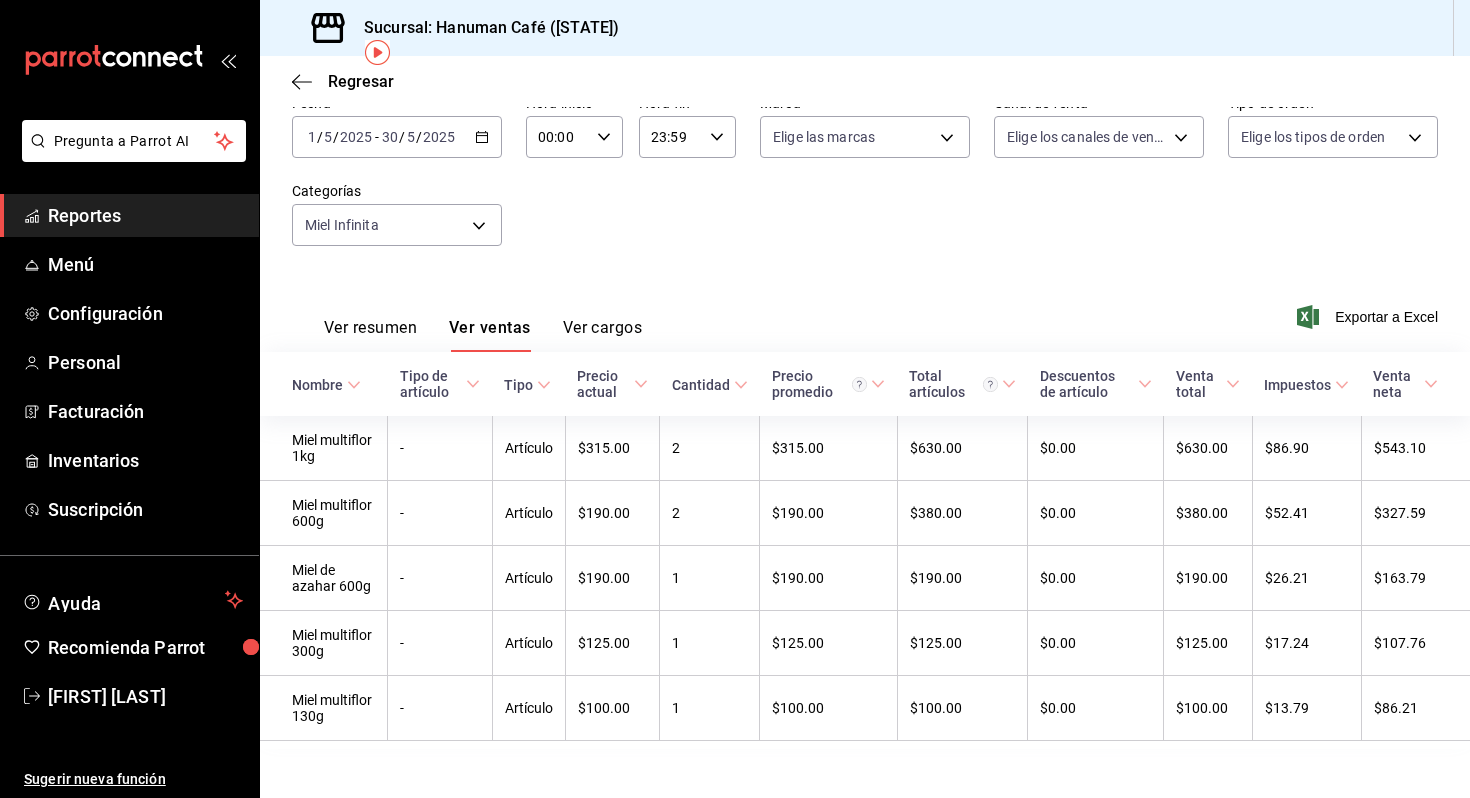 scroll, scrollTop: 133, scrollLeft: 0, axis: vertical 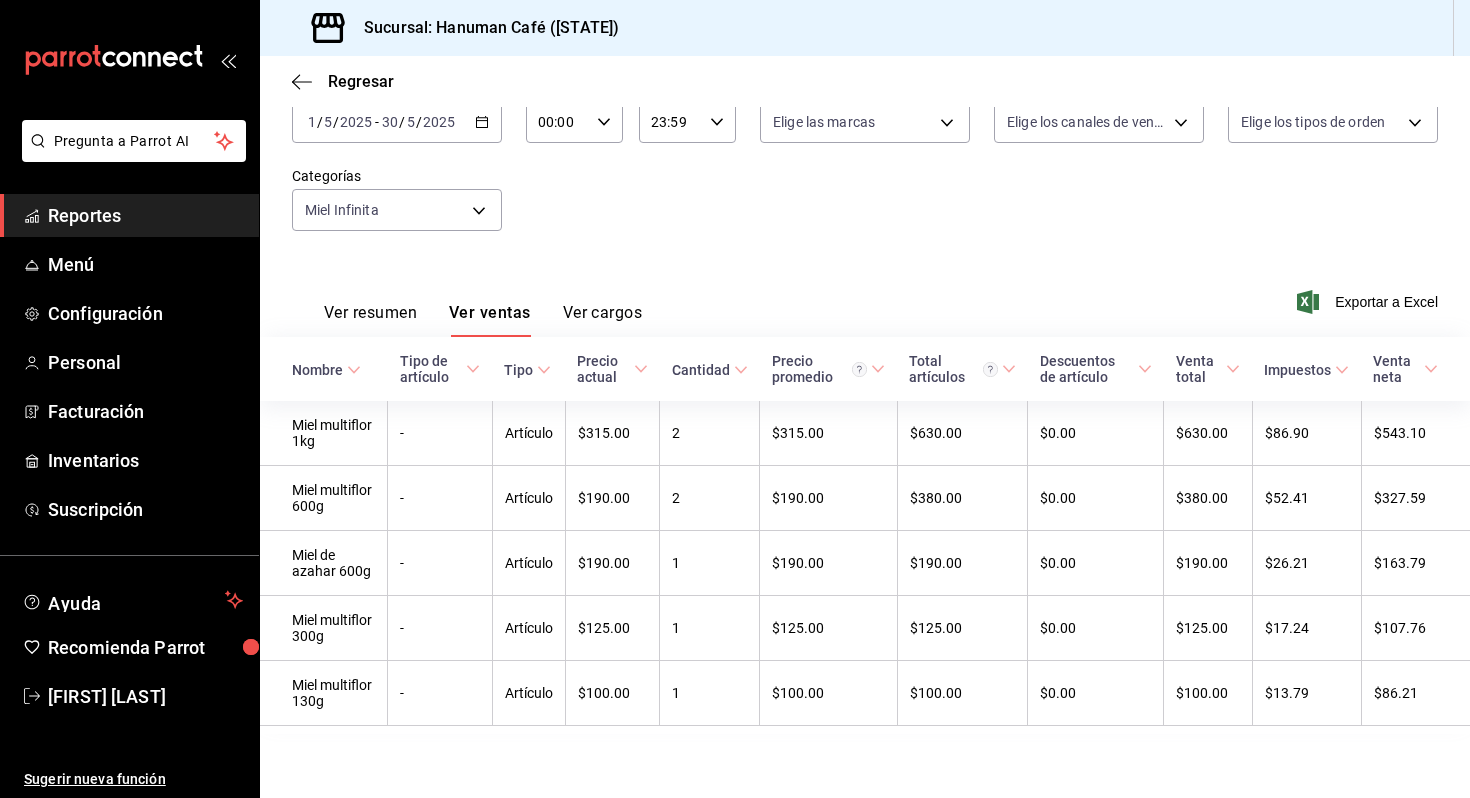 click on "Ver resumen" at bounding box center [370, 320] 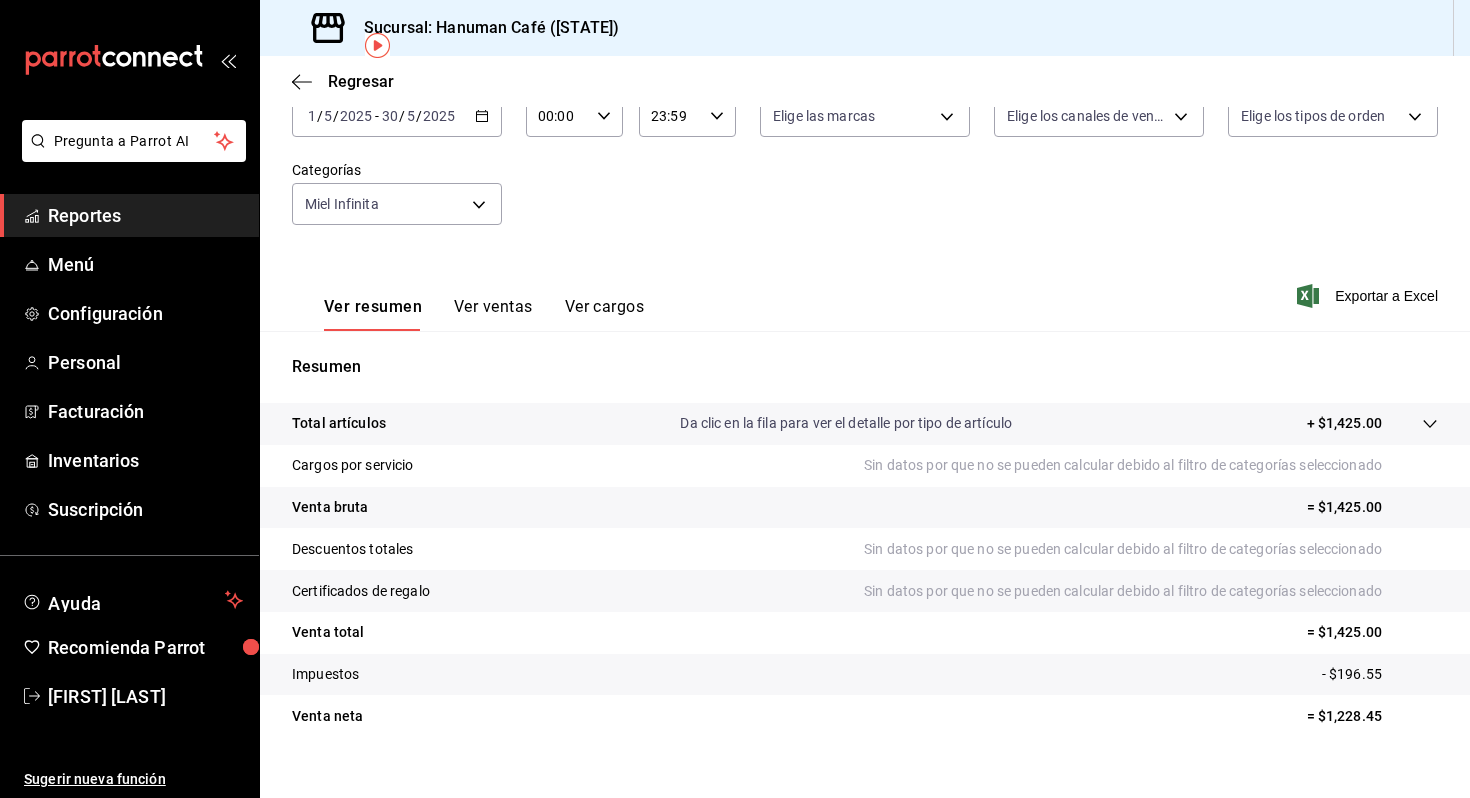 scroll, scrollTop: 0, scrollLeft: 0, axis: both 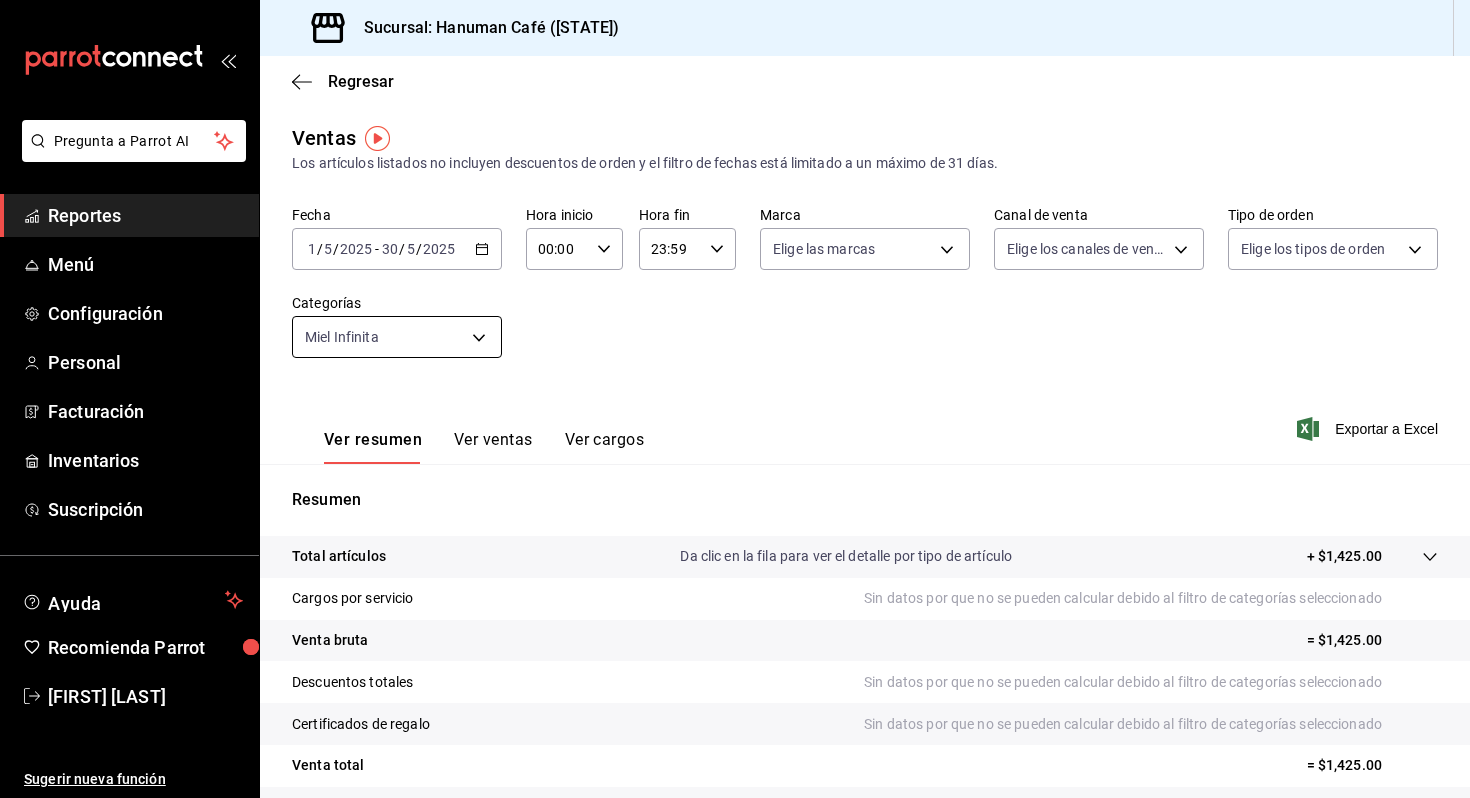click on "Pregunta a Parrot AI Reportes   Menú   Configuración   Personal   Facturación   Inventarios   Suscripción   Ayuda Recomienda Parrot   [FIRST] [LAST]   Sugerir nueva función   Sucursal: Hanuman Café ([STATE]) Regresar Ventas Los artículos listados no incluyen descuentos de orden y el filtro de fechas está limitado a un máximo de 31 días. Fecha [DATE] [DATE] / [DATE] - [DATE] [DATE] / [DATE] Hora inicio 00:00 Hora inicio Hora fin 23:59 Hora fin Marca Elige las marcas Canal de venta Elige los canales de venta Tipo de orden Elige los tipos de orden Categorías Miel Infinita [UUID] Ver resumen Ver ventas Ver cargos Exportar a Excel Resumen Total artículos Da clic en la fila para ver el detalle por tipo de artículo + $1,425.00 Cargos por servicio  Sin datos por que no se pueden calcular debido al filtro de categorías seleccionado Venta bruta = $1,425.00 Descuentos totales  Sin datos por que no se pueden calcular debido al filtro de categorías seleccionado   Menú" at bounding box center [735, 399] 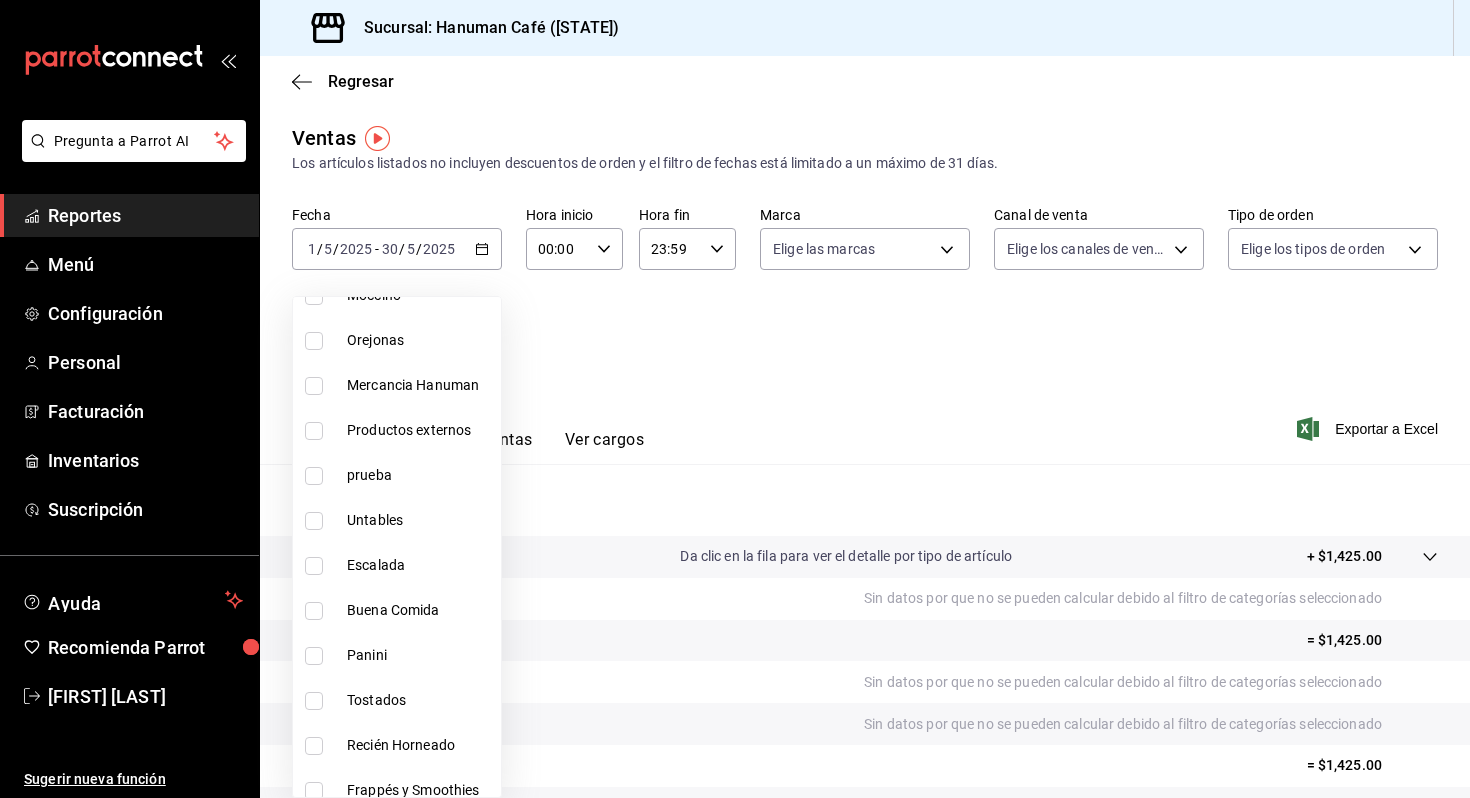 scroll, scrollTop: 220, scrollLeft: 0, axis: vertical 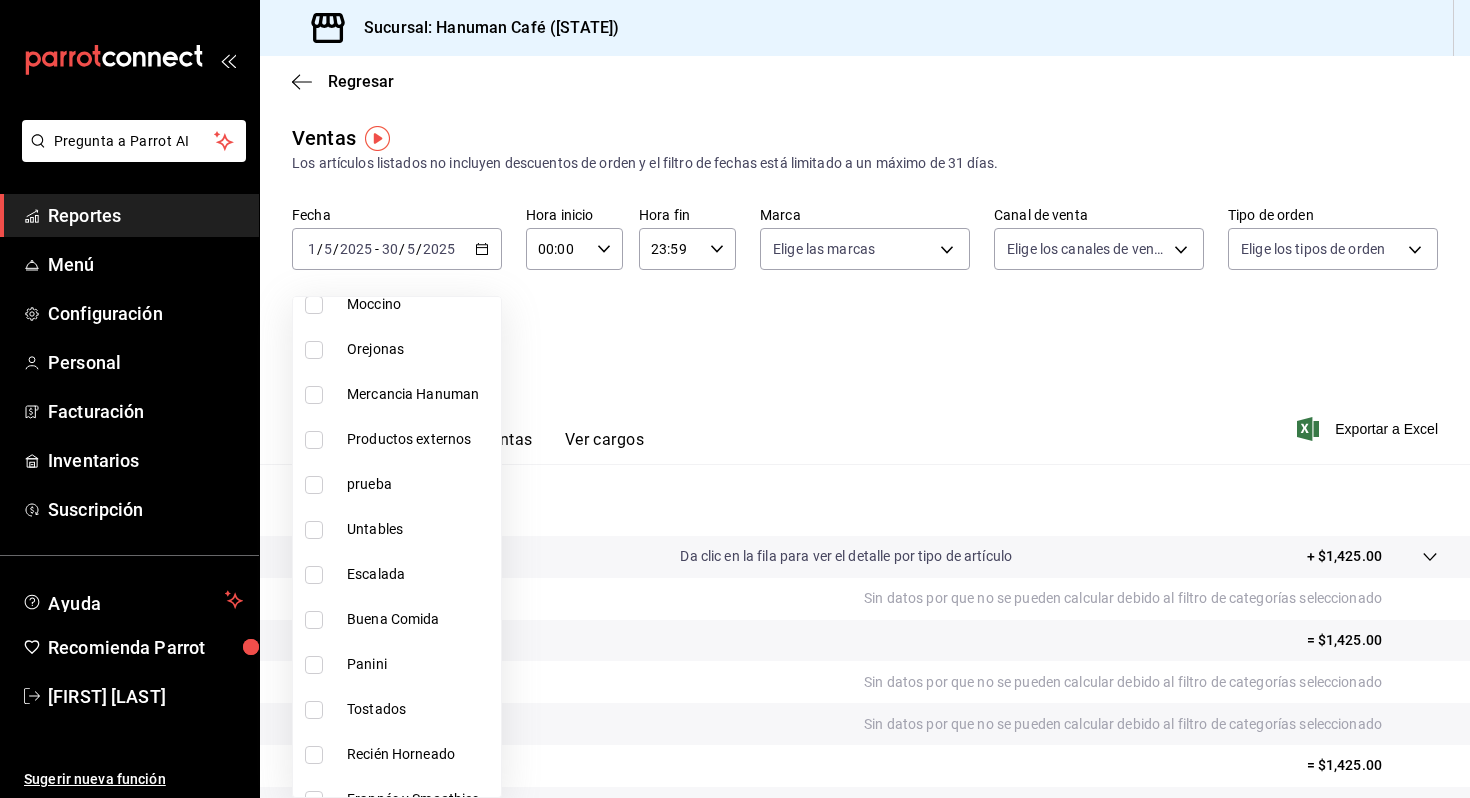 click on "Productos externos" at bounding box center (420, 439) 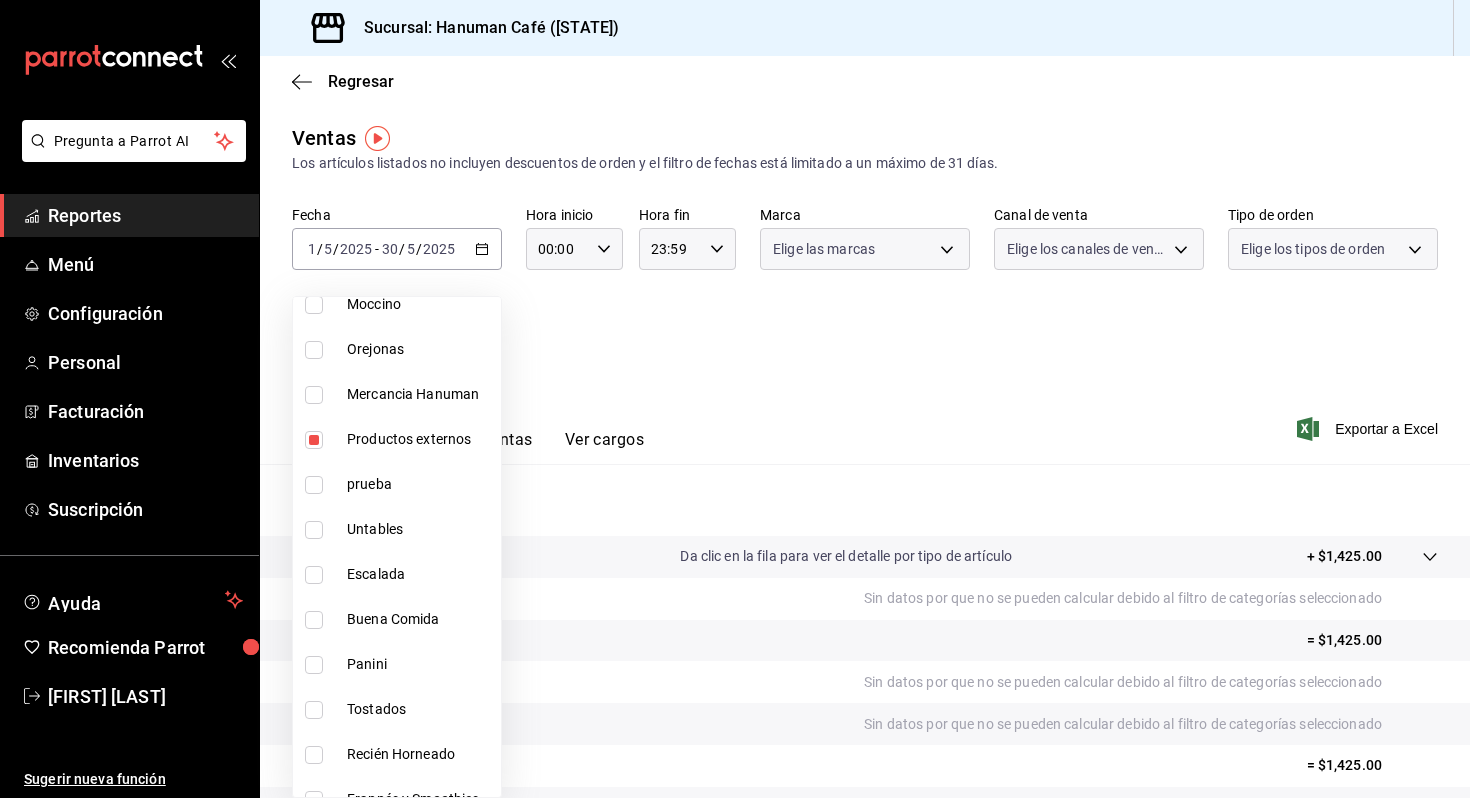 click on "Productos externos" at bounding box center [420, 439] 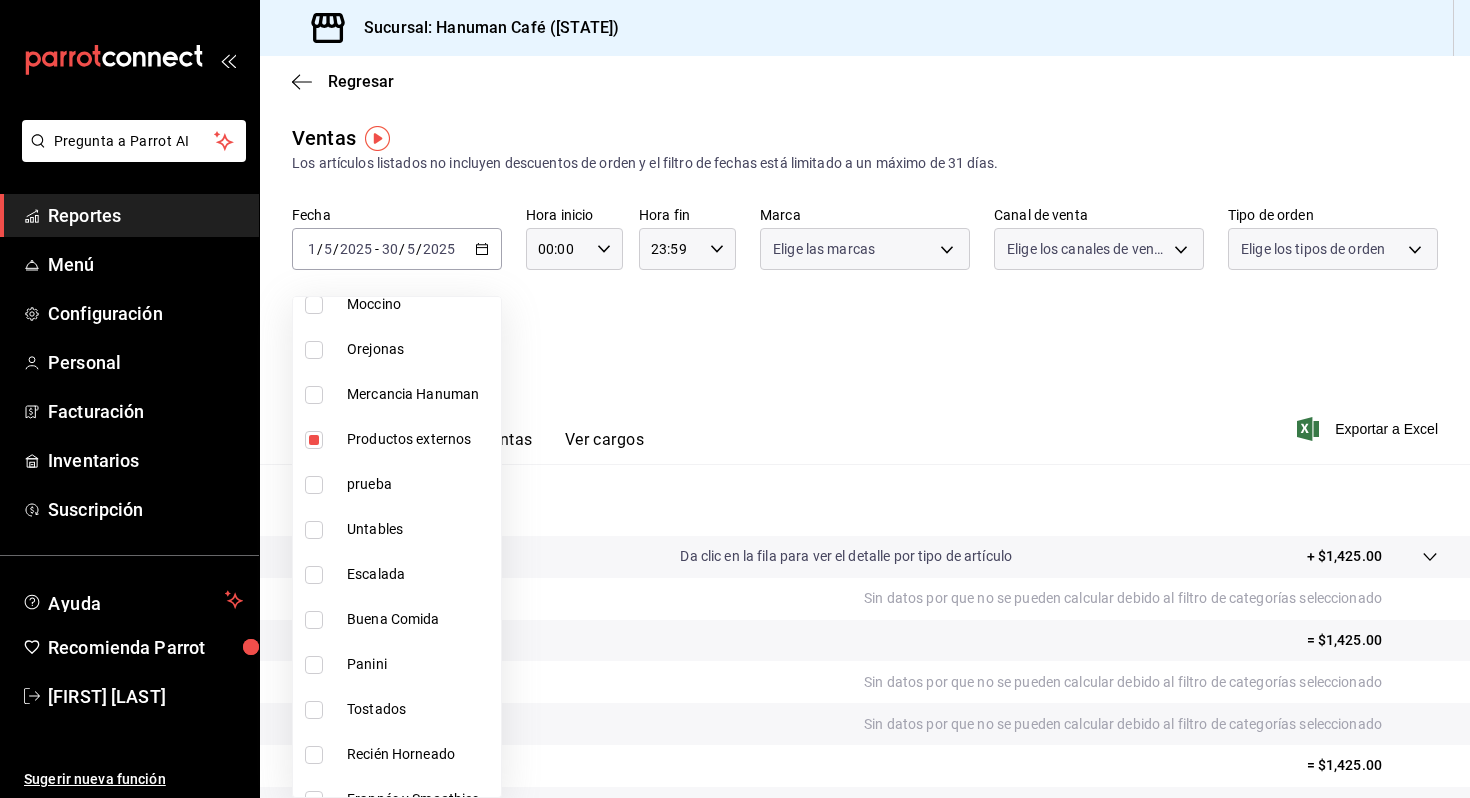 type on "42b93d00-4712-4959-903f-da54de777d11" 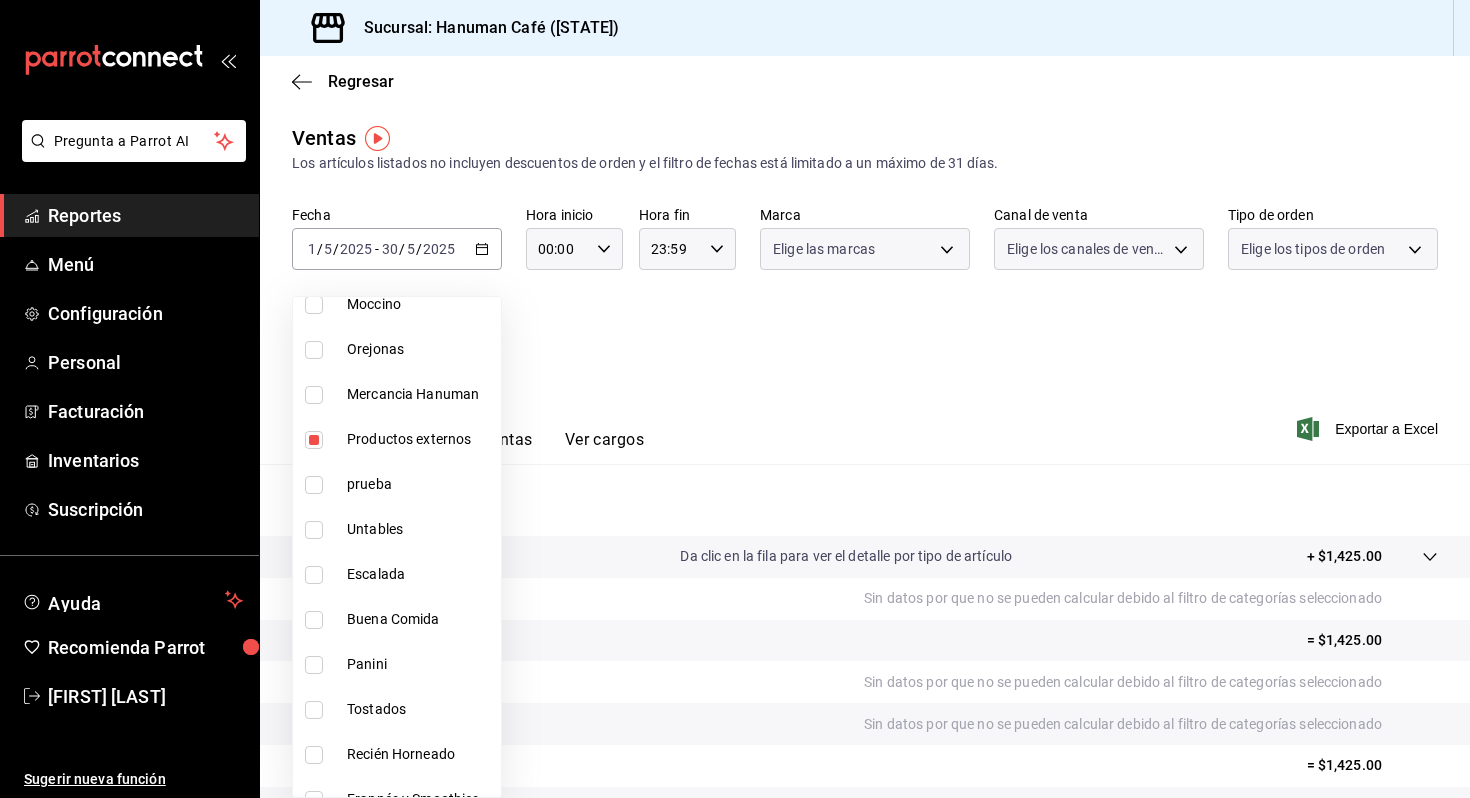 checkbox on "false" 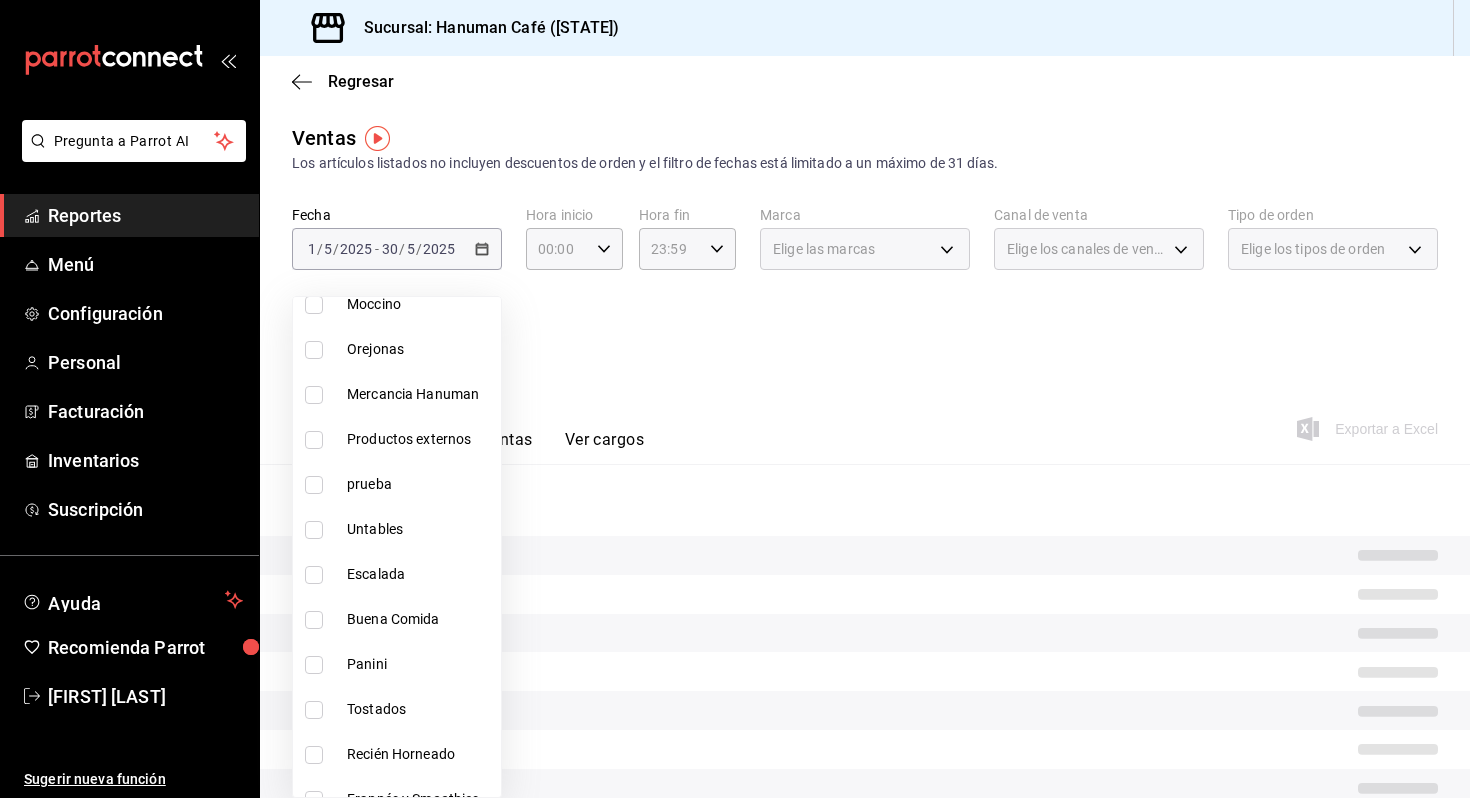click on "Orejonas" at bounding box center (420, 349) 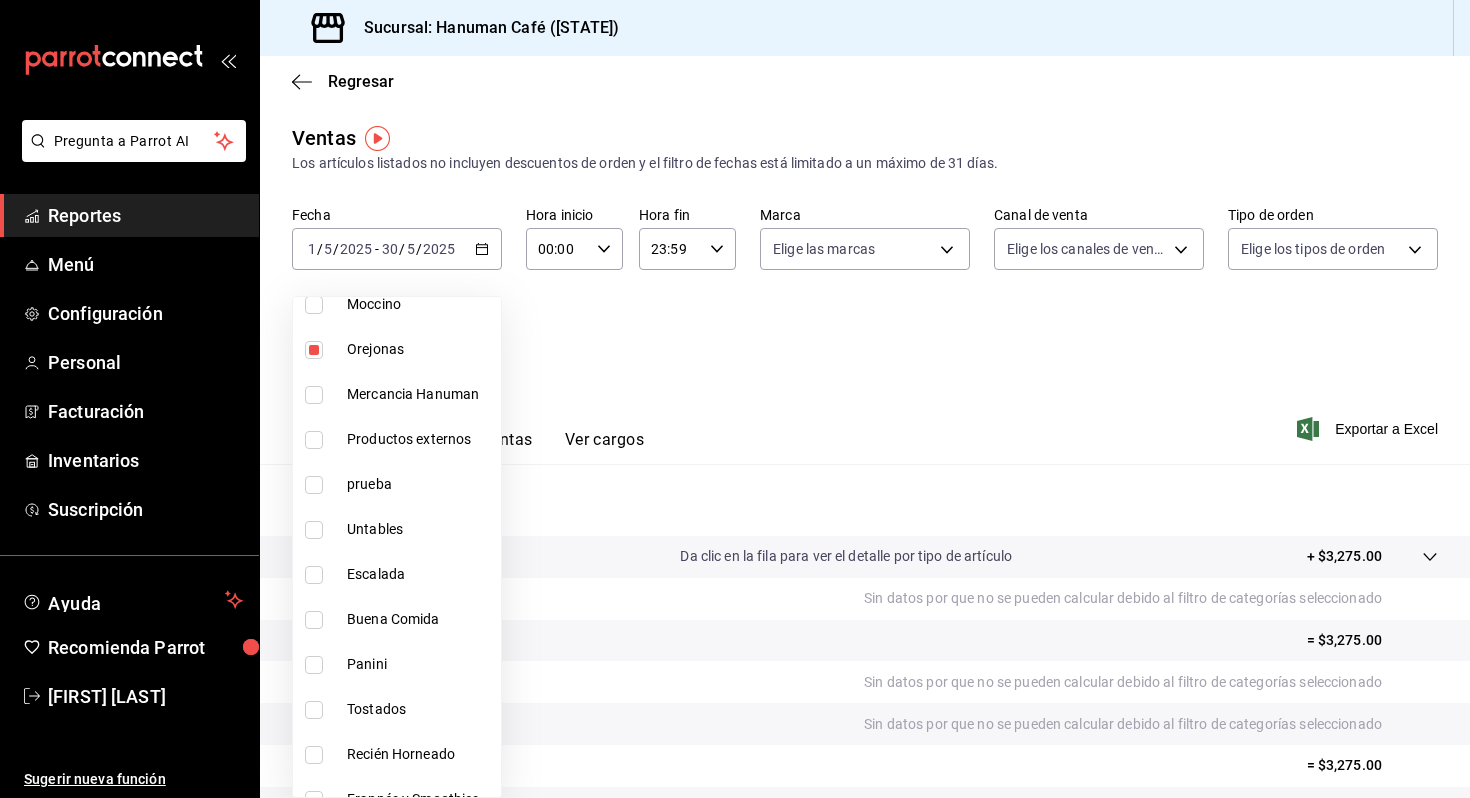 click at bounding box center [735, 399] 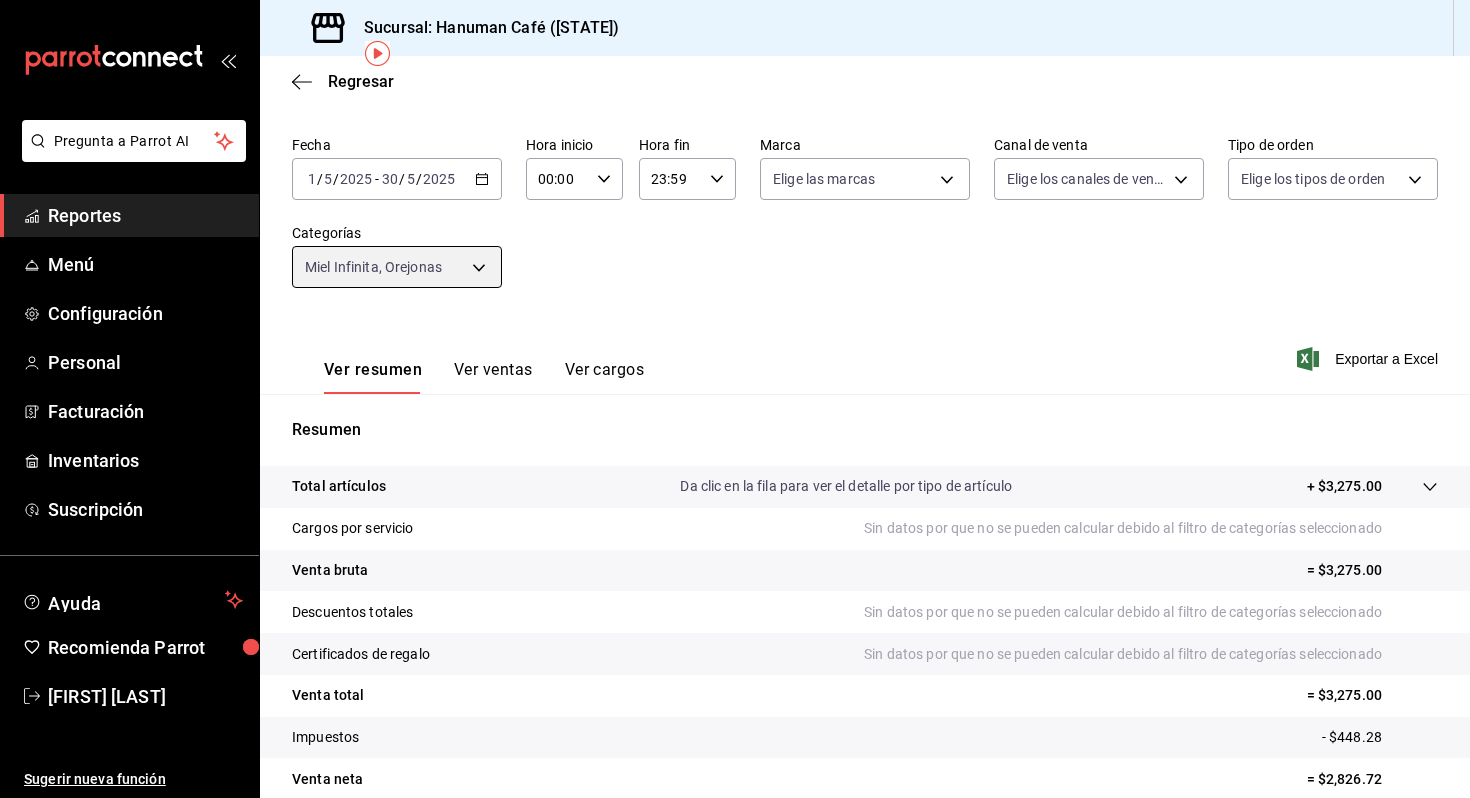 scroll, scrollTop: 160, scrollLeft: 0, axis: vertical 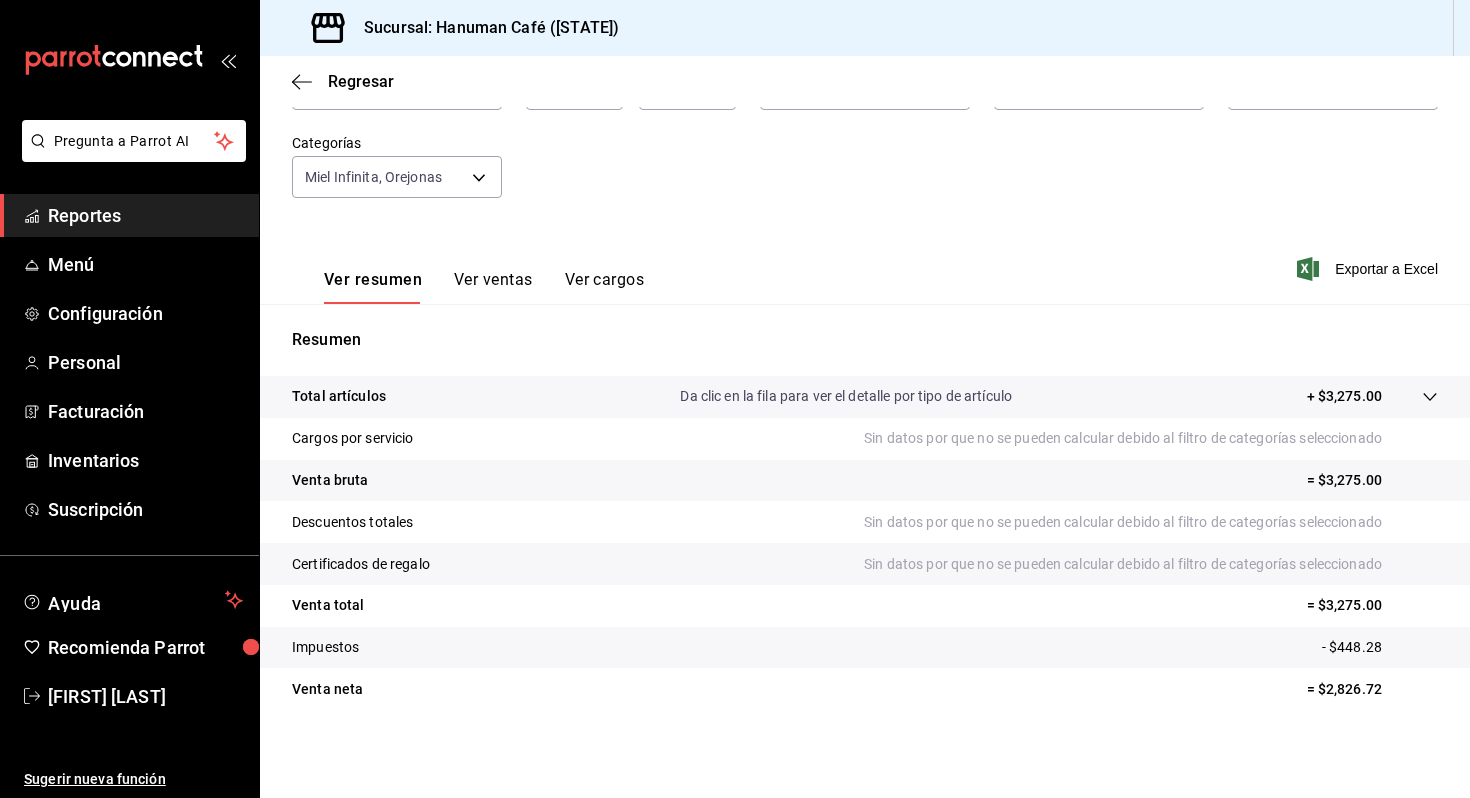 click on "Ver ventas" at bounding box center [493, 287] 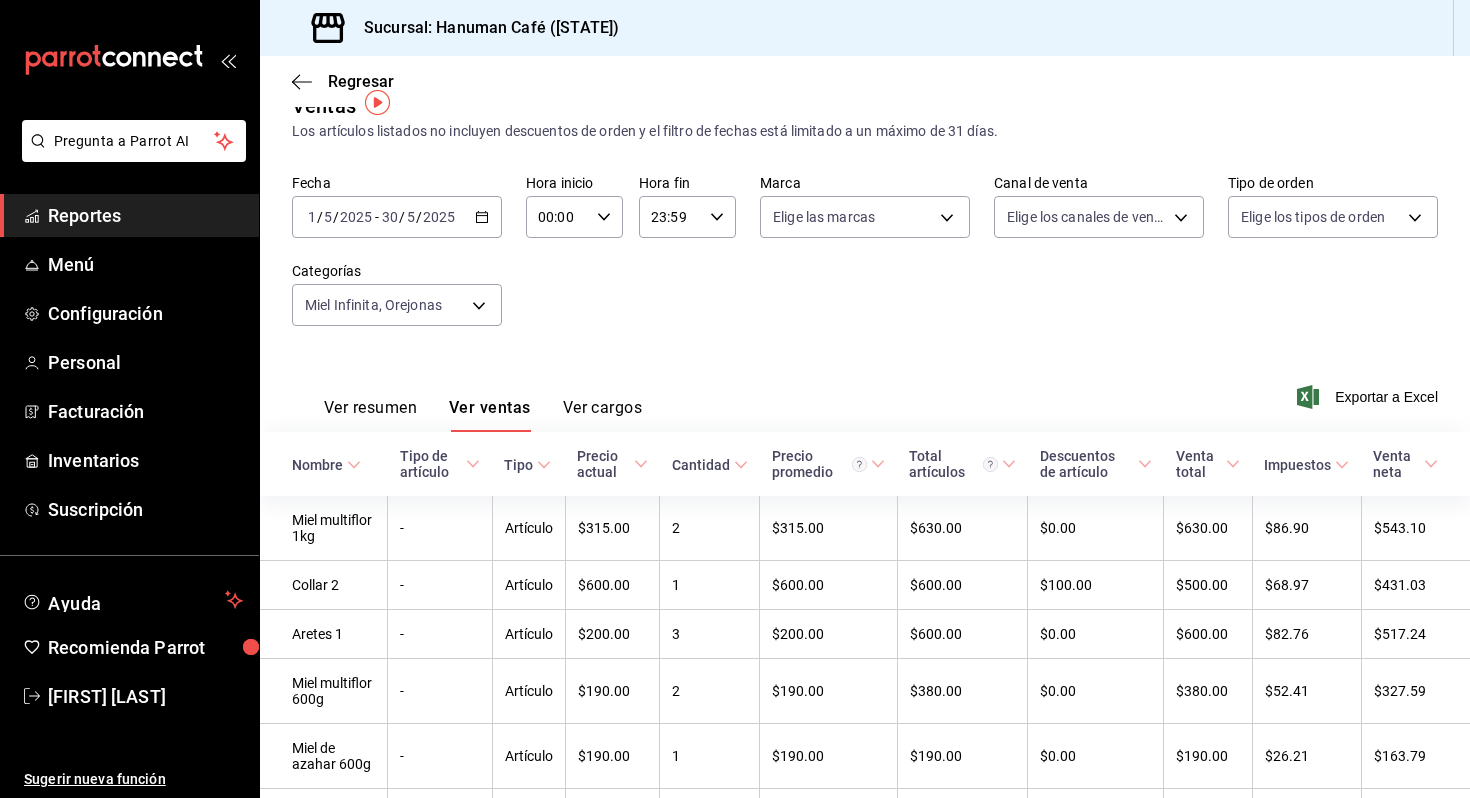 scroll, scrollTop: 36, scrollLeft: 0, axis: vertical 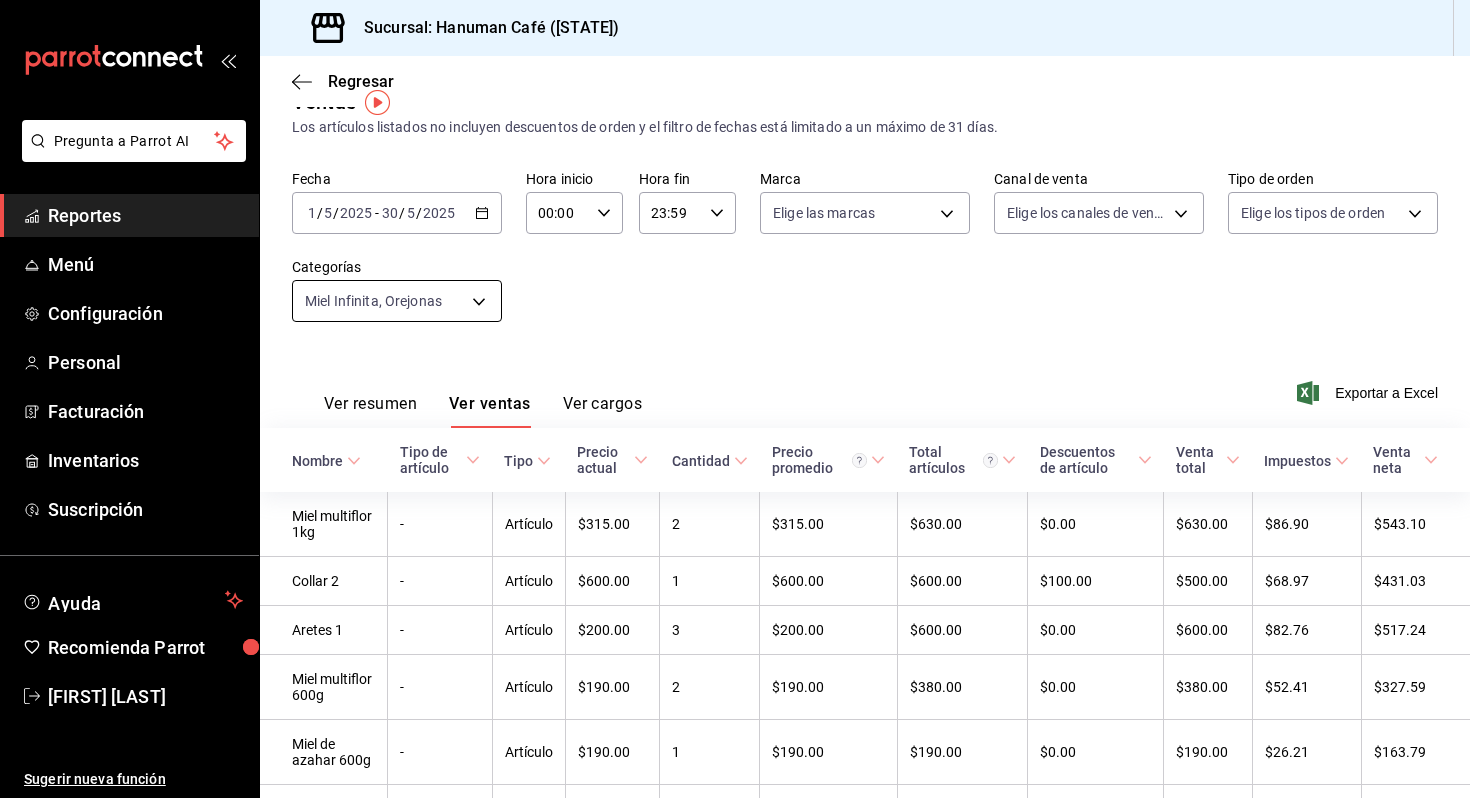 click on "Pregunta a Parrot AI Reportes   Menú   Configuración   Personal   Facturación   Inventarios   Suscripción   Ayuda Recomienda Parrot   [FIRST] [LAST]   Sugerir nueva función   Sucursal: Hanuman Café ([STATE]) Regresar Ventas Los artículos listados no incluyen descuentos de orden y el filtro de fechas está limitado a un máximo de 31 días. Fecha [DATE] [DATE] / [DATE] - [DATE] [DATE] / [DATE] Hora inicio 00:00 Hora inicio Hora fin 23:59 Hora fin Marca Elige las marcas Canal de venta Elige los canales de venta Tipo de orden Elige los tipos de orden Categorías Miel Infinita, Orejonas [UUID],[UUID] Ver resumen Ver ventas Ver cargos Exportar a Excel Nombre Tipo de artículo Tipo Precio actual Cantidad Precio promedio   Total artículos   Descuentos de artículo Venta total Impuestos Venta neta Miel multiflor 1kg - Artículo $315.00 2 $315.00 $630.00 $0.00 $630.00 $86.90 $543.10 Collar 2 - Artículo $600.00 1 $600.00 $600.00 $100.00 - 3 -" at bounding box center [735, 399] 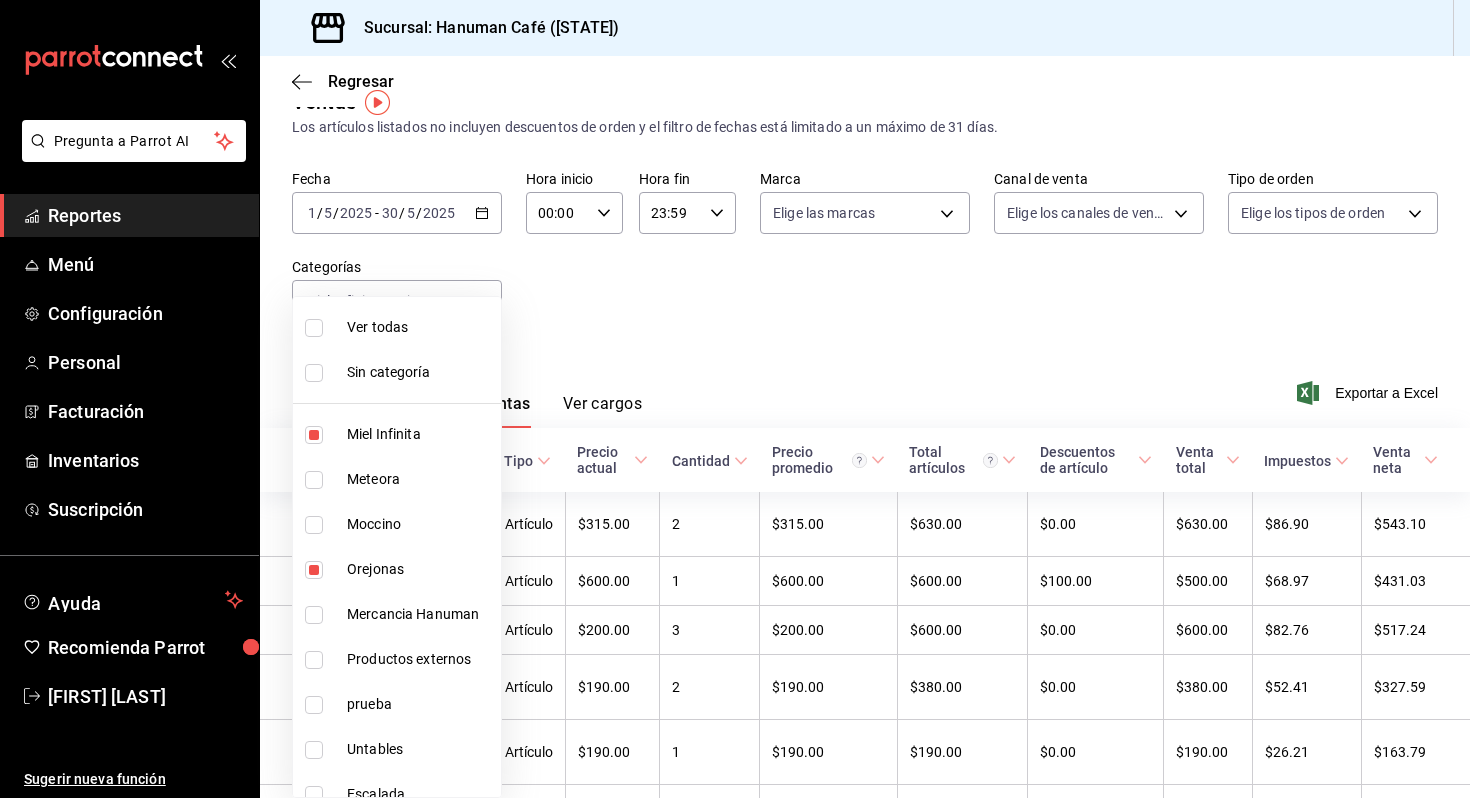 click at bounding box center (314, 435) 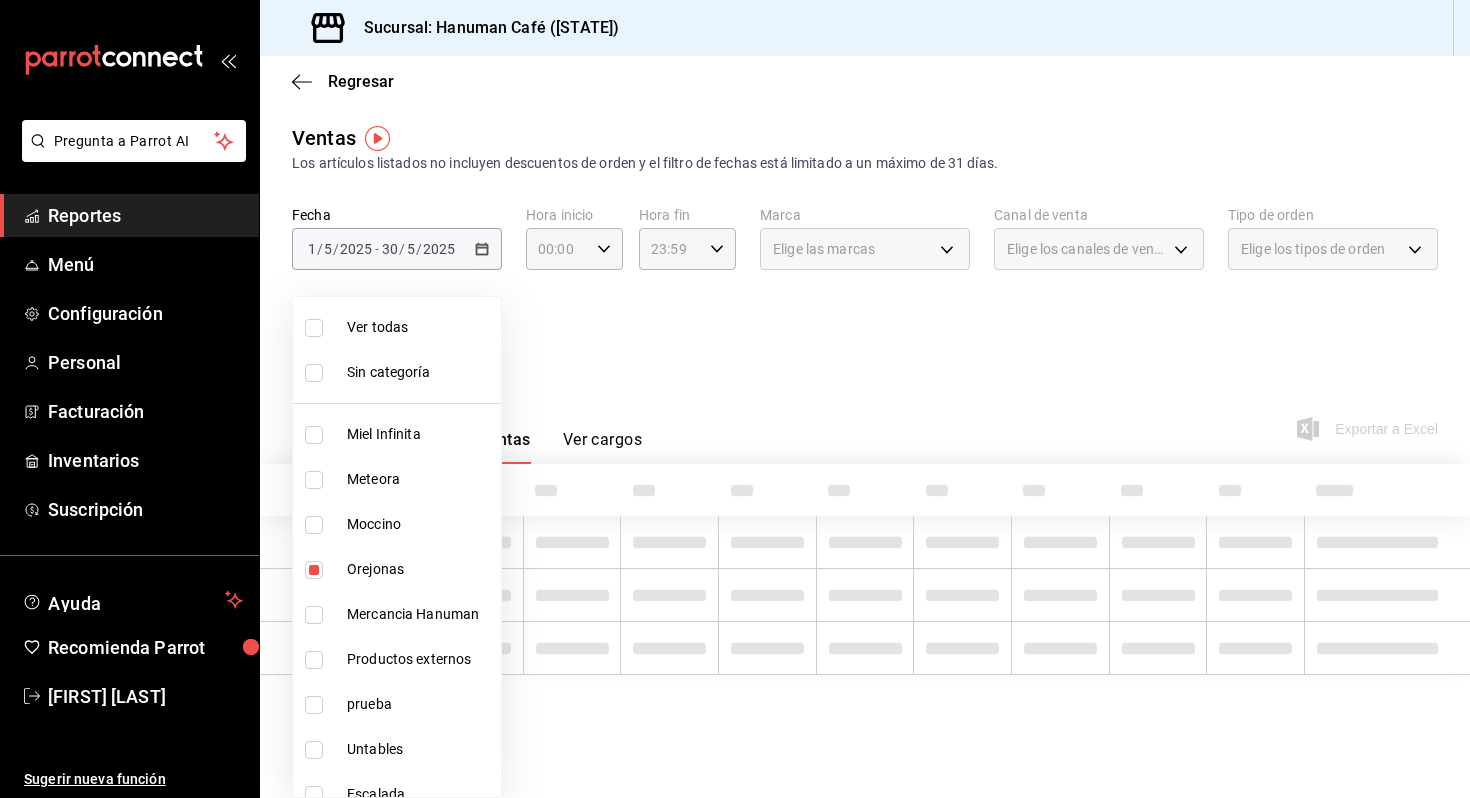 scroll, scrollTop: 0, scrollLeft: 0, axis: both 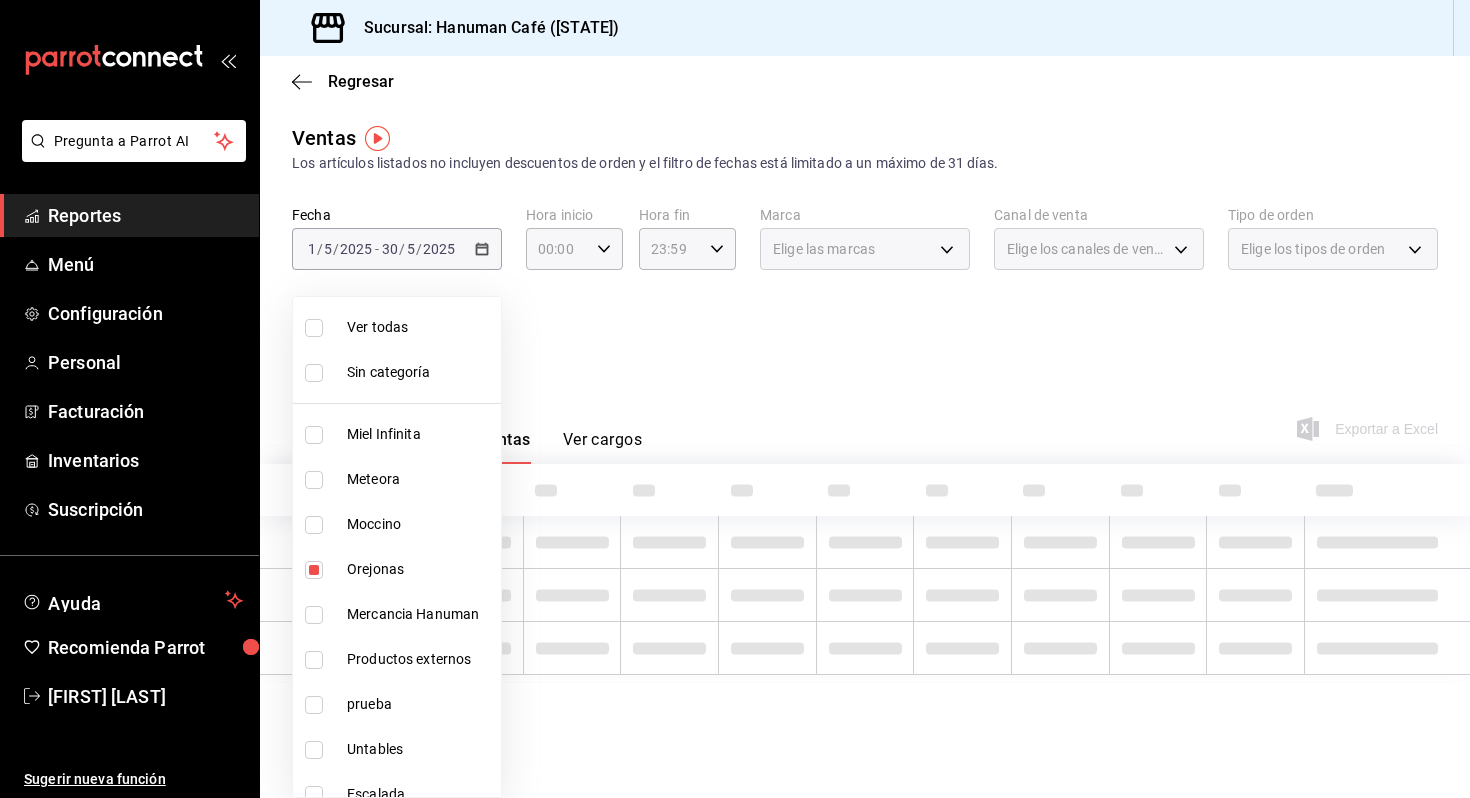 click at bounding box center [735, 399] 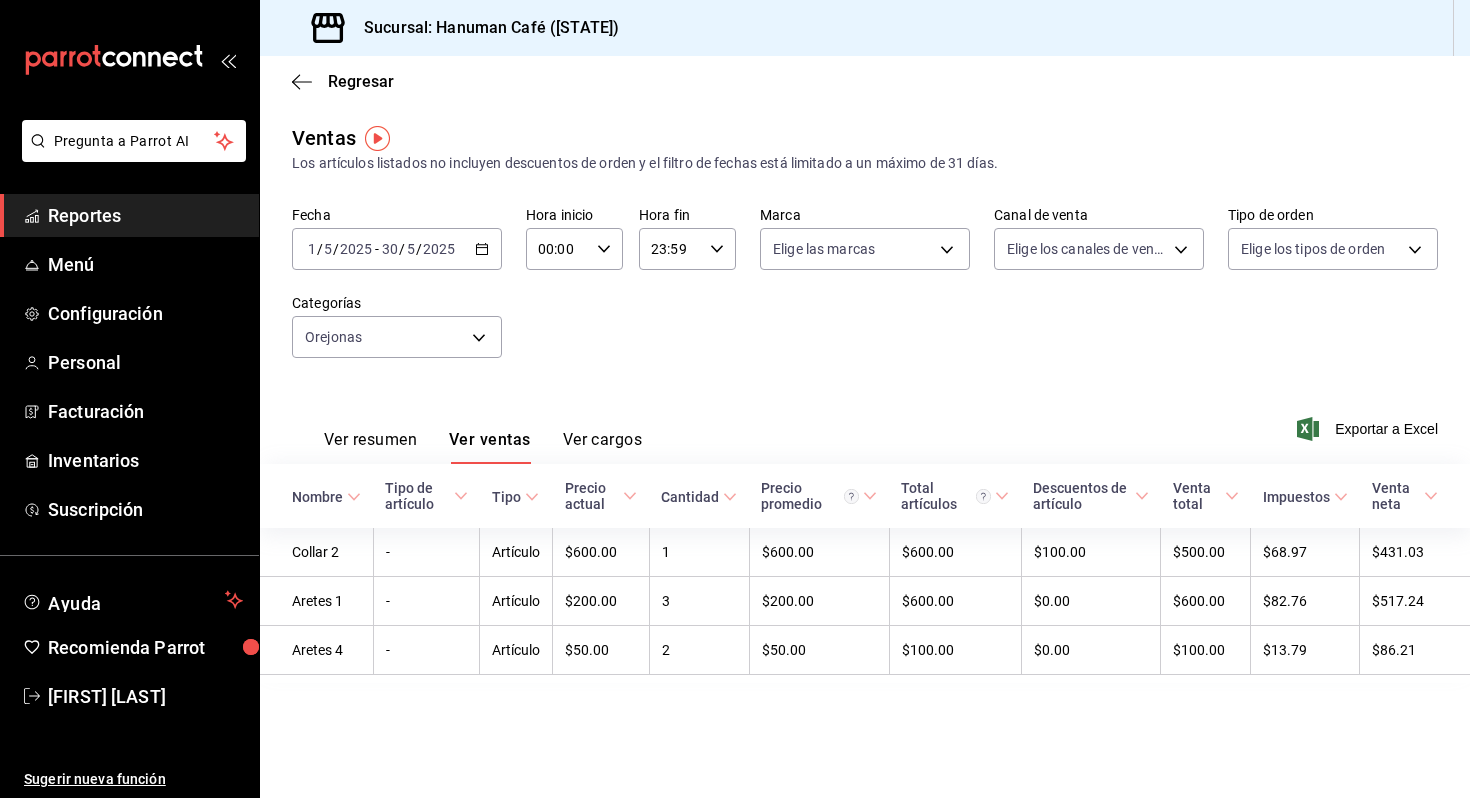 click on "Ver resumen" at bounding box center (370, 447) 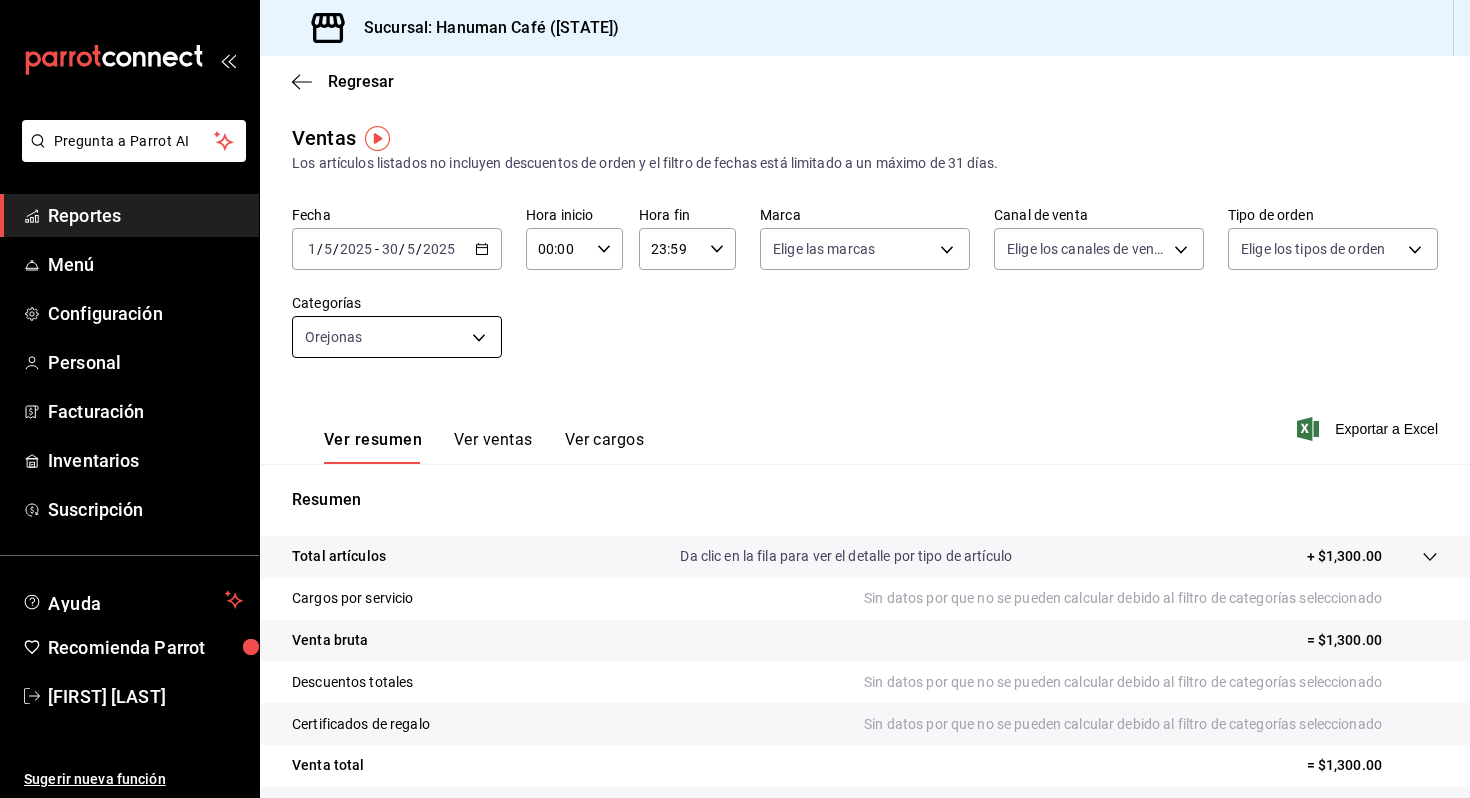 click on "Pregunta a Parrot AI Reportes   Menú   Configuración   Personal   Facturación   Inventarios   Suscripción   Ayuda Recomienda Parrot   [FIRST] [LAST]   Sugerir nueva función   Sucursal: Hanuman Café ([STATE]) Regresar Ventas Los artículos listados no incluyen descuentos de orden y el filtro de fechas está limitado a un máximo de 31 días. Fecha [DATE] [DATE] / [DATE] - [DATE] [DATE] / [DATE] Hora inicio 00:00 Hora inicio Hora fin 23:59 Hora fin Marca Elige las marcas Canal de venta Elige los canales de venta Tipo de orden Elige los tipos de orden Categorías Orejonas [UUID] Ver resumen Ver ventas Ver cargos Exportar a Excel Resumen Total artículos Da clic en la fila para ver el detalle por tipo de artículo + $1,300.00 Cargos por servicio  Sin datos por que no se pueden calcular debido al filtro de categorías seleccionado Venta bruta = $1,300.00 Descuentos totales  Sin datos por que no se pueden calcular debido al filtro de categorías seleccionado Venta total" at bounding box center [735, 399] 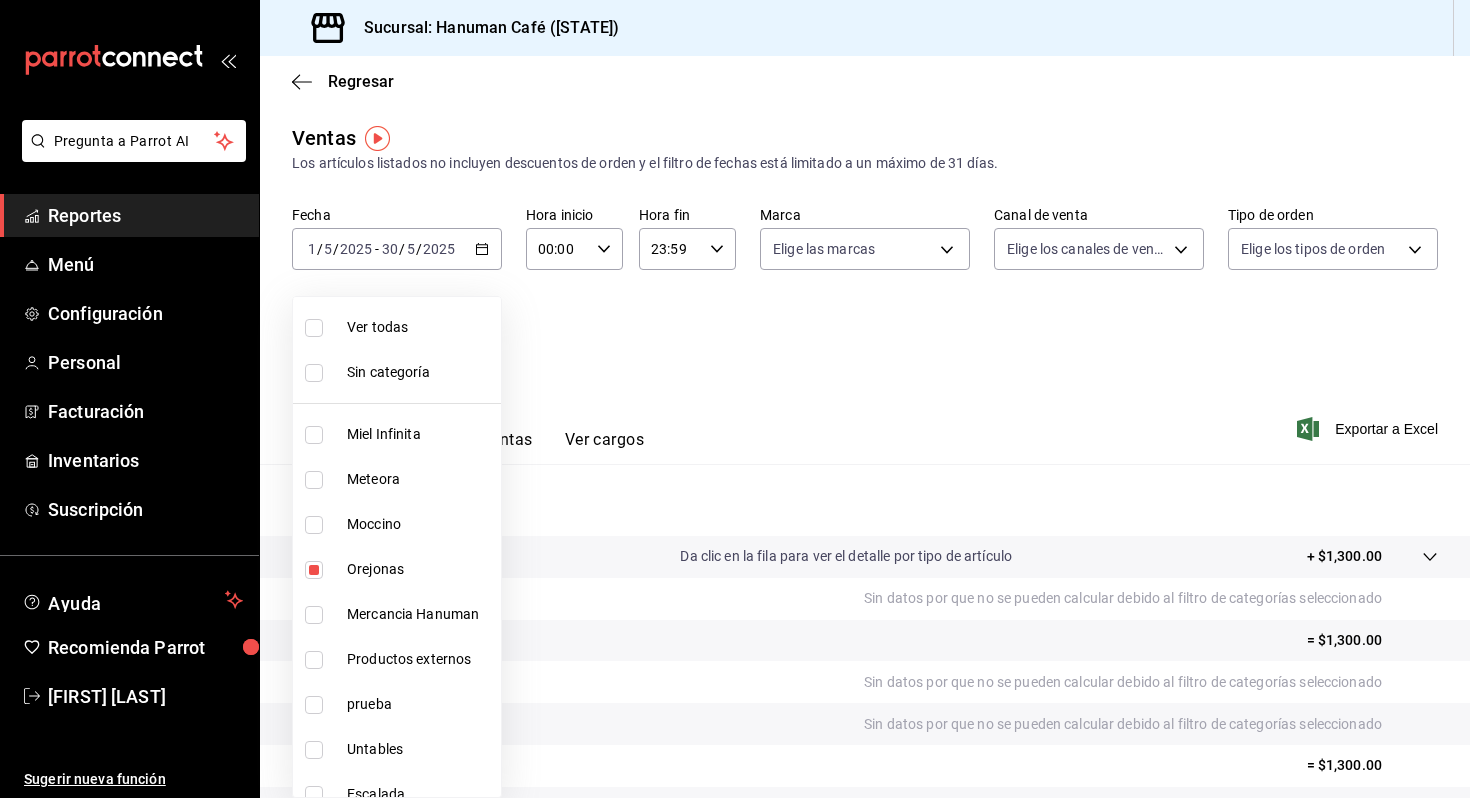 click on "Productos externos" at bounding box center [420, 659] 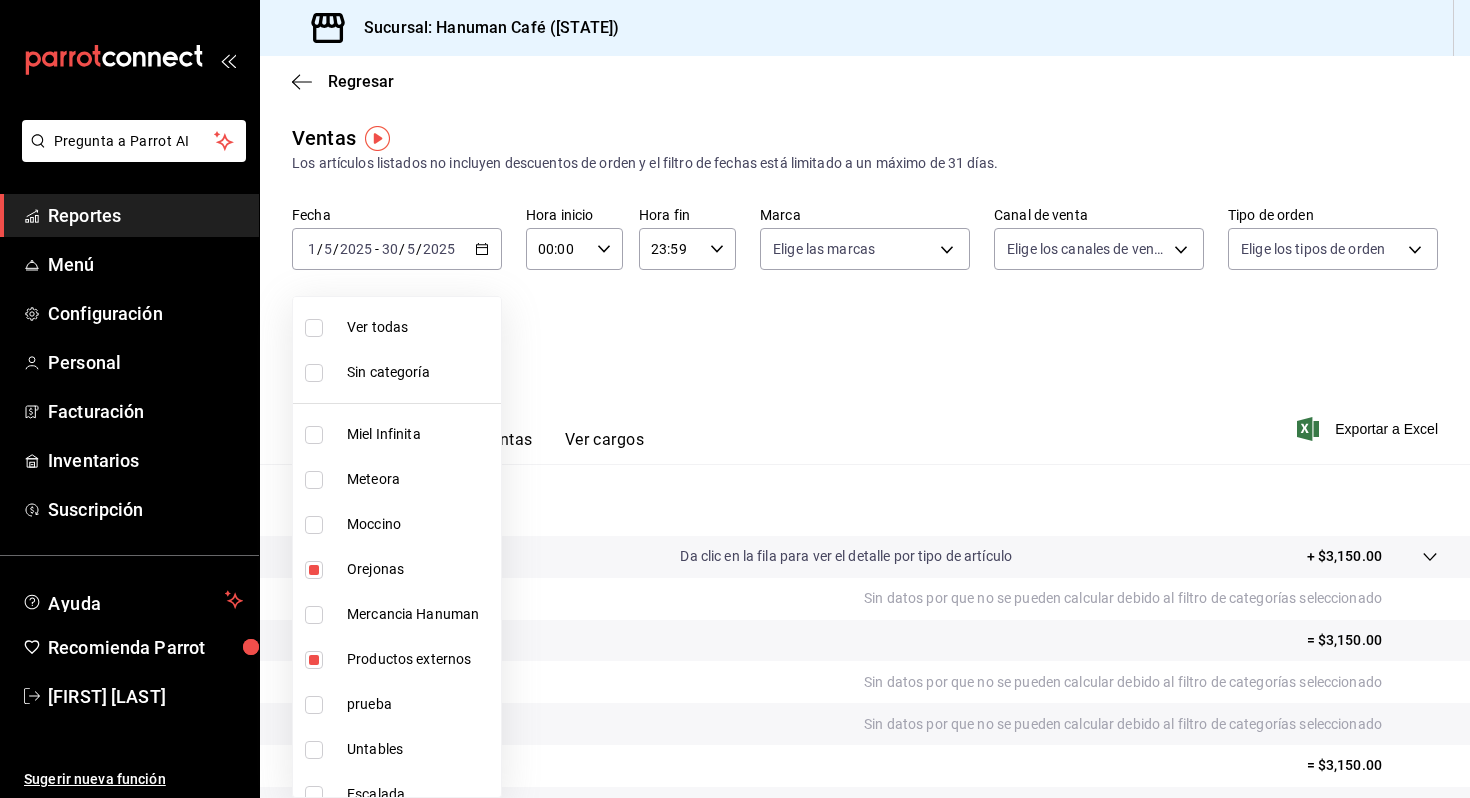 click at bounding box center (314, 570) 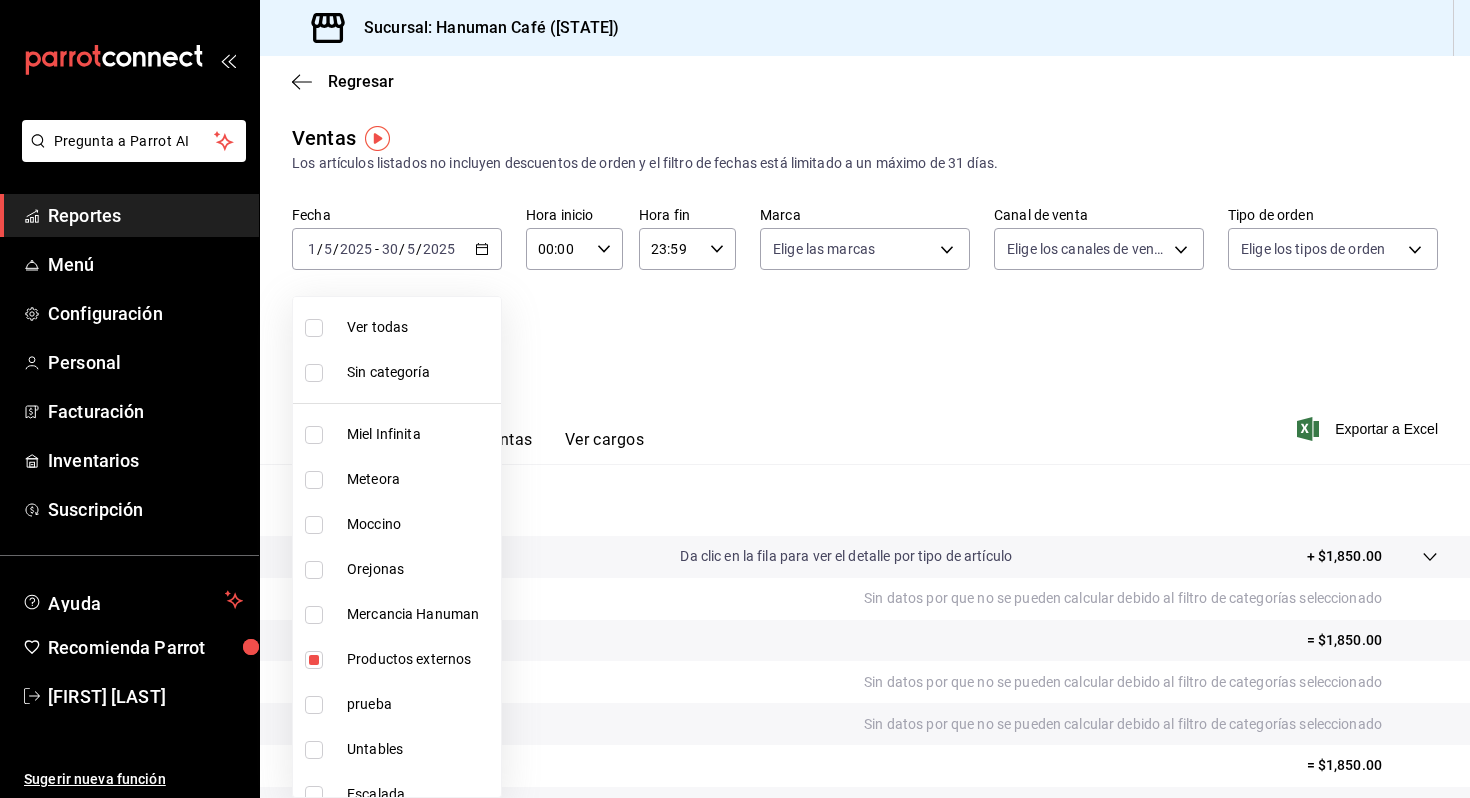click at bounding box center (735, 399) 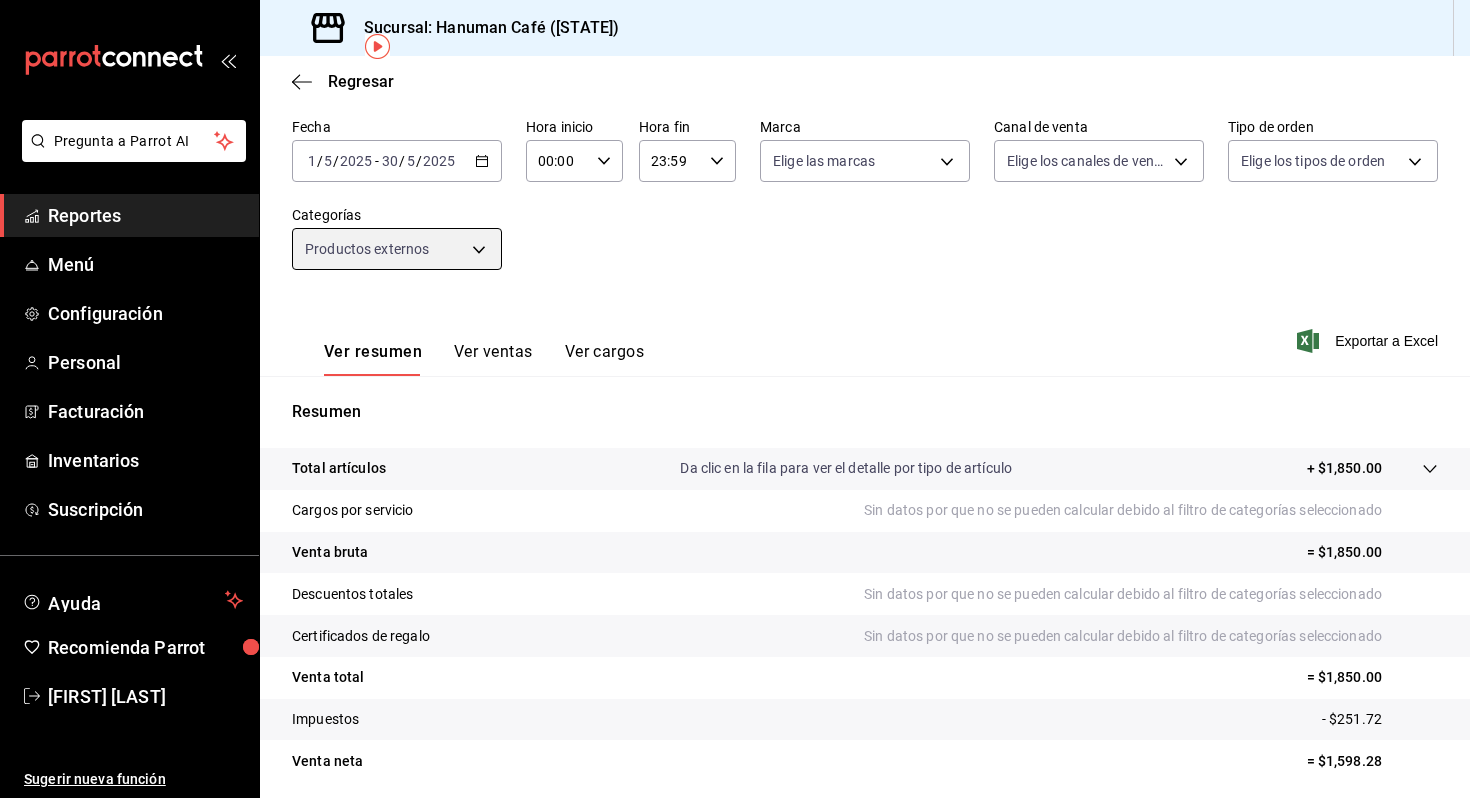 scroll, scrollTop: 92, scrollLeft: 0, axis: vertical 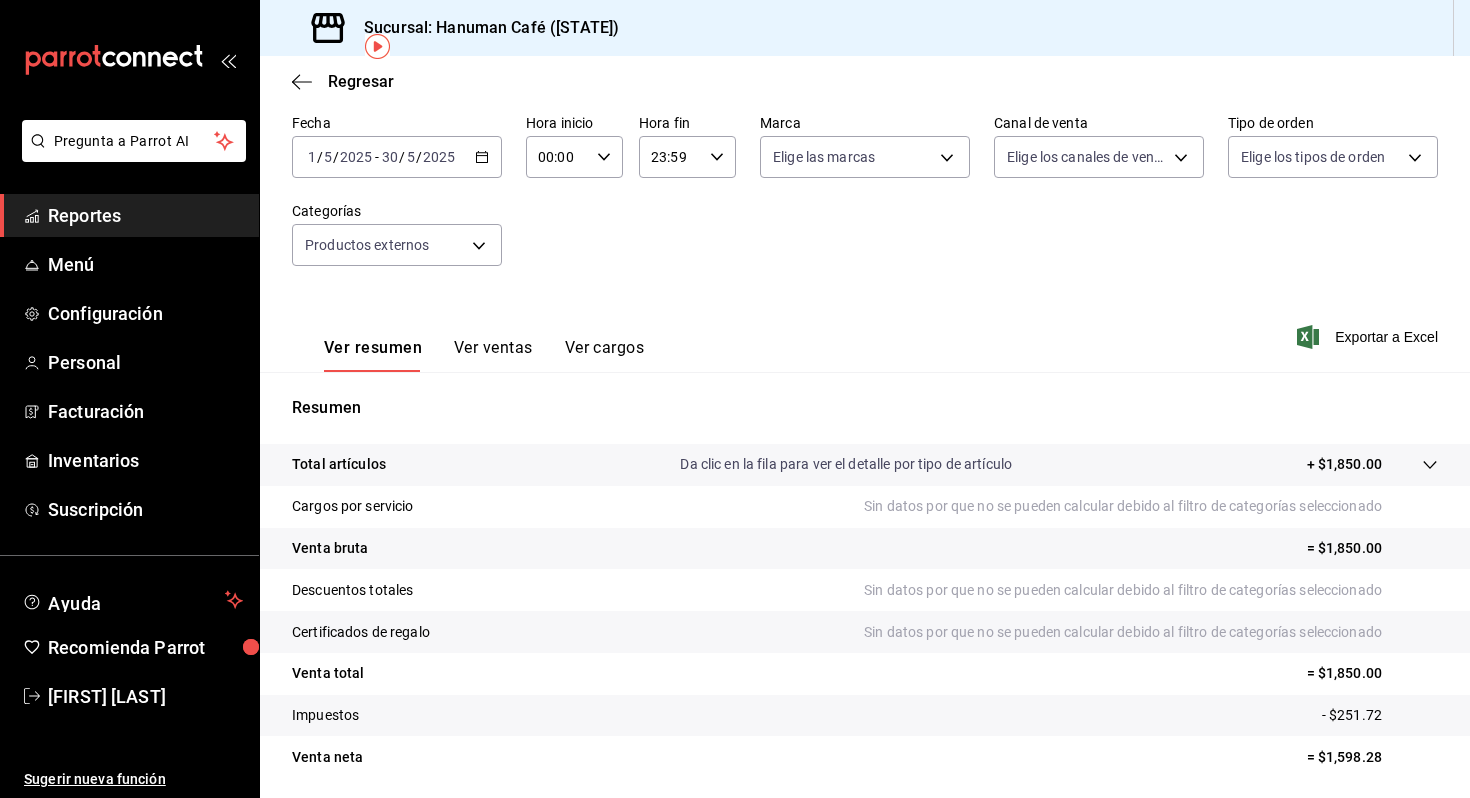 click on "Ver ventas" at bounding box center [493, 355] 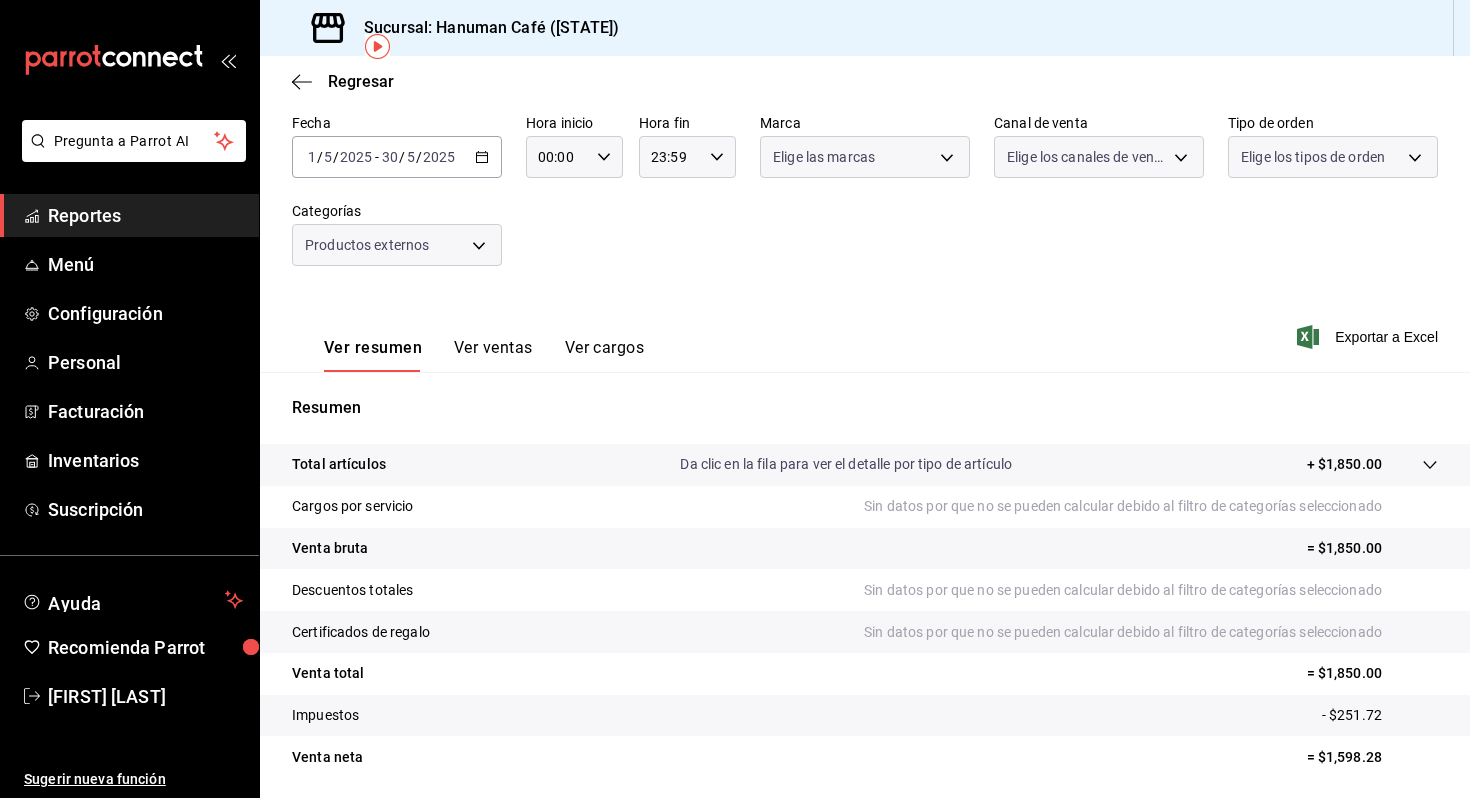 scroll, scrollTop: 0, scrollLeft: 0, axis: both 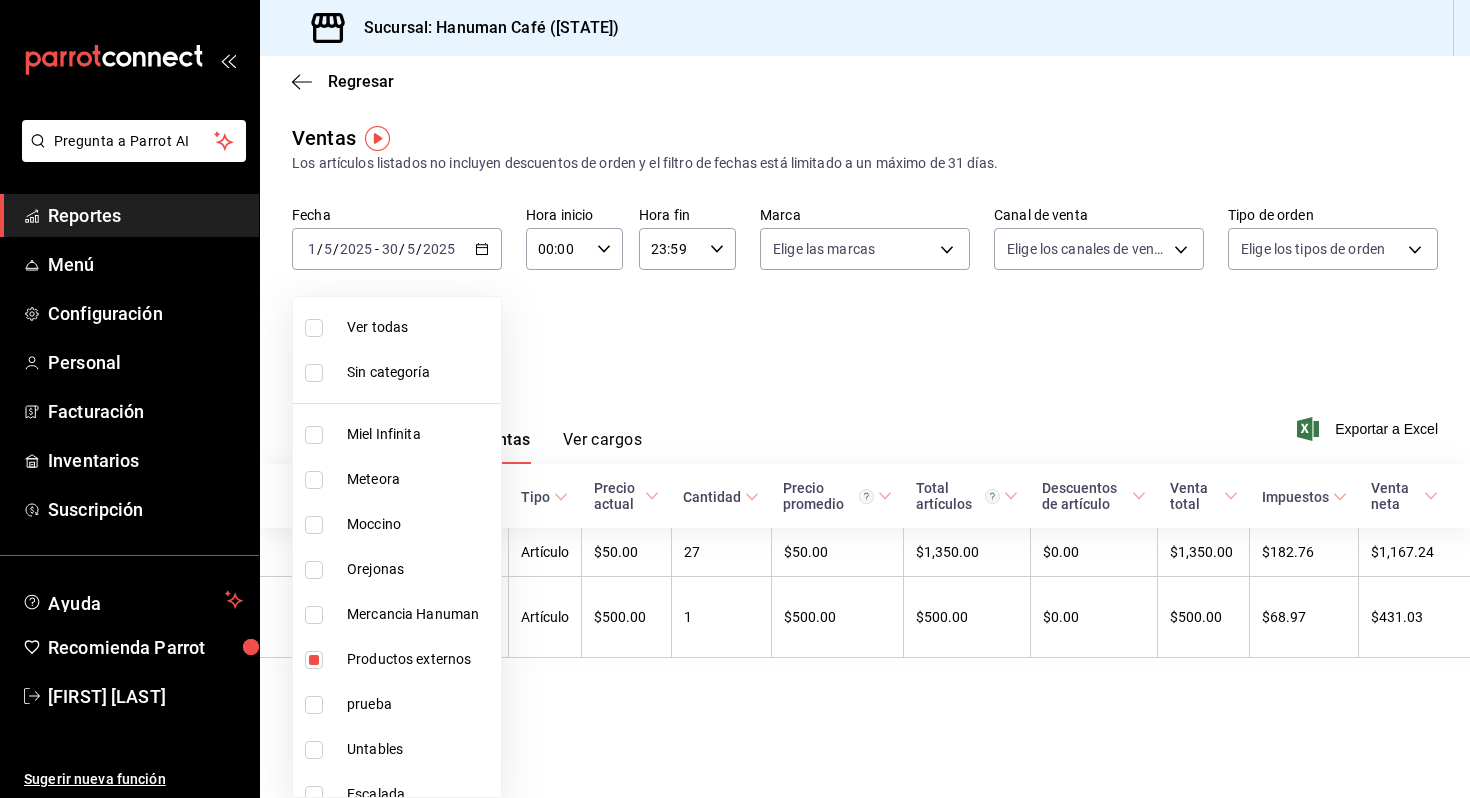 click on "Pregunta a Parrot AI Reportes   Menú   Configuración   Personal   Facturación   Inventarios   Suscripción   Ayuda Recomienda Parrot   [FIRST] [LAST]   Sugerir nueva función   Sucursal: Hanuman Café ([STATE]) Regresar Ventas Los artículos listados no incluyen descuentos de orden y el filtro de fechas está limitado a un máximo de 31 días. Fecha [DATE] [DATE] / [DATE] - [DATE] [DATE] / [DATE] Hora inicio 00:00 Hora inicio Hora fin 23:59 Hora fin Marca Elige las marcas Canal de venta Elige los canales de venta Tipo de orden Elige los tipos de orden Categorías Productos externos [UUID] Ver resumen Ver ventas Ver cargos Exportar a Excel Nombre Tipo de artículo Tipo Precio actual Cantidad Precio promedio   Total artículos   Descuentos de artículo Venta total Impuestos Venta neta Summit bar - Artículo $50.00 27 $50.00 $1,350.00 $0.00 $1,350.00 $182.76 $1,167.24 Magnesieras Artesanales ([COUNTRY]) - Artículo $500.00 1 $500.00 $500.00 $0.00 $500.00 $68.97 $431.03" at bounding box center (735, 399) 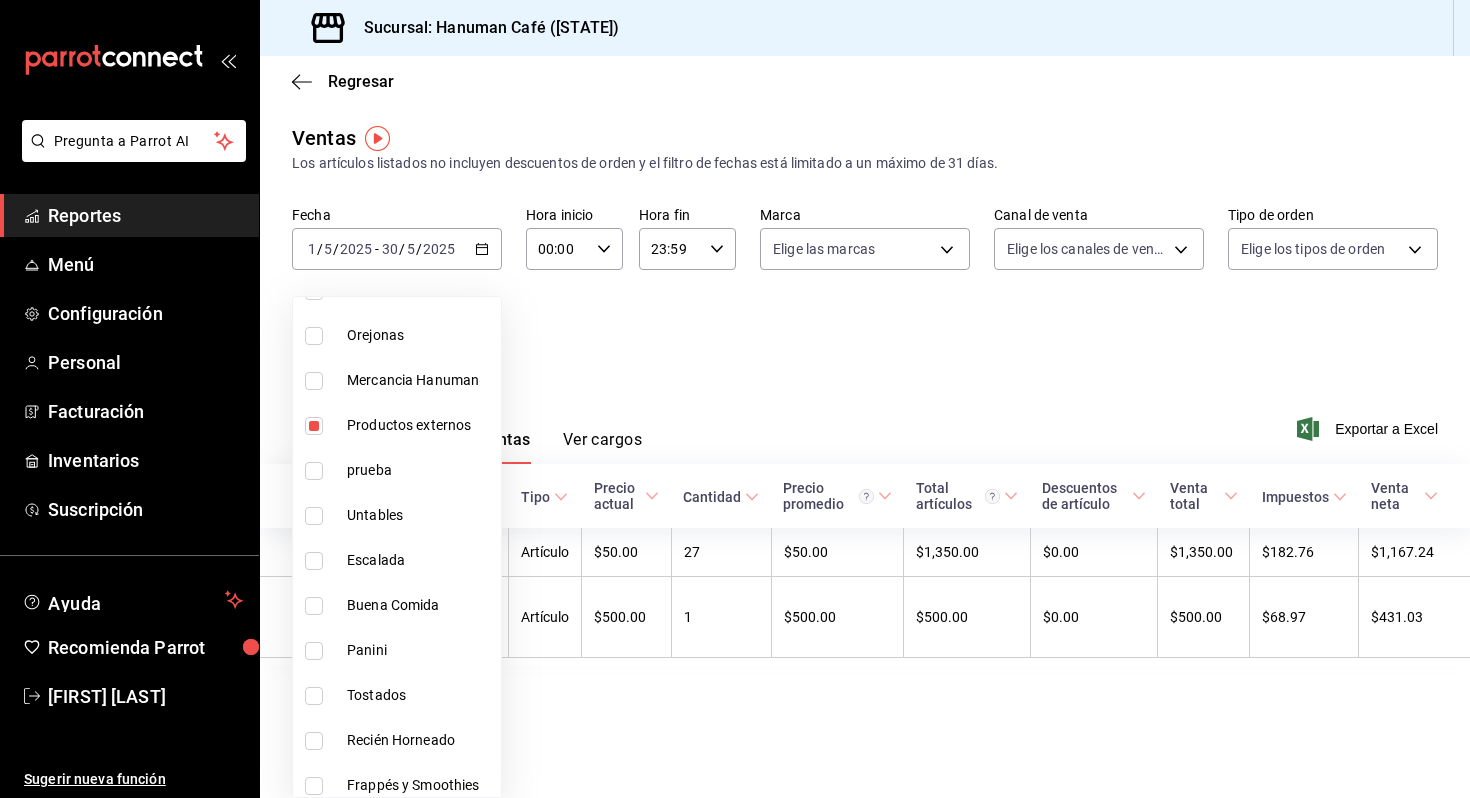 scroll, scrollTop: 0, scrollLeft: 0, axis: both 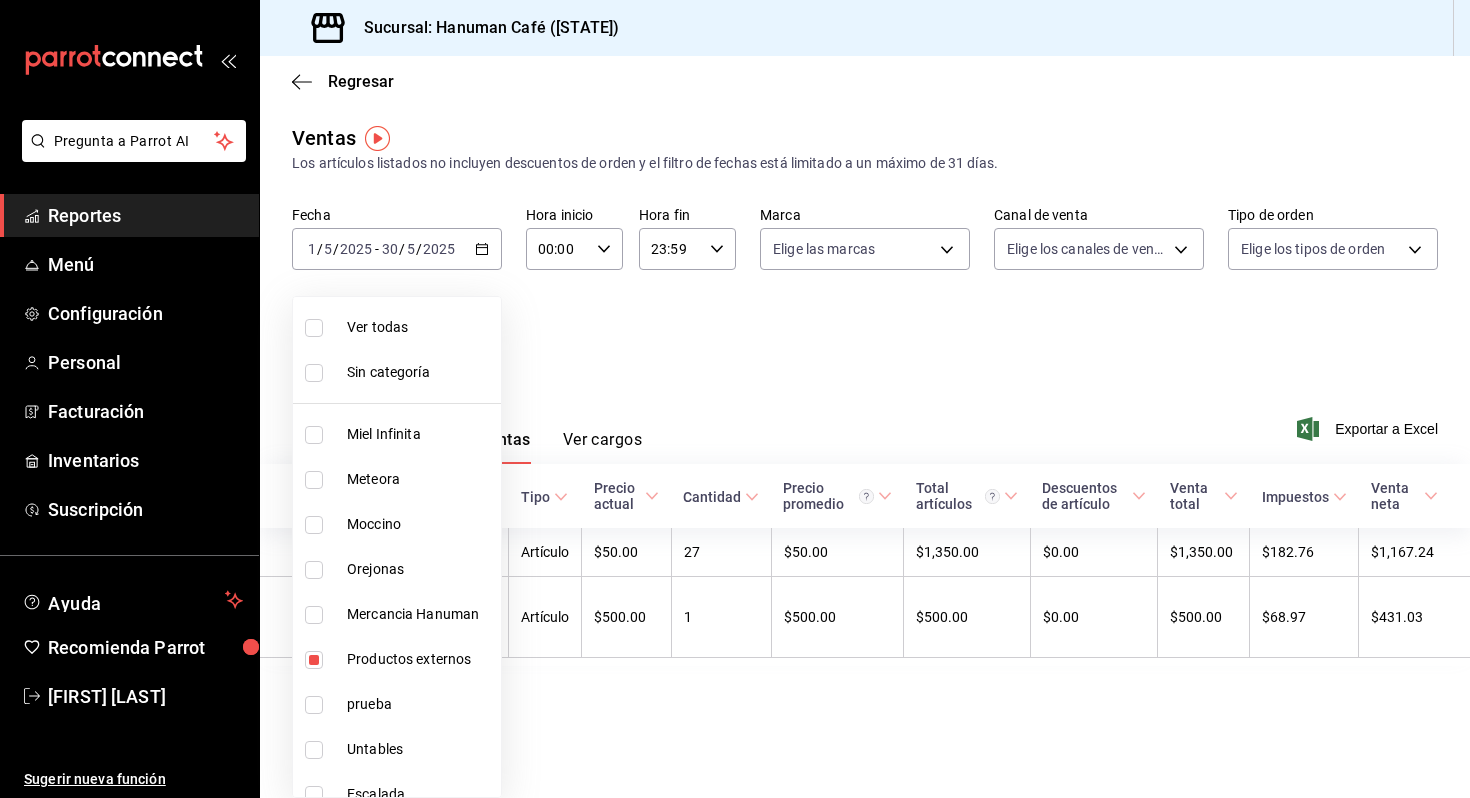 click at bounding box center (735, 399) 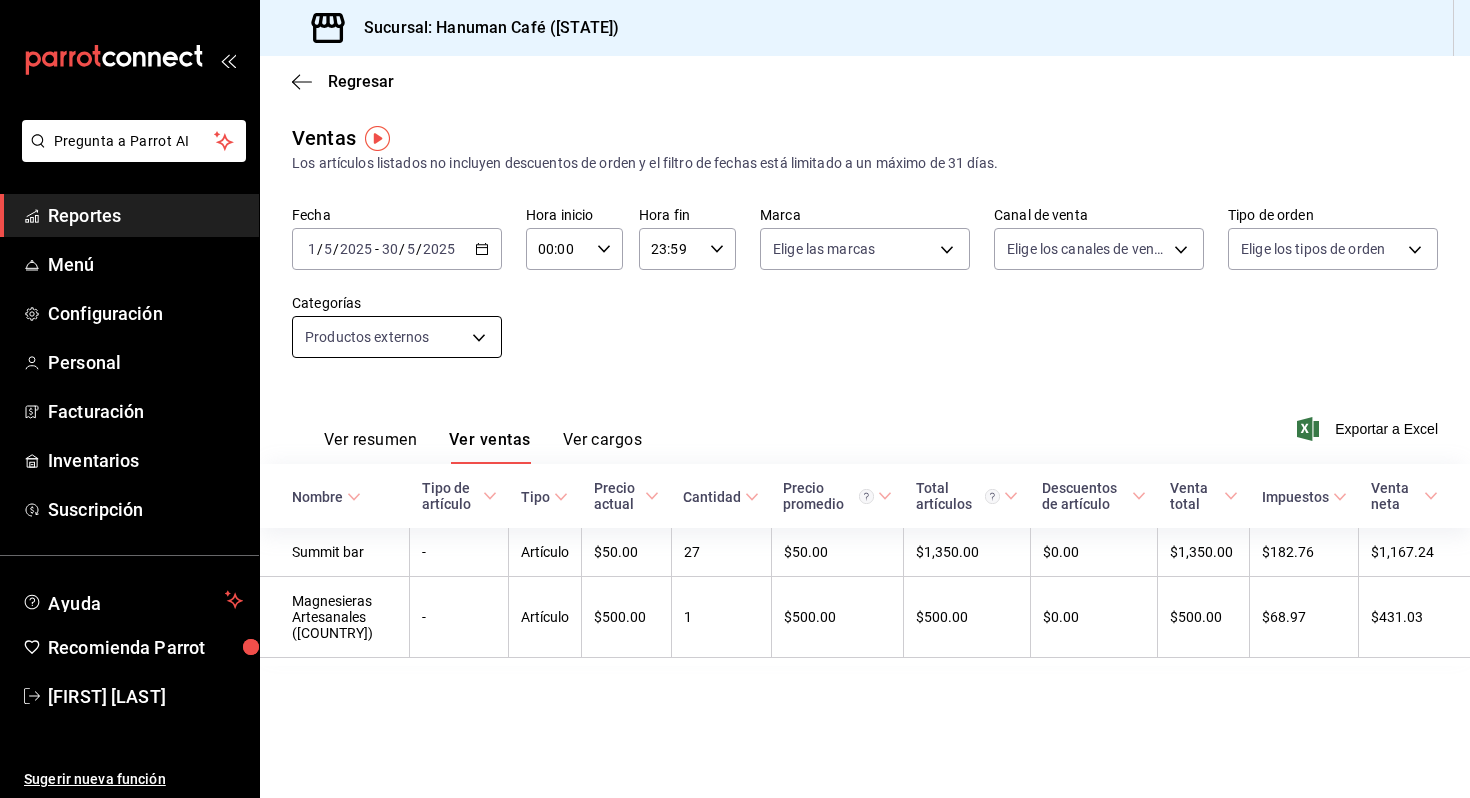 click on "Pregunta a Parrot AI Reportes   Menú   Configuración   Personal   Facturación   Inventarios   Suscripción   Ayuda Recomienda Parrot   [FIRST] [LAST]   Sugerir nueva función   Sucursal: Hanuman Café ([STATE]) Regresar Ventas Los artículos listados no incluyen descuentos de orden y el filtro de fechas está limitado a un máximo de 31 días. Fecha [DATE] [DATE] / [DATE] - [DATE] [DATE] / [DATE] Hora inicio 00:00 Hora inicio Hora fin 23:59 Hora fin Marca Elige las marcas Canal de venta Elige los canales de venta Tipo de orden Elige los tipos de orden Categorías Productos externos [UUID] Ver resumen Ver ventas Ver cargos Exportar a Excel Nombre Tipo de artículo Tipo Precio actual Cantidad Precio promedio   Total artículos   Descuentos de artículo Venta total Impuestos Venta neta Summit bar - Artículo $50.00 27 $50.00 $1,350.00 $0.00 $1,350.00 $182.76 $1,167.24 Magnesieras Artesanales ([COUNTRY]) - Artículo $500.00 1 $500.00 $500.00 $0.00 $500.00 $68.97 $431.03" at bounding box center (735, 399) 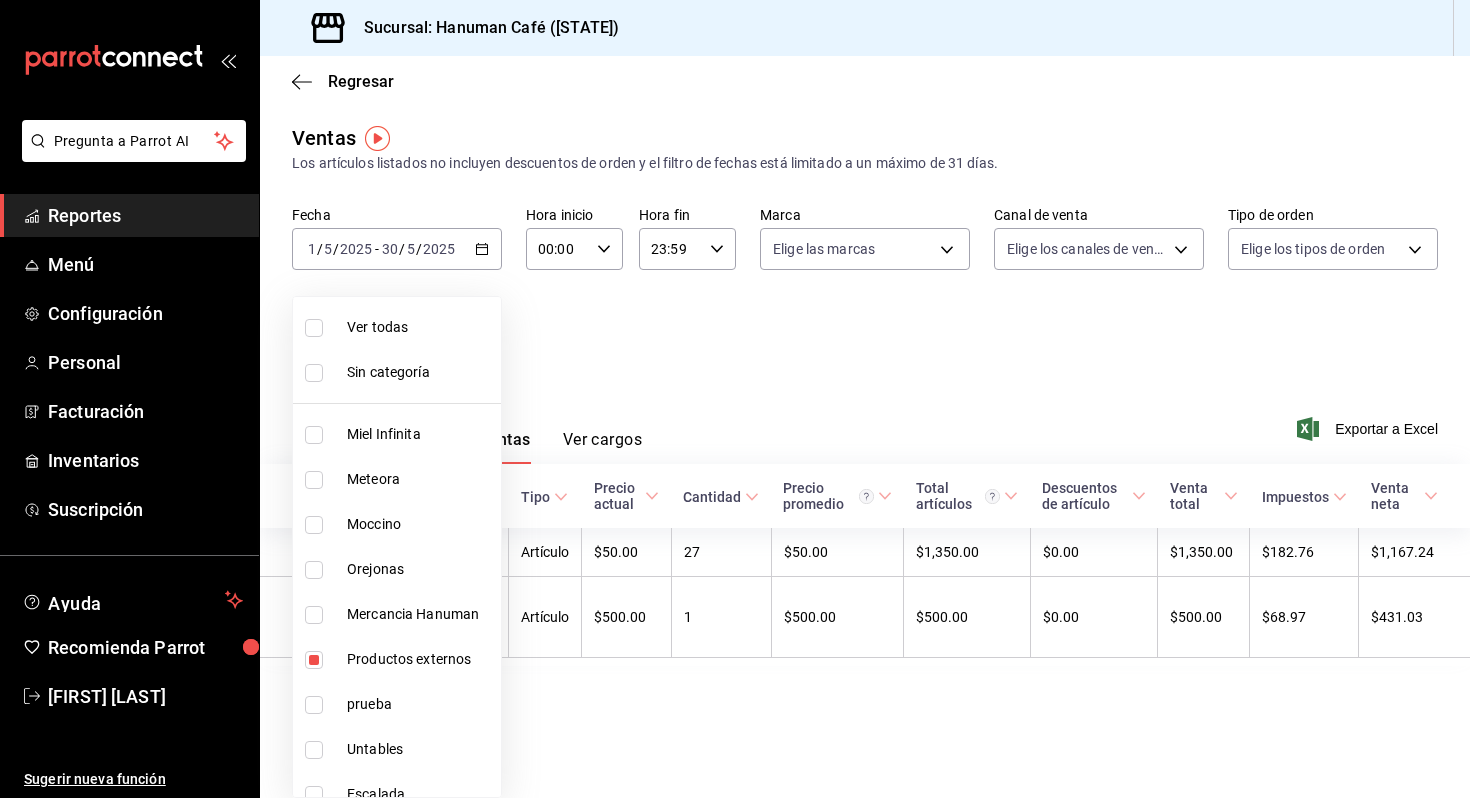 click on "Miel Infinita" at bounding box center [420, 434] 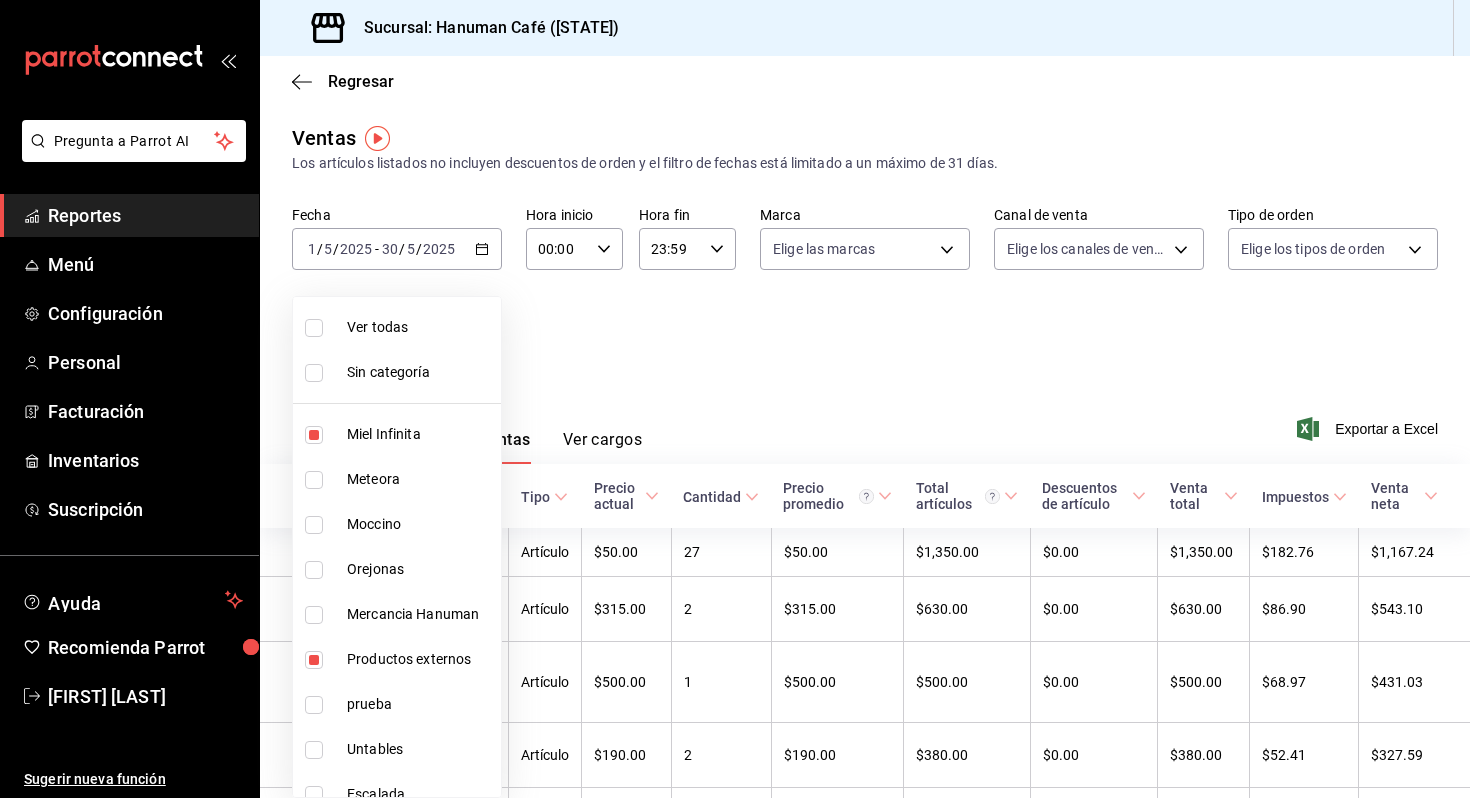 click at bounding box center (314, 660) 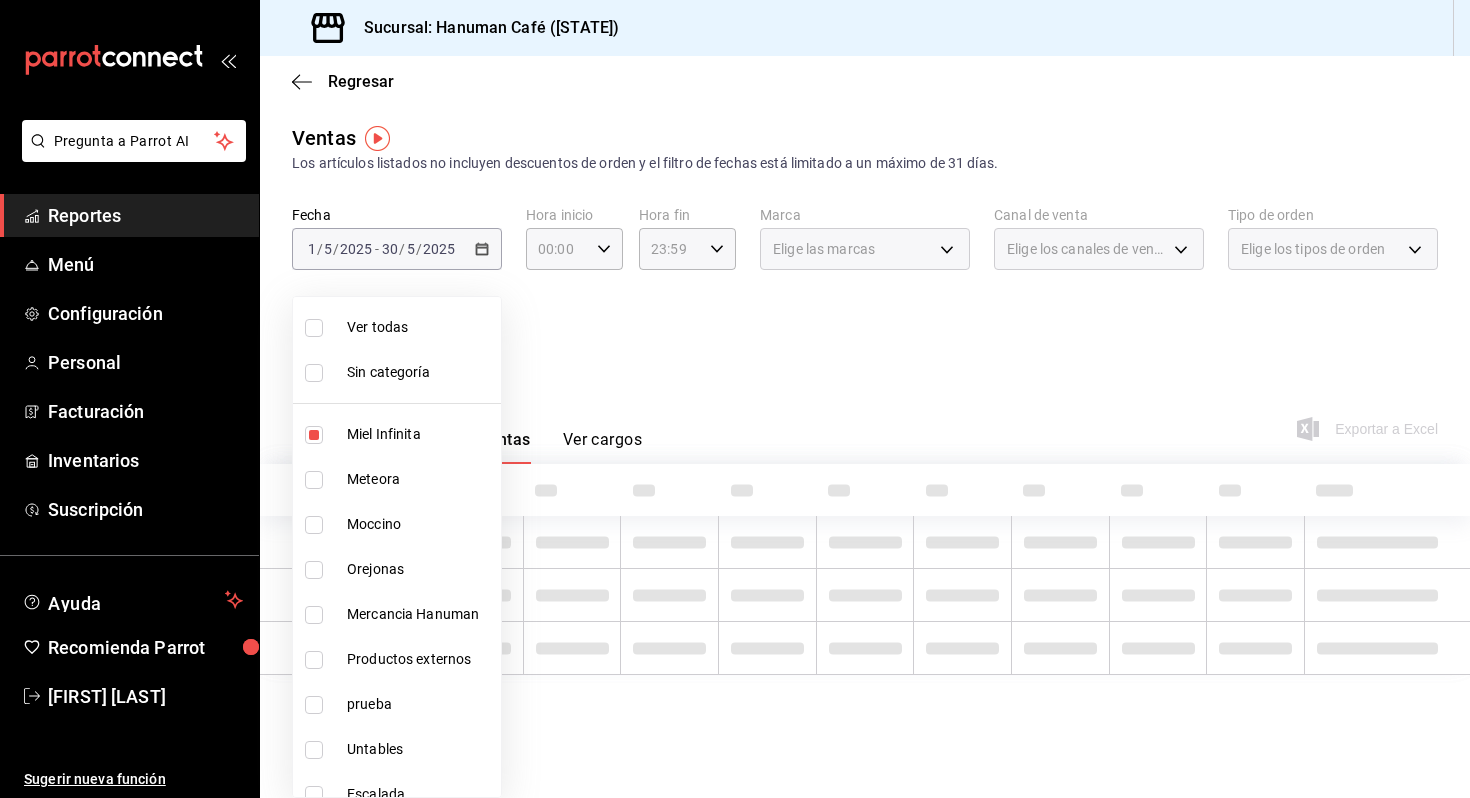 click at bounding box center [735, 399] 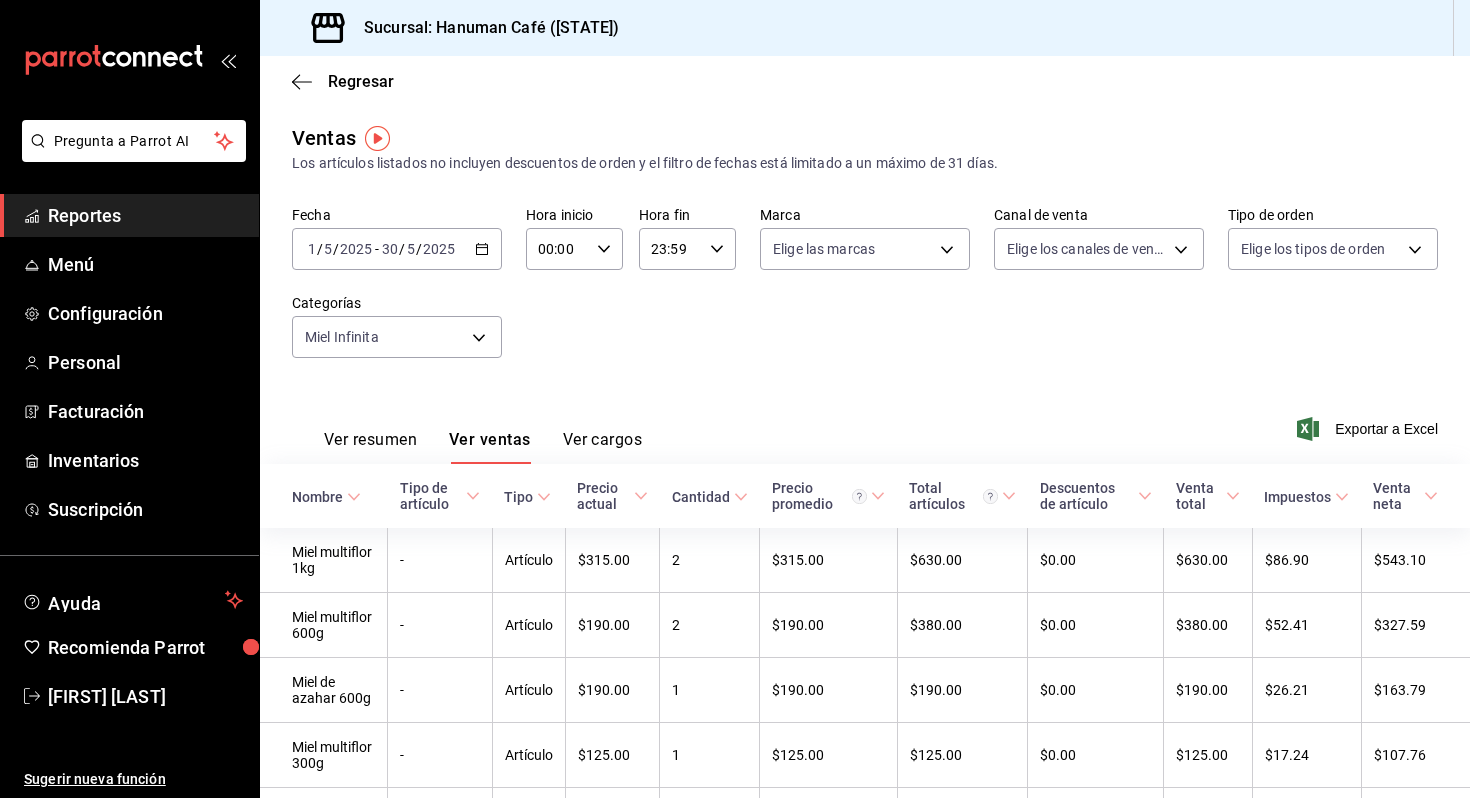 click on "Fecha [DATE] [DATE] / [DATE] - [DATE] [DATE] / [DATE] Hora inicio 00:00 Hora inicio Hora fin 23:59 Hora fin Marca Elige las marcas Canal de venta Elige los canales de venta Tipo de orden Elige los tipos de orden Categorías" at bounding box center [397, 249] 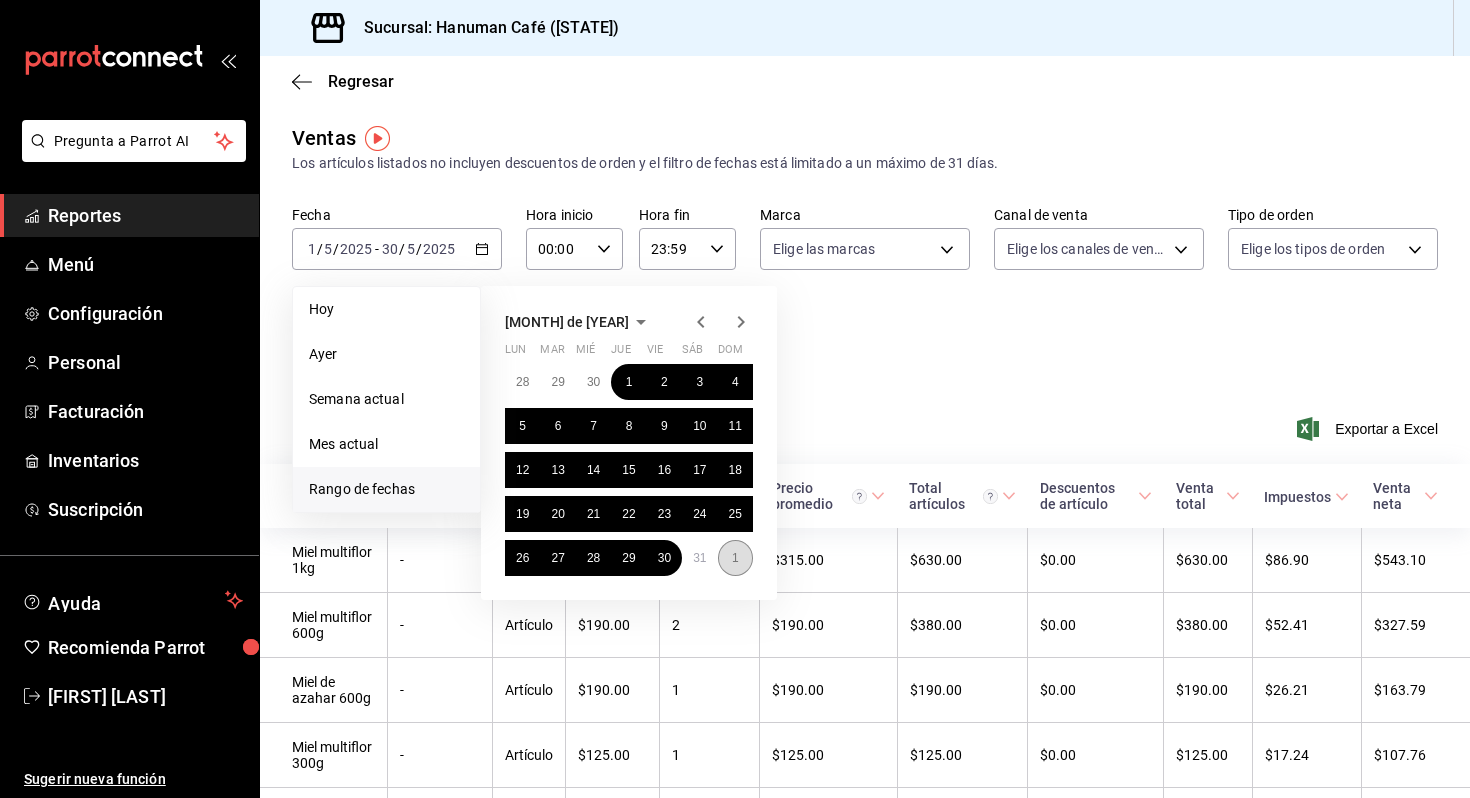 click on "1" at bounding box center [735, 558] 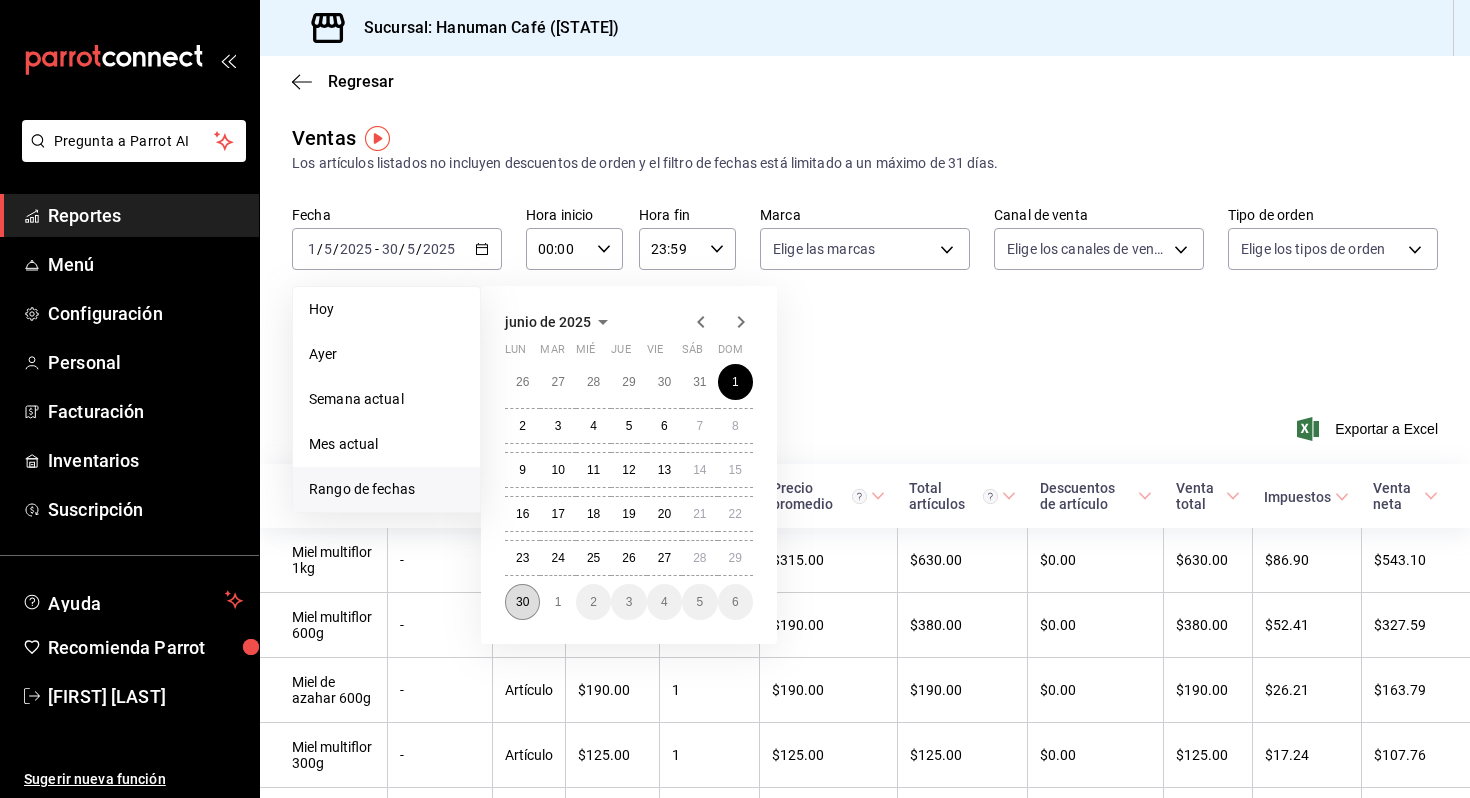 click on "30" at bounding box center (522, 602) 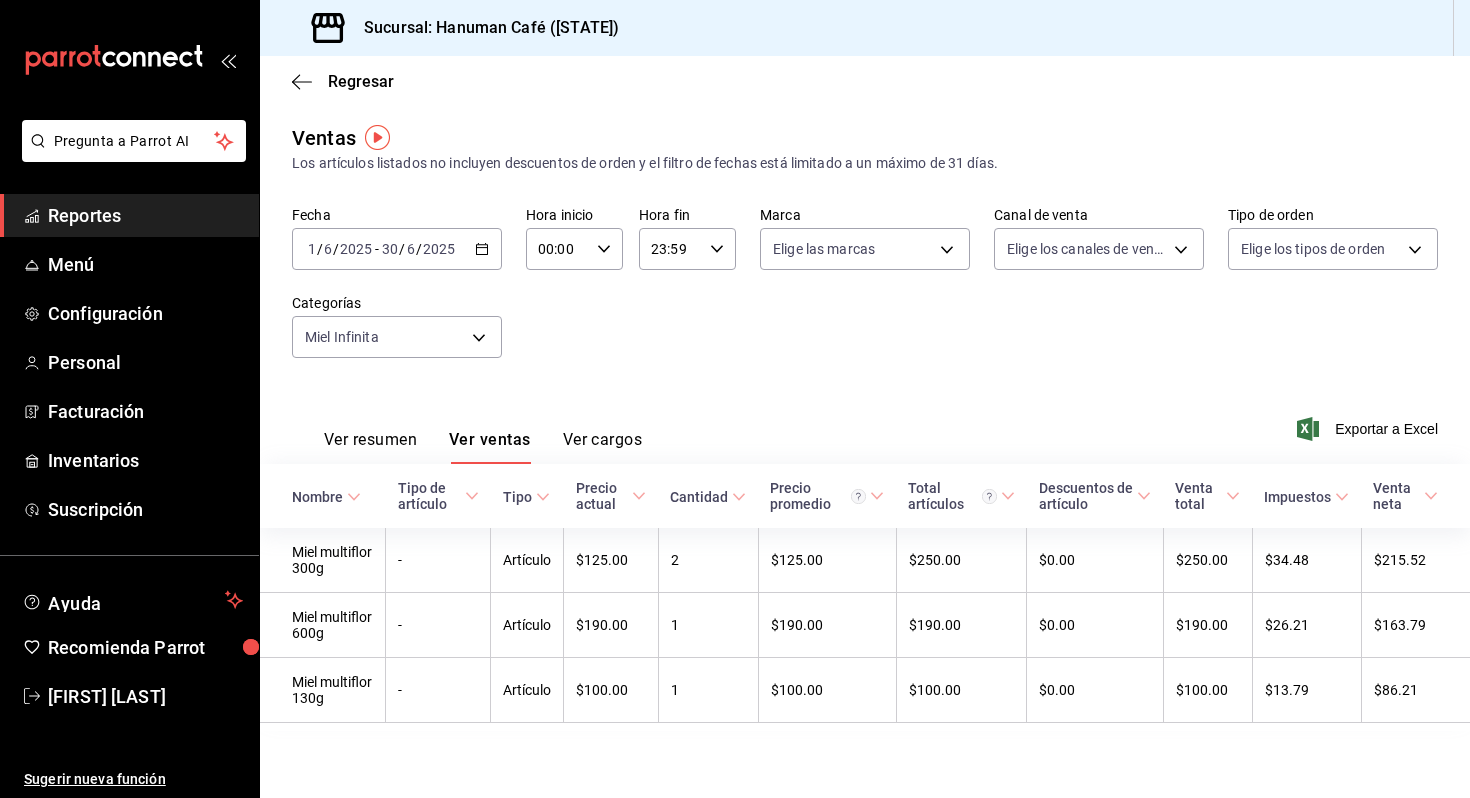 scroll, scrollTop: 1, scrollLeft: 0, axis: vertical 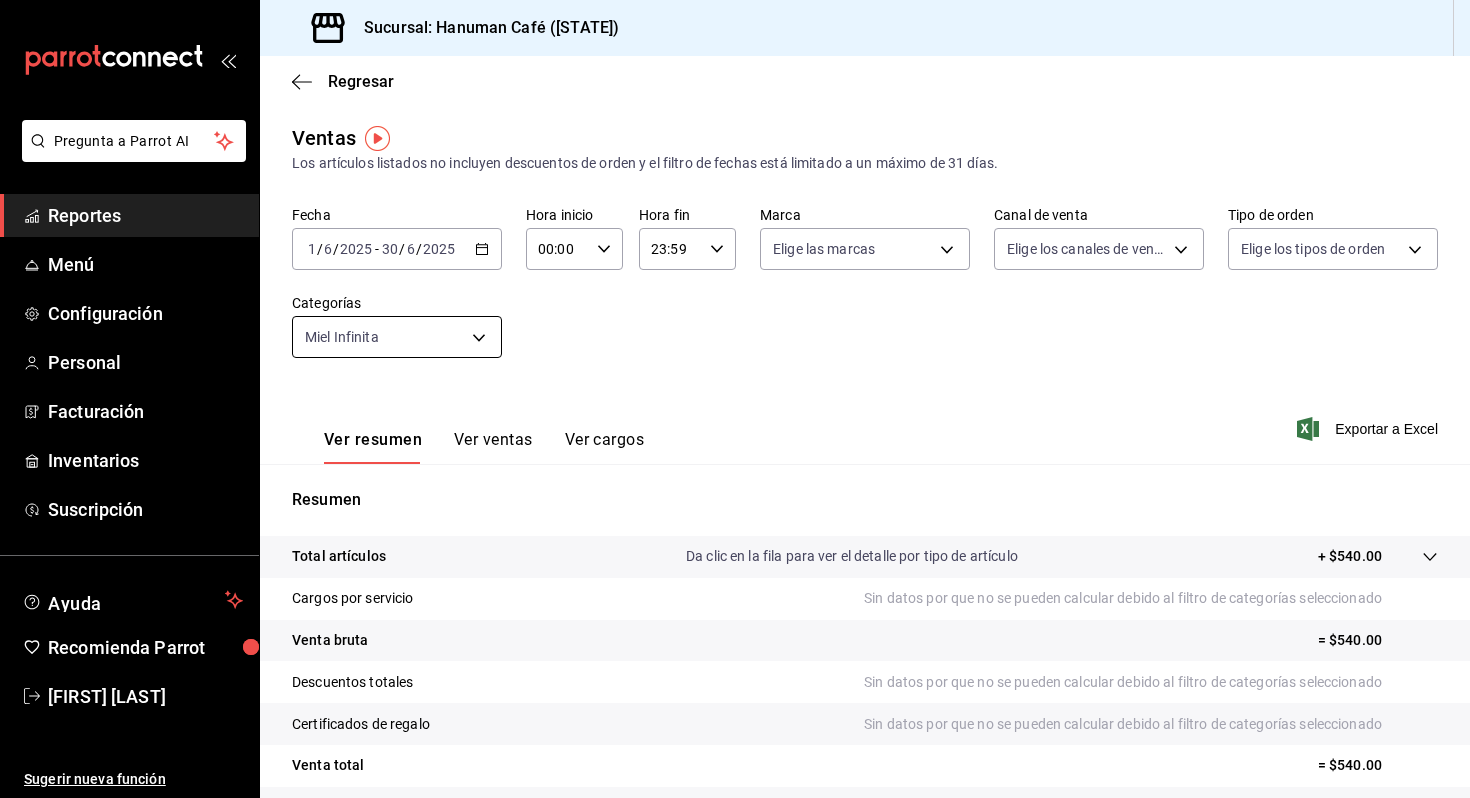 click on "Pregunta a Parrot AI Reportes   Menú   Configuración   Personal   Facturación   Inventarios   Suscripción   Ayuda Recomienda Parrot   [FIRST] [LAST]   Sugerir nueva función   Sucursal: Hanuman Café ([STATE]) Regresar Ventas Los artículos listados no incluyen descuentos de orden y el filtro de fechas está limitado a un máximo de 31 días. Fecha [DATE] [DATE] / [DATE] - [DATE] [DATE] / [DATE] Hora inicio 00:00 Hora inicio Hora fin 23:59 Hora fin Marca Elige las marcas Canal de venta Elige los canales de venta Tipo de orden Elige los tipos de orden Categorías Miel Infinita [UUID] Ver resumen Ver ventas Ver cargos Exportar a Excel Resumen Total artículos Da clic en la fila para ver el detalle por tipo de artículo + $540.00 Cargos por servicio  Sin datos por que no se pueden calcular debido al filtro de categorías seleccionado Venta bruta = $540.00 Descuentos totales  Sin datos por que no se pueden calcular debido al filtro de categorías seleccionado Venta total" at bounding box center (735, 399) 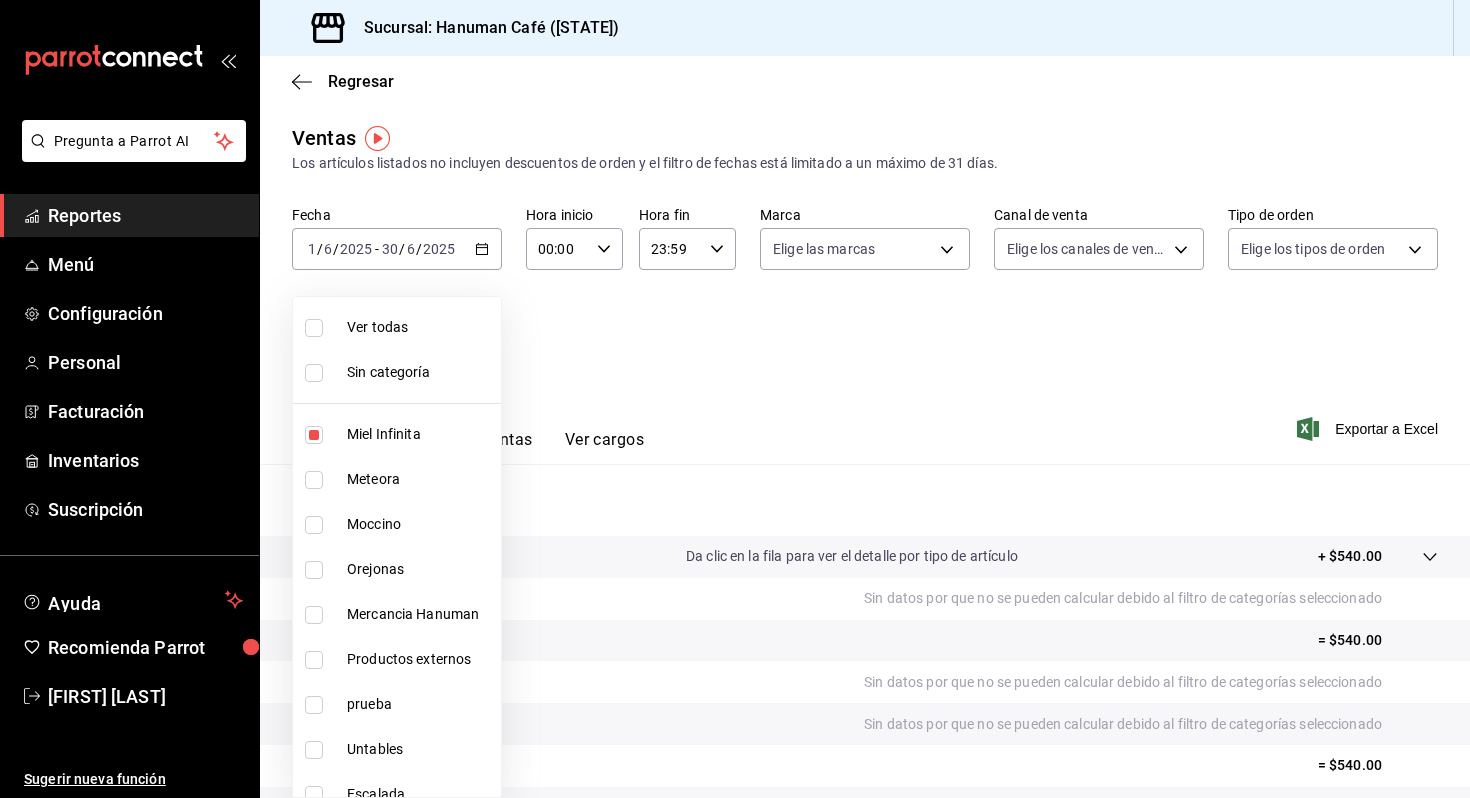 click on "Orejonas" at bounding box center [420, 569] 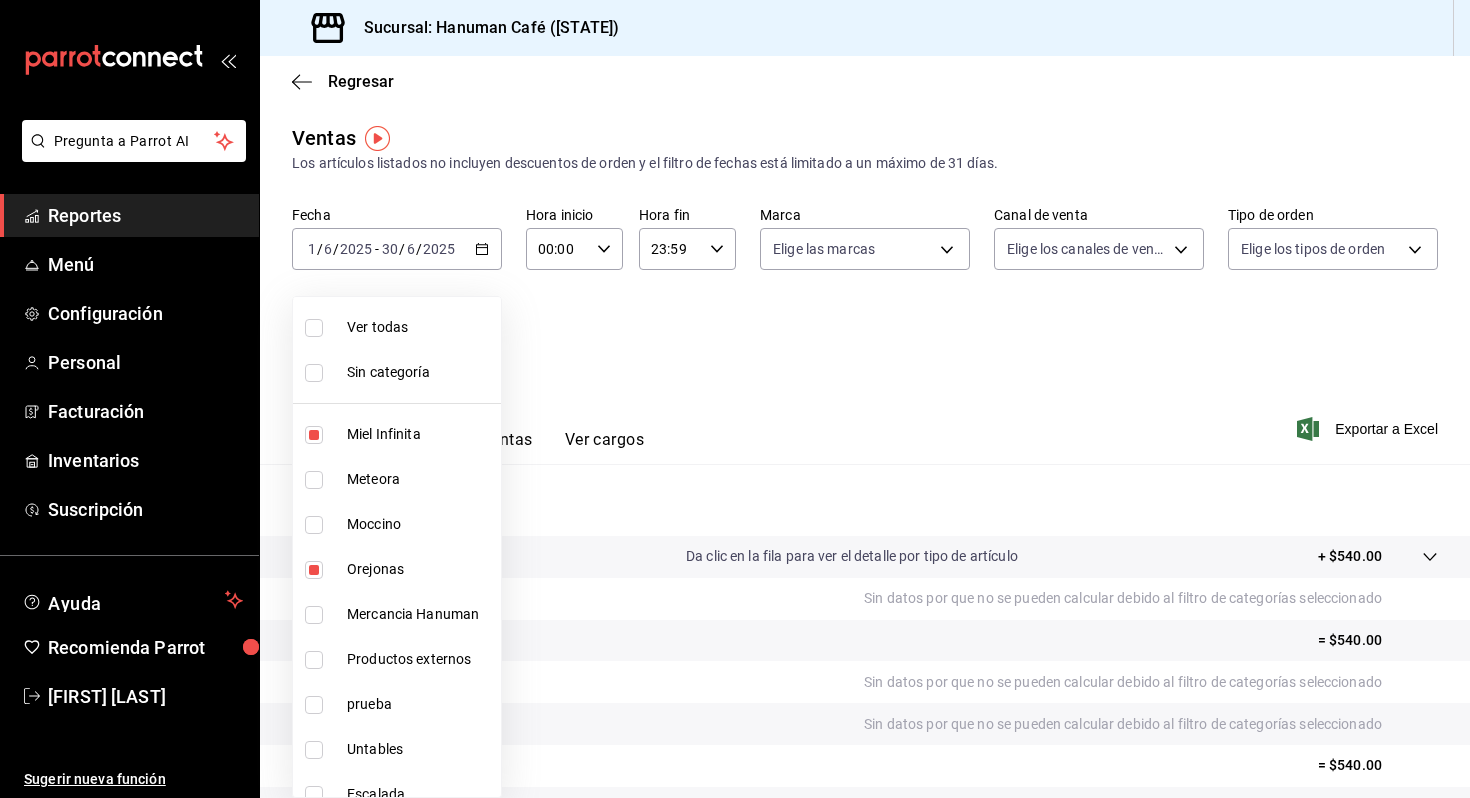 click on "Miel Infinita" at bounding box center (420, 434) 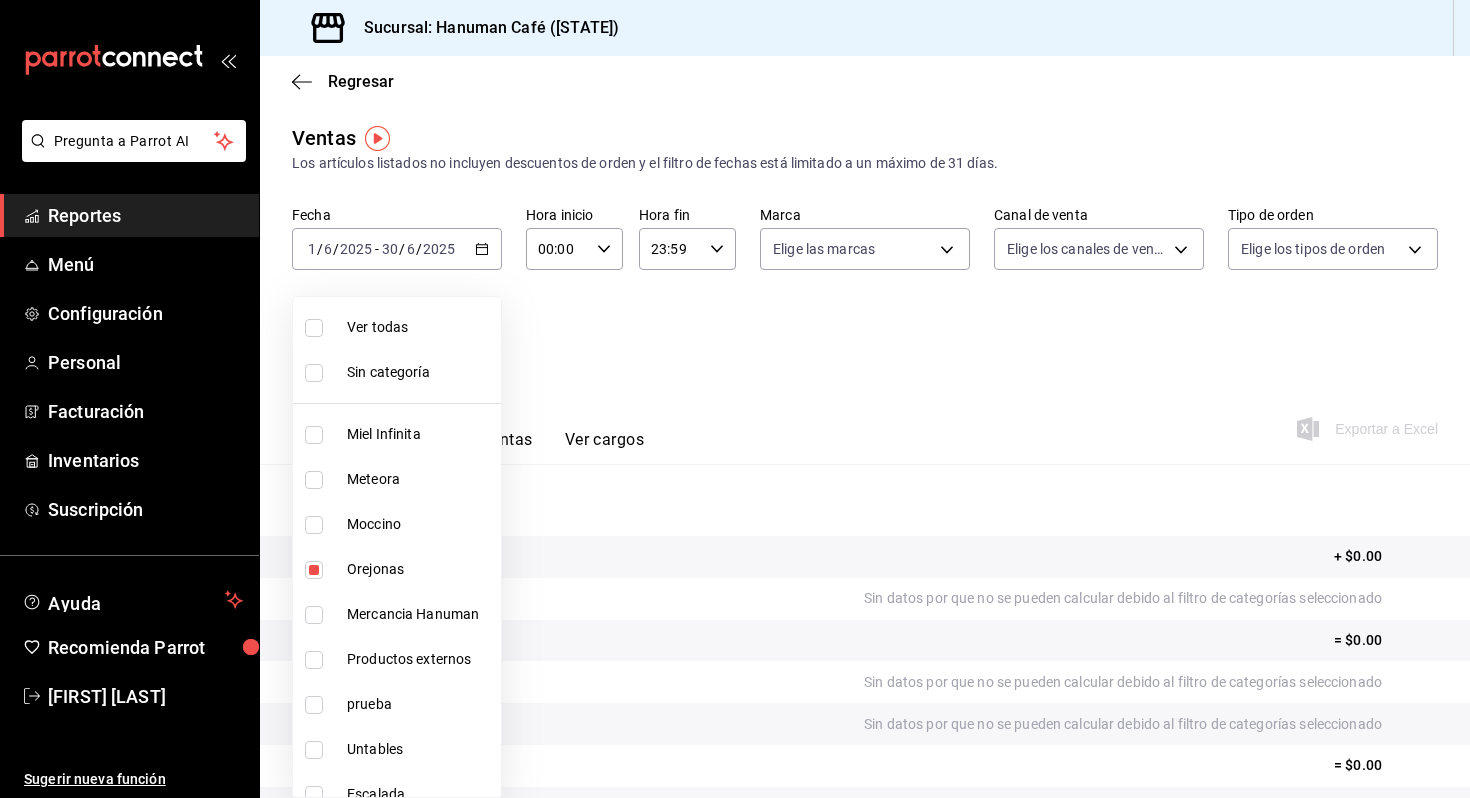 click at bounding box center (735, 399) 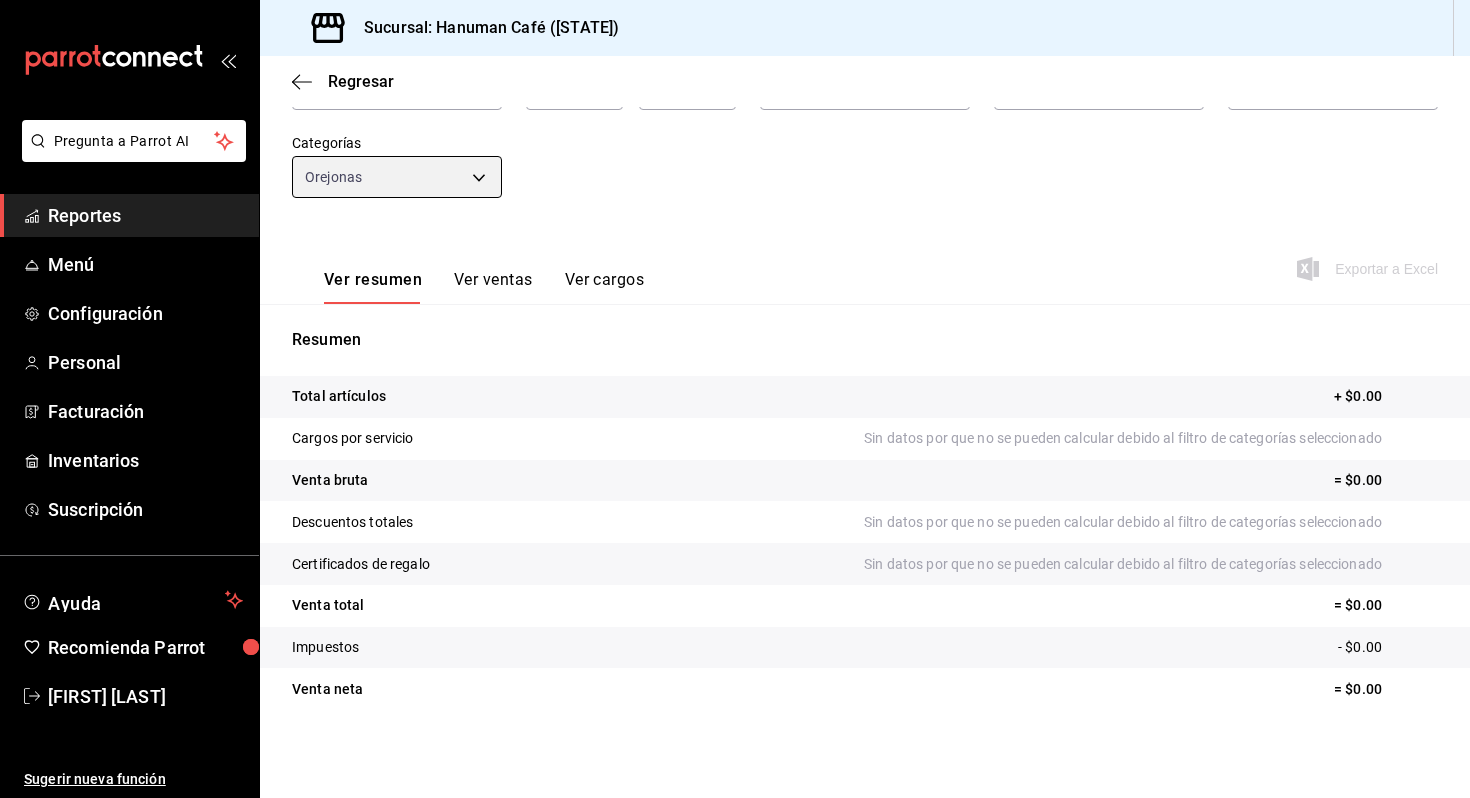 scroll, scrollTop: 0, scrollLeft: 0, axis: both 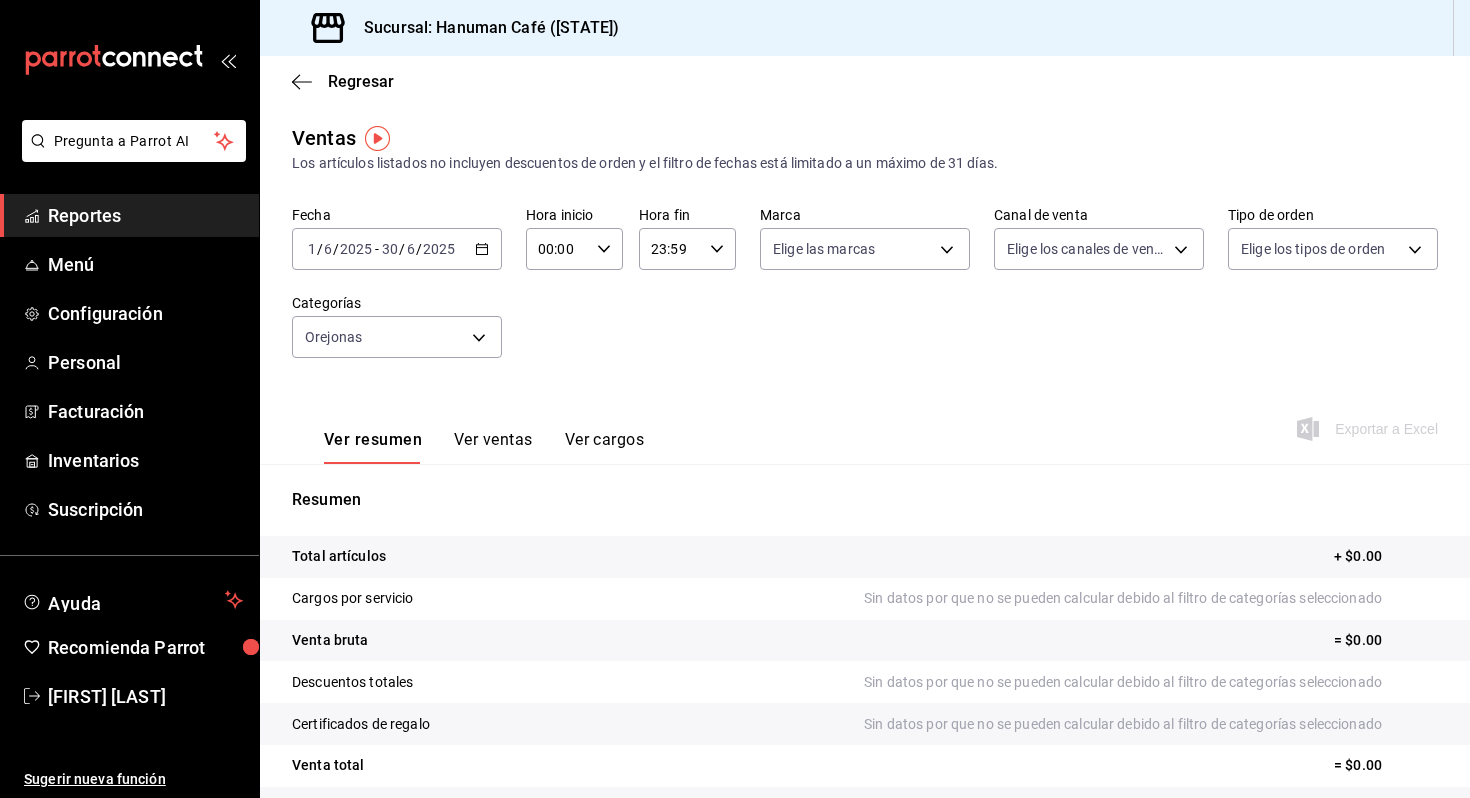 click 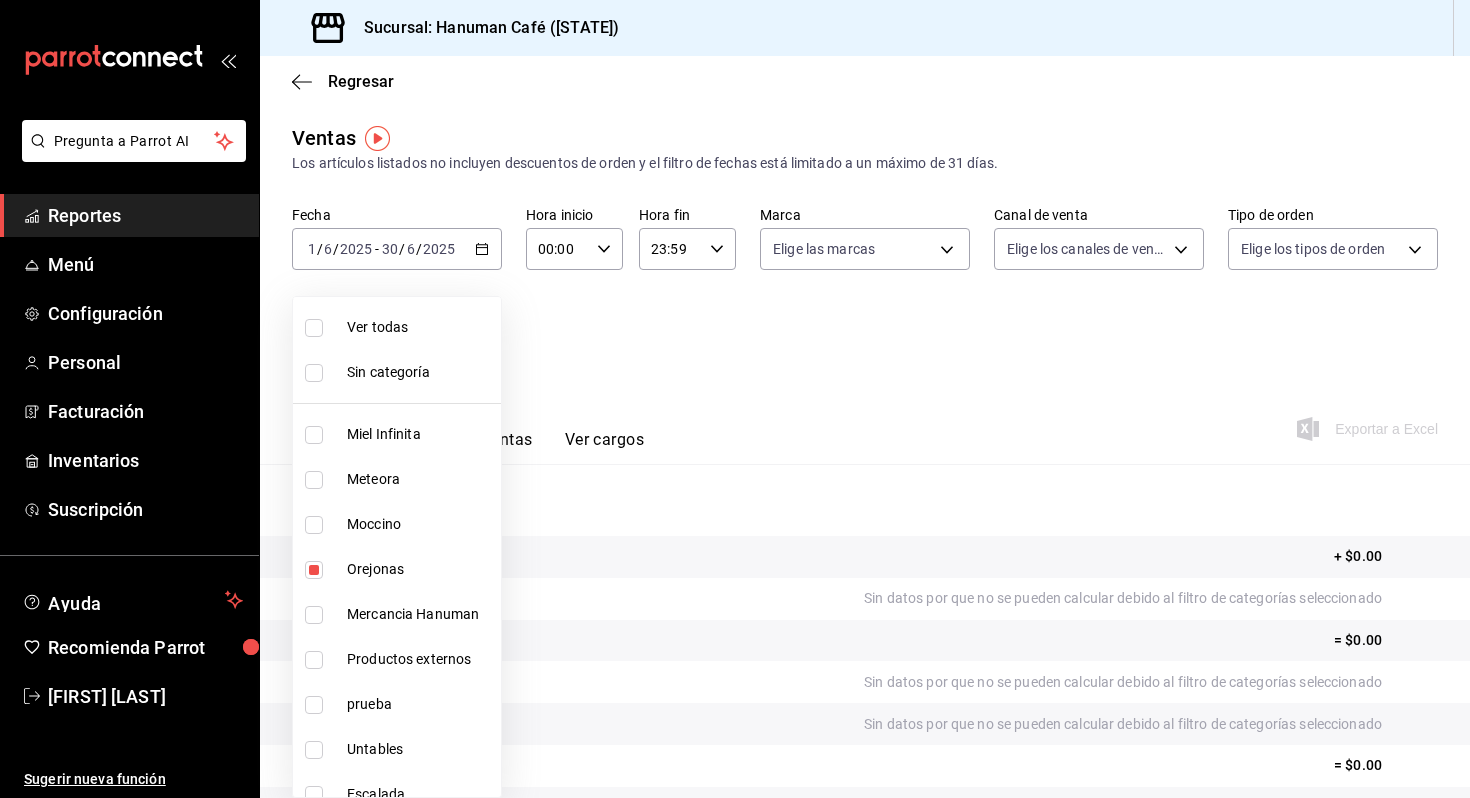click on "Pregunta a Parrot AI Reportes   Menú   Configuración   Personal   Facturación   Inventarios   Suscripción   Ayuda Recomienda Parrot   [FIRST] [LAST]   Sugerir nueva función   Sucursal: Hanuman Café ([STATE]) Regresar Ventas Los artículos listados no incluyen descuentos de orden y el filtro de fechas está limitado a un máximo de 31 días. Fecha [DATE] [DATE] - [DATE] [DATE] Hora inicio 00:00 Hora inicio Hora fin 23:59 Hora fin Marca Elige las marcas Canal de venta Elige los canales de venta Tipo de orden Elige los tipos de orden Categorías Orejonas [UUID] Ver resumen Ver ventas Ver cargos Exportar a Excel Resumen Total artículos + $0.00 Cargos por servicio  Sin datos por que no se pueden calcular debido al filtro de categorías seleccionado Venta bruta = $0.00 Descuentos totales  Sin datos por que no se pueden calcular debido al filtro de categorías seleccionado Certificados de regalo Venta total = $0.00 Impuestos - $0.00 Venta neta = $0.00" at bounding box center [735, 399] 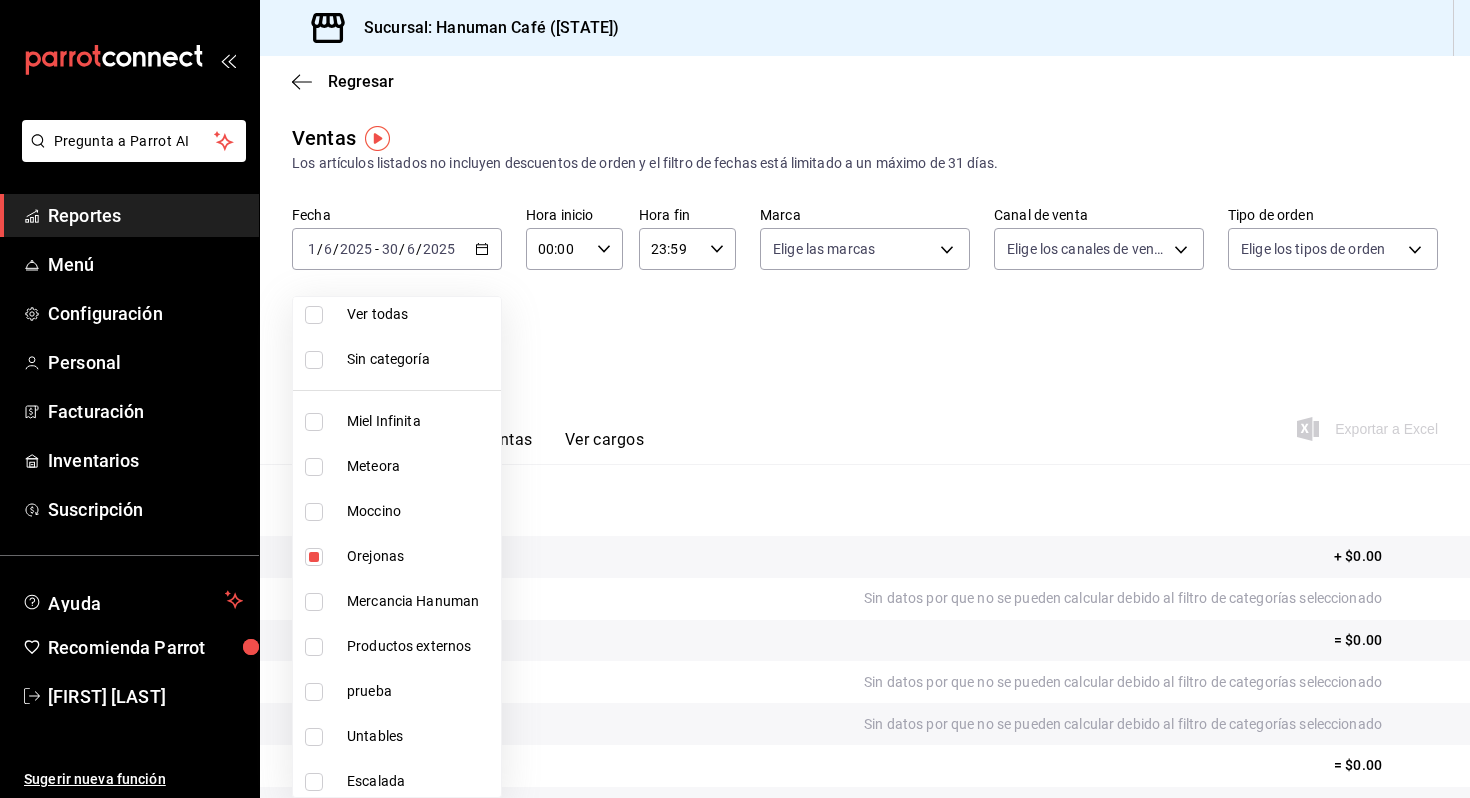 scroll, scrollTop: 17, scrollLeft: 0, axis: vertical 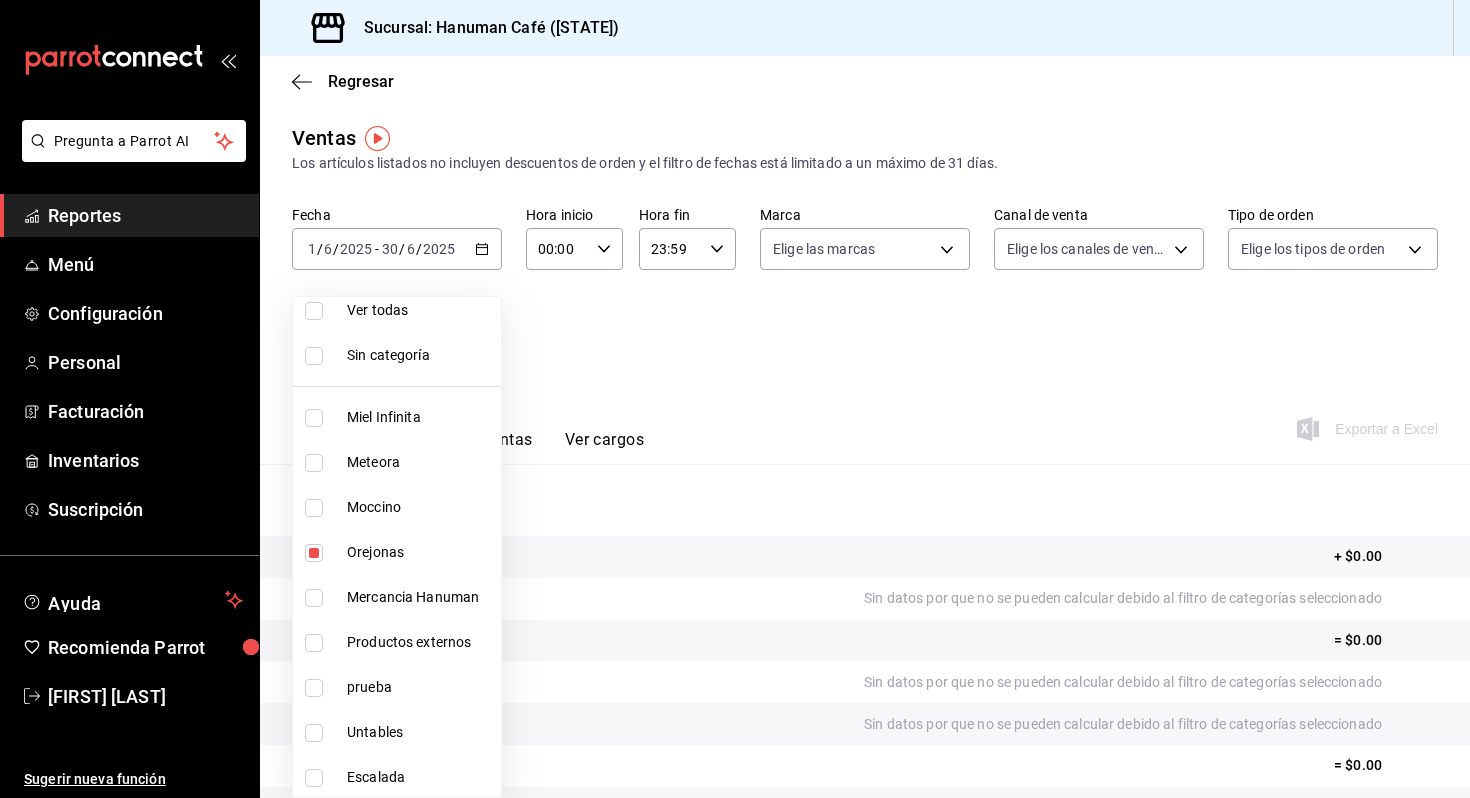click on "Productos externos" at bounding box center [420, 642] 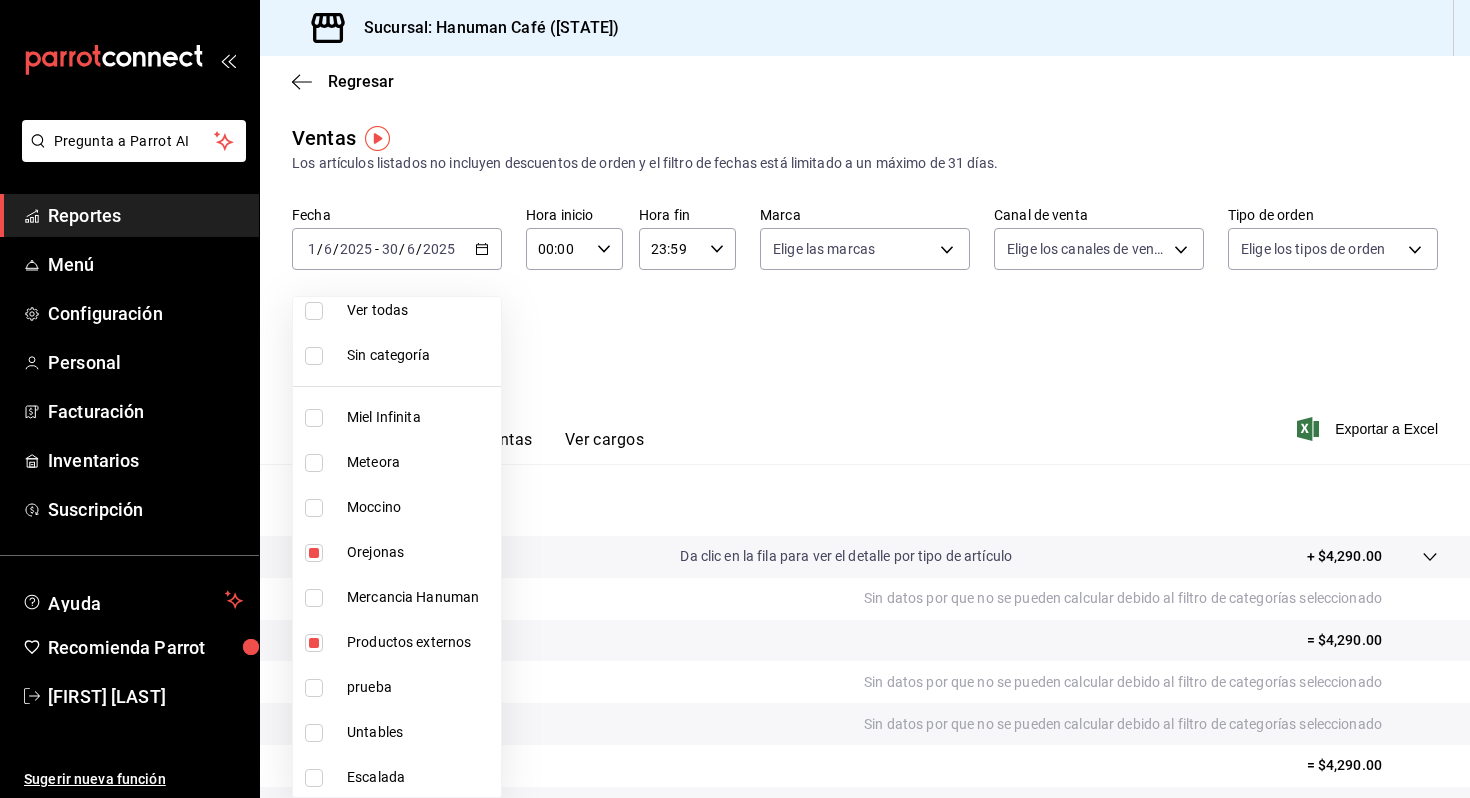 click at bounding box center [314, 553] 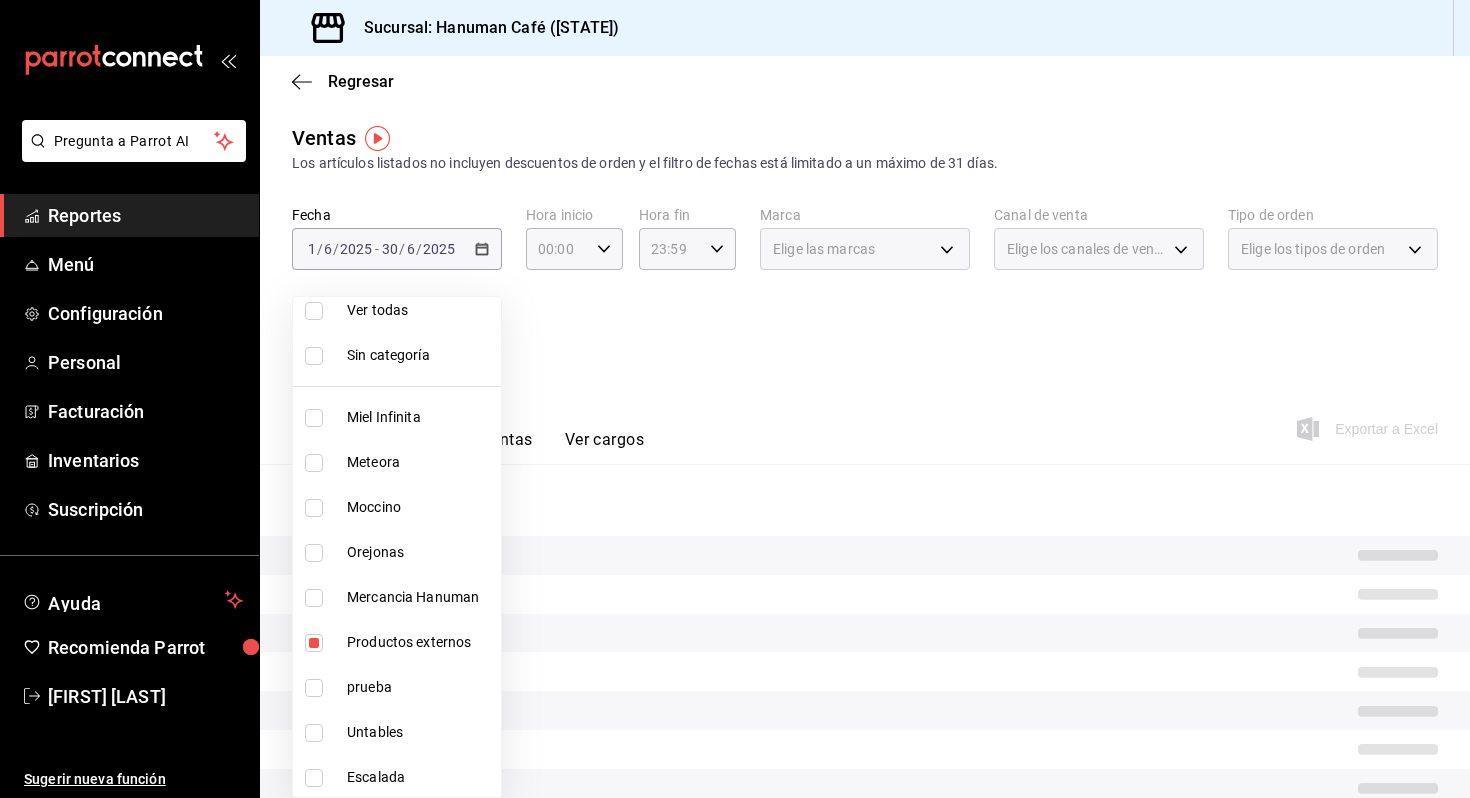 click at bounding box center [735, 399] 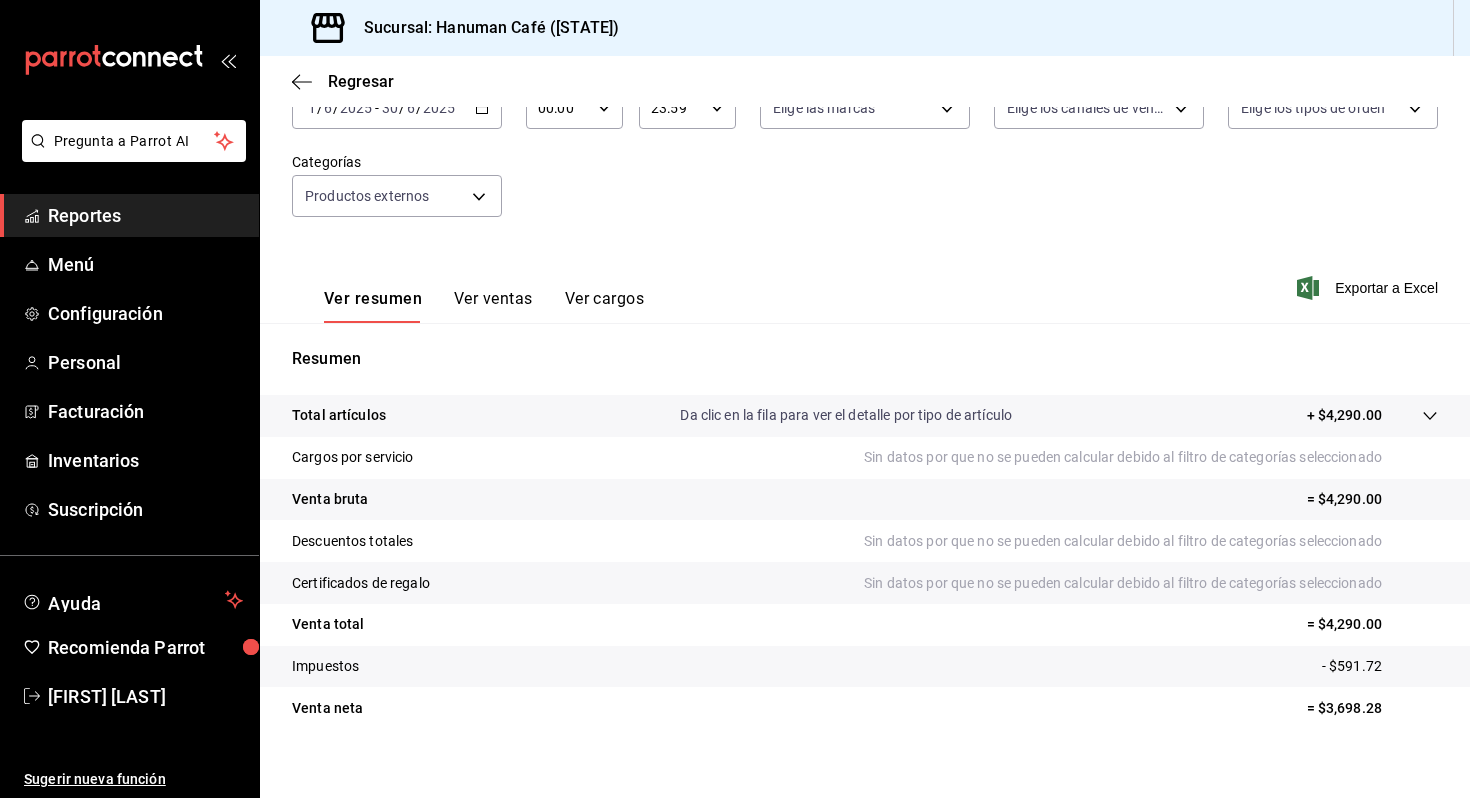 scroll, scrollTop: 160, scrollLeft: 0, axis: vertical 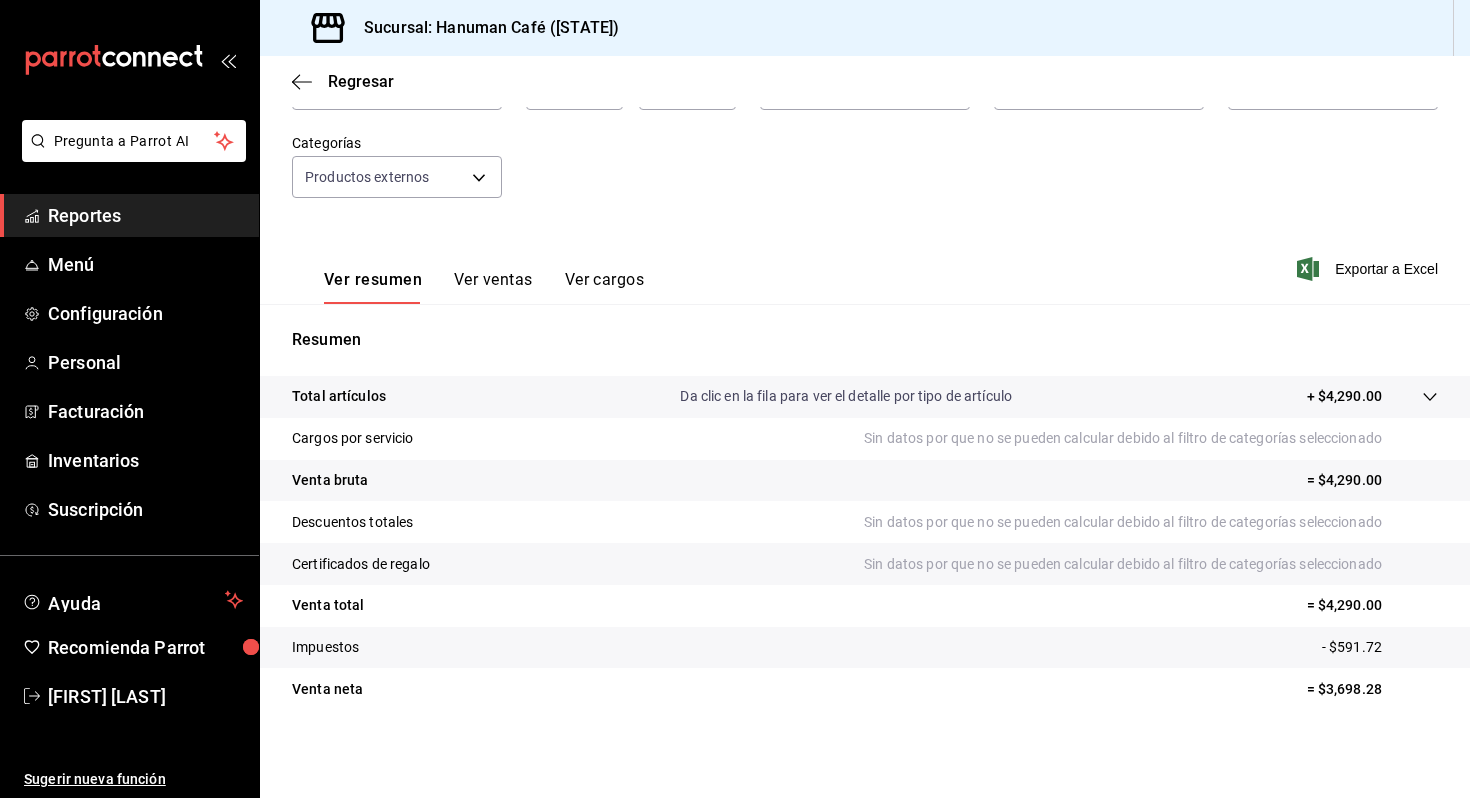 click on "Ver ventas" at bounding box center [493, 287] 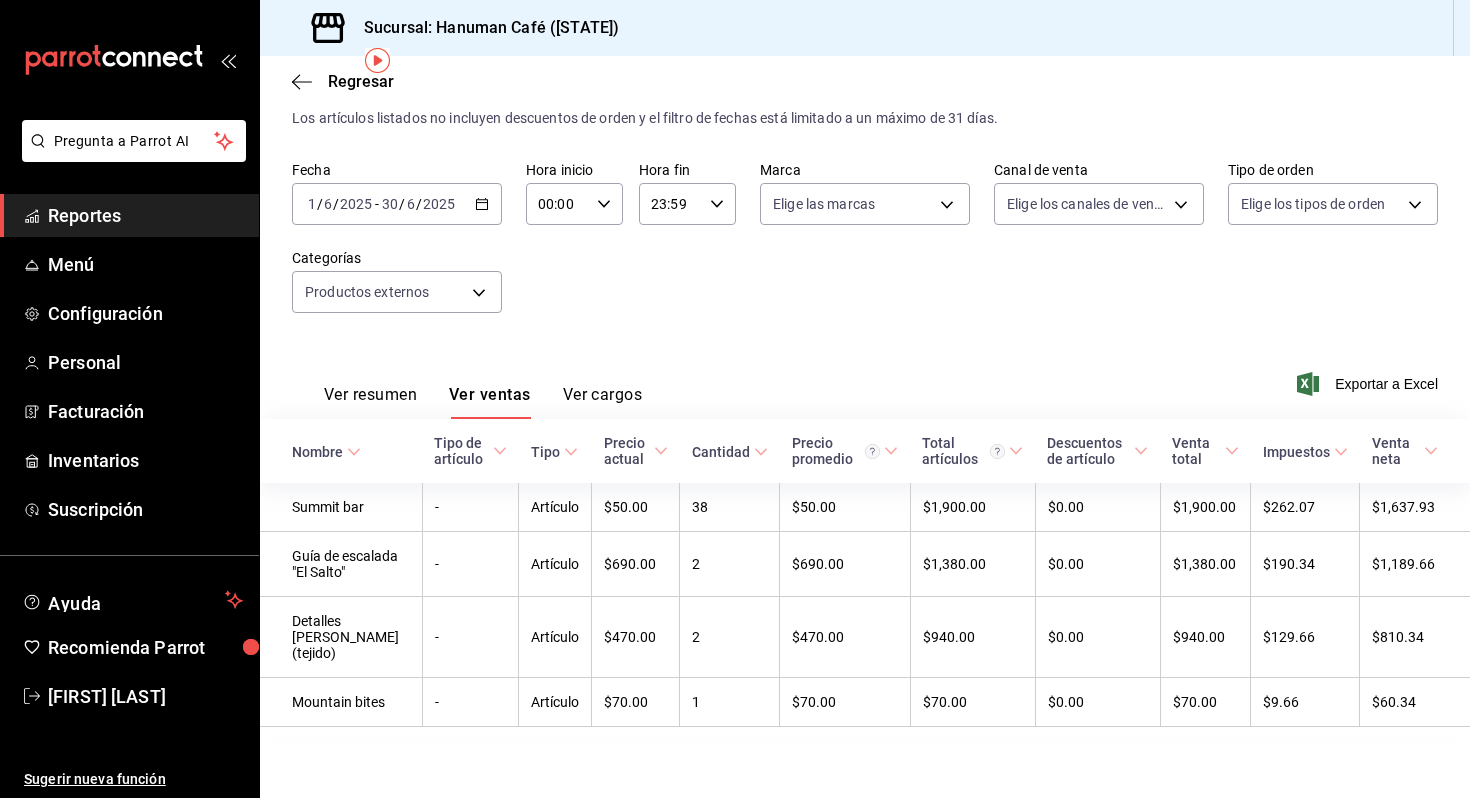 scroll, scrollTop: 83, scrollLeft: 0, axis: vertical 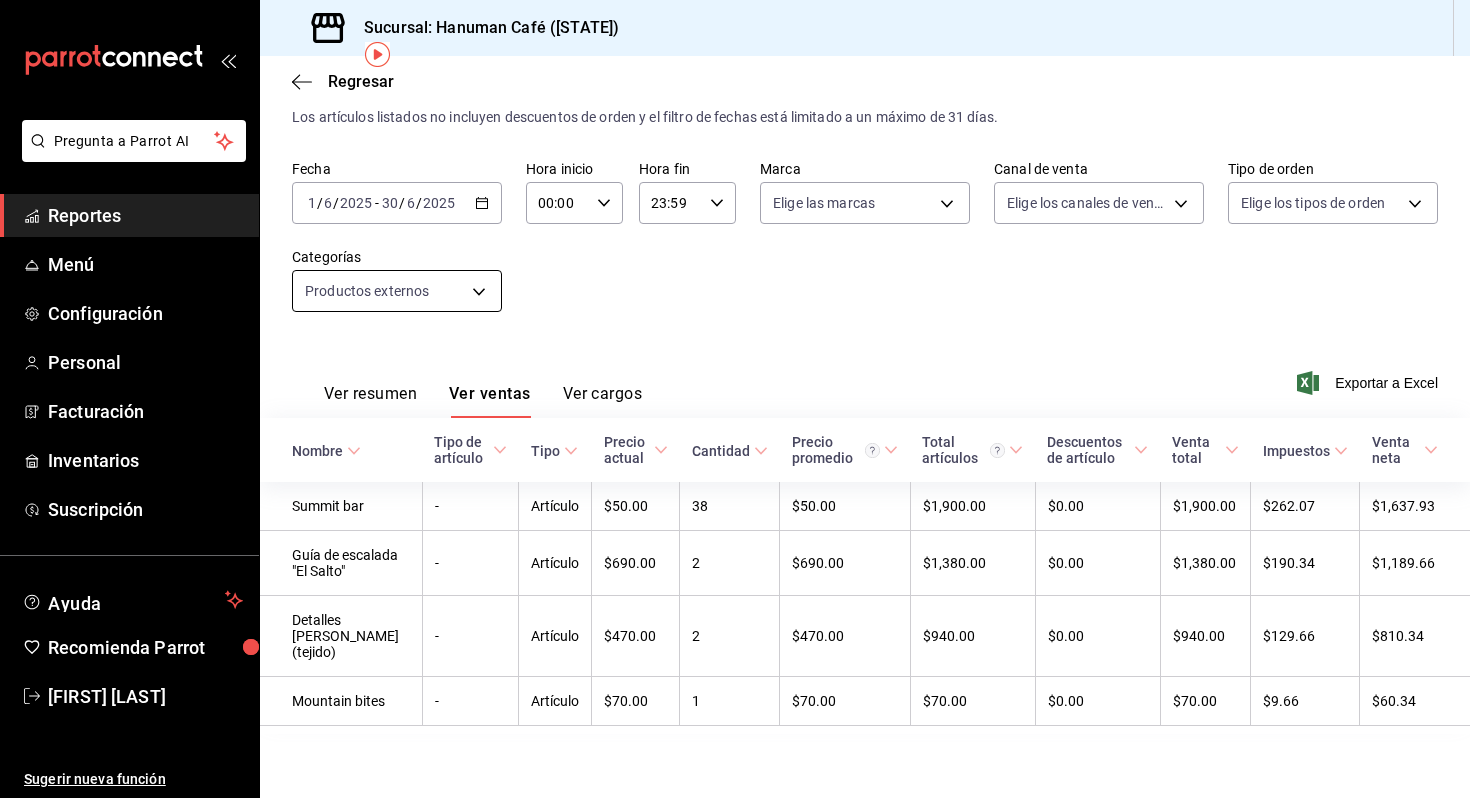 click on "Pregunta a Parrot AI Reportes   Menú   Configuración   Personal   Facturación   Inventarios   Suscripción   Ayuda Recomienda Parrot   [FIRST] [LAST]   Sugerir nueva función   Sucursal: Hanuman Café ([STATE]) Regresar Ventas Los artículos listados no incluyen descuentos de orden y el filtro de fechas está limitado a un máximo de 31 días. Fecha [DATE] [DATE] / [DATE] - [DATE] [DATE] / [DATE] Hora inicio 00:00 Hora inicio Hora fin 23:59 Hora fin Marca Elige las marcas Canal de venta Elige los canales de venta Tipo de orden Elige los tipos de orden Categorías Productos externos [UUID] Ver resumen Ver ventas Ver cargos Exportar a Excel Nombre Tipo de artículo Tipo Precio actual Cantidad Precio promedio   Total artículos   Descuentos de artículo Venta total Impuestos Venta neta Summit bar - Artículo $50.00 38 $50.00 $1,900.00 $0.00 $1,900.00 $262.07 $1,637.93 Guía de escalada "El Salto" - Artículo $690.00 2 $690.00 $1,380.00 $0.00 $1,380.00 $190.34 $1,189.66 -" at bounding box center (735, 399) 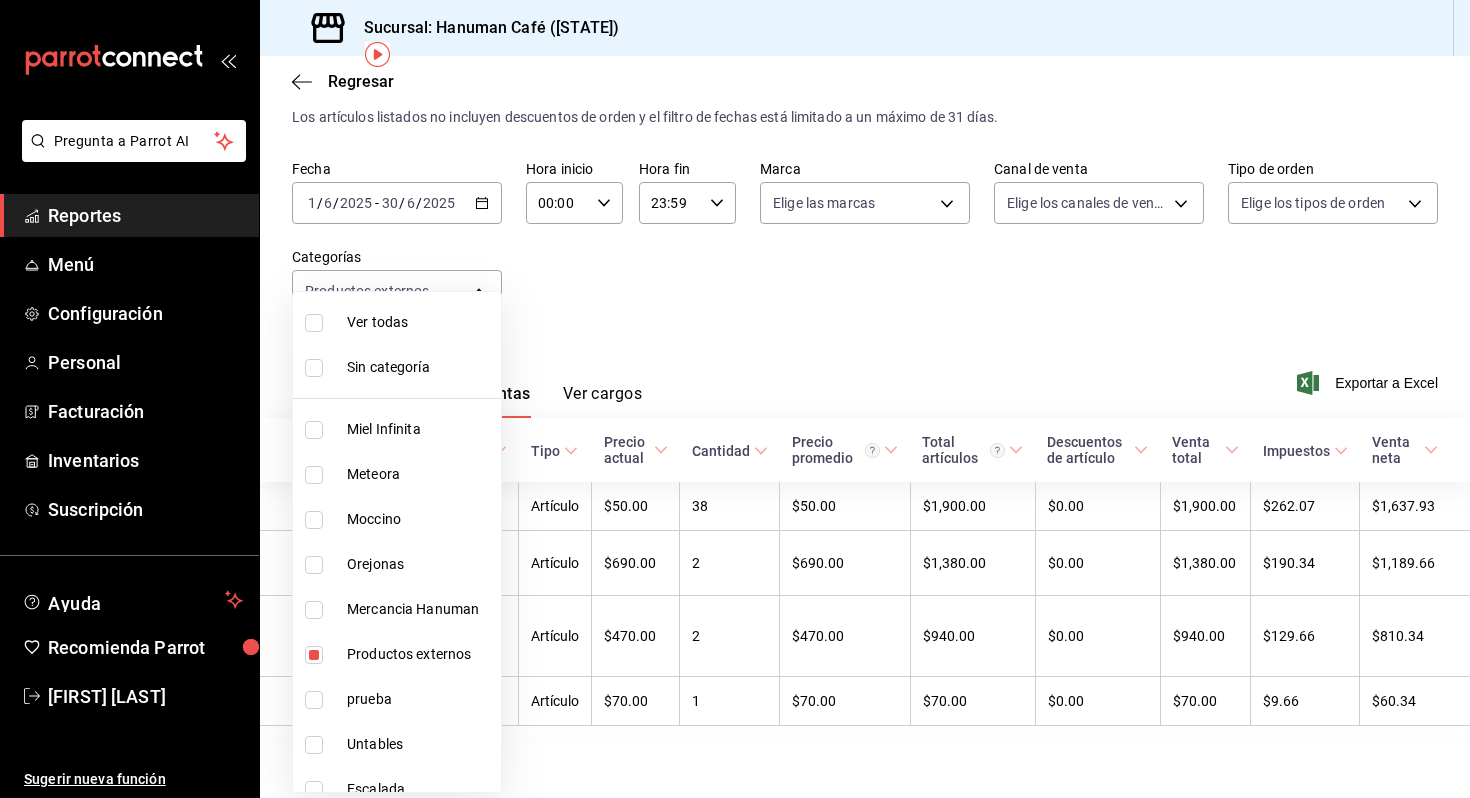 click on "Meteora" at bounding box center [420, 474] 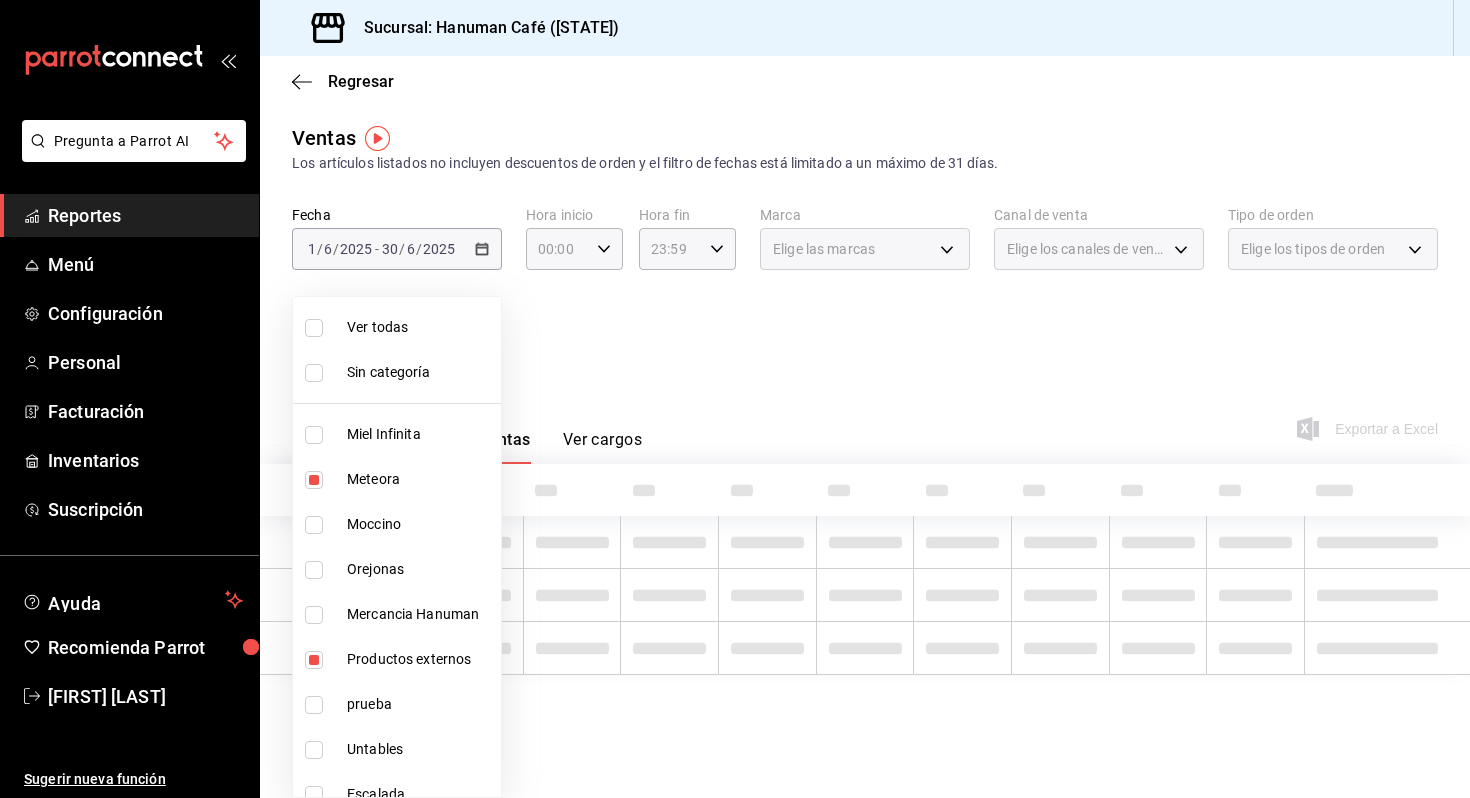 scroll, scrollTop: 0, scrollLeft: 0, axis: both 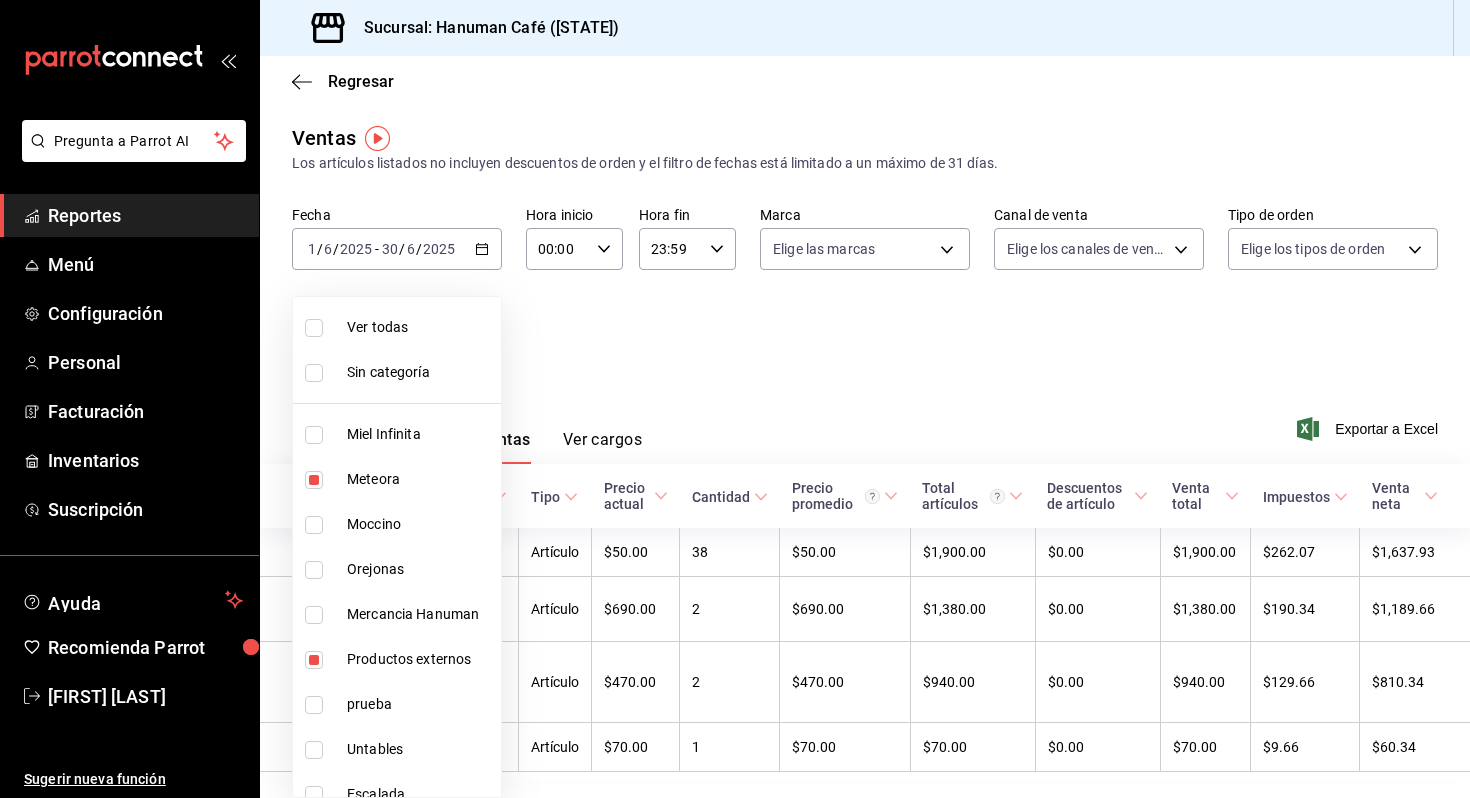 click on "Productos externos" at bounding box center [420, 659] 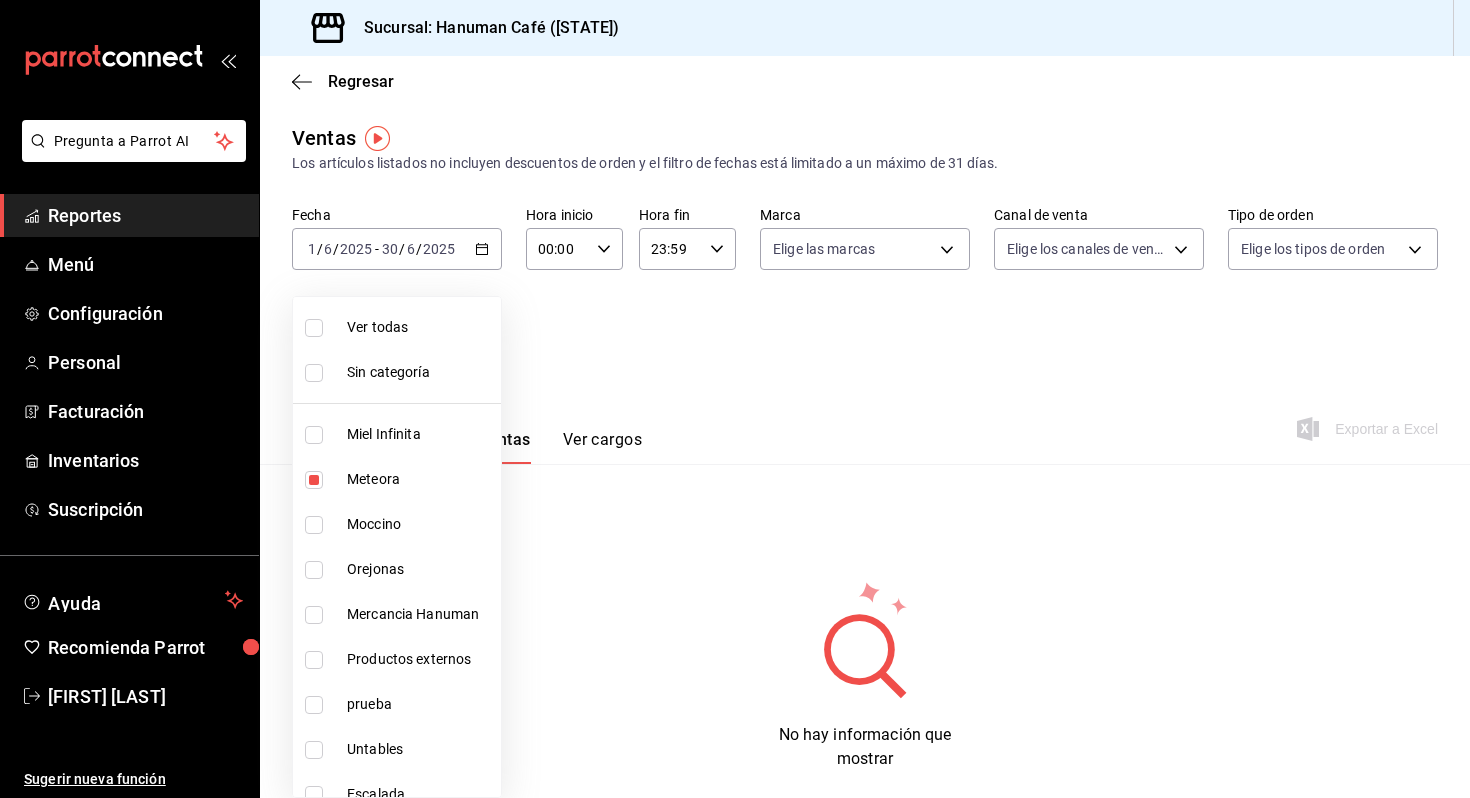 click at bounding box center (735, 399) 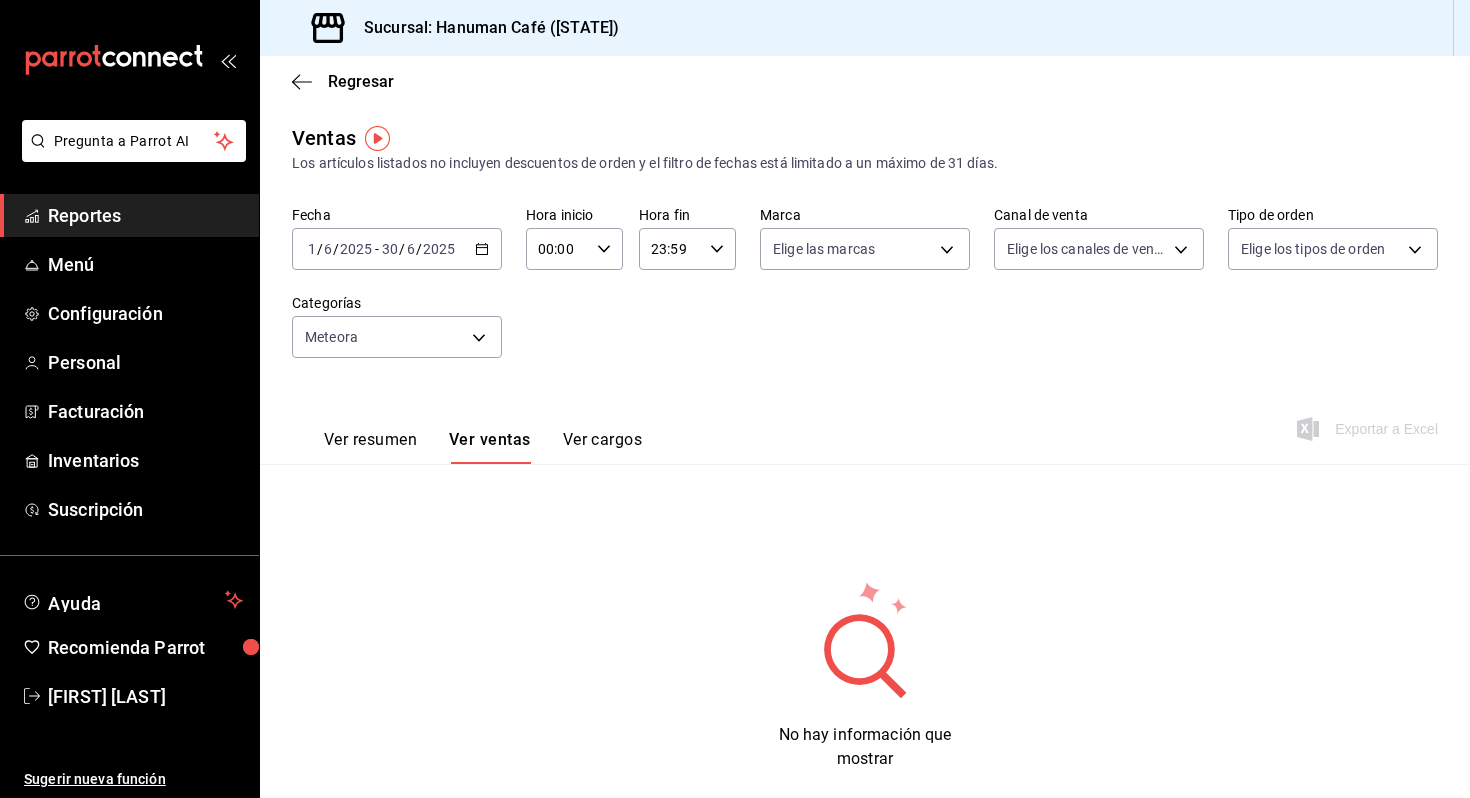 click on "Fecha [DATE] [DATE] / [DATE] - [DATE] [DATE] / [DATE] Hora inicio 00:00 Hora inicio Hora fin 23:59 Hora fin Marca Elige las marcas Canal de venta Elige los canales de venta Tipo de orden Elige los tipos de orden Categorías" at bounding box center (397, 249) 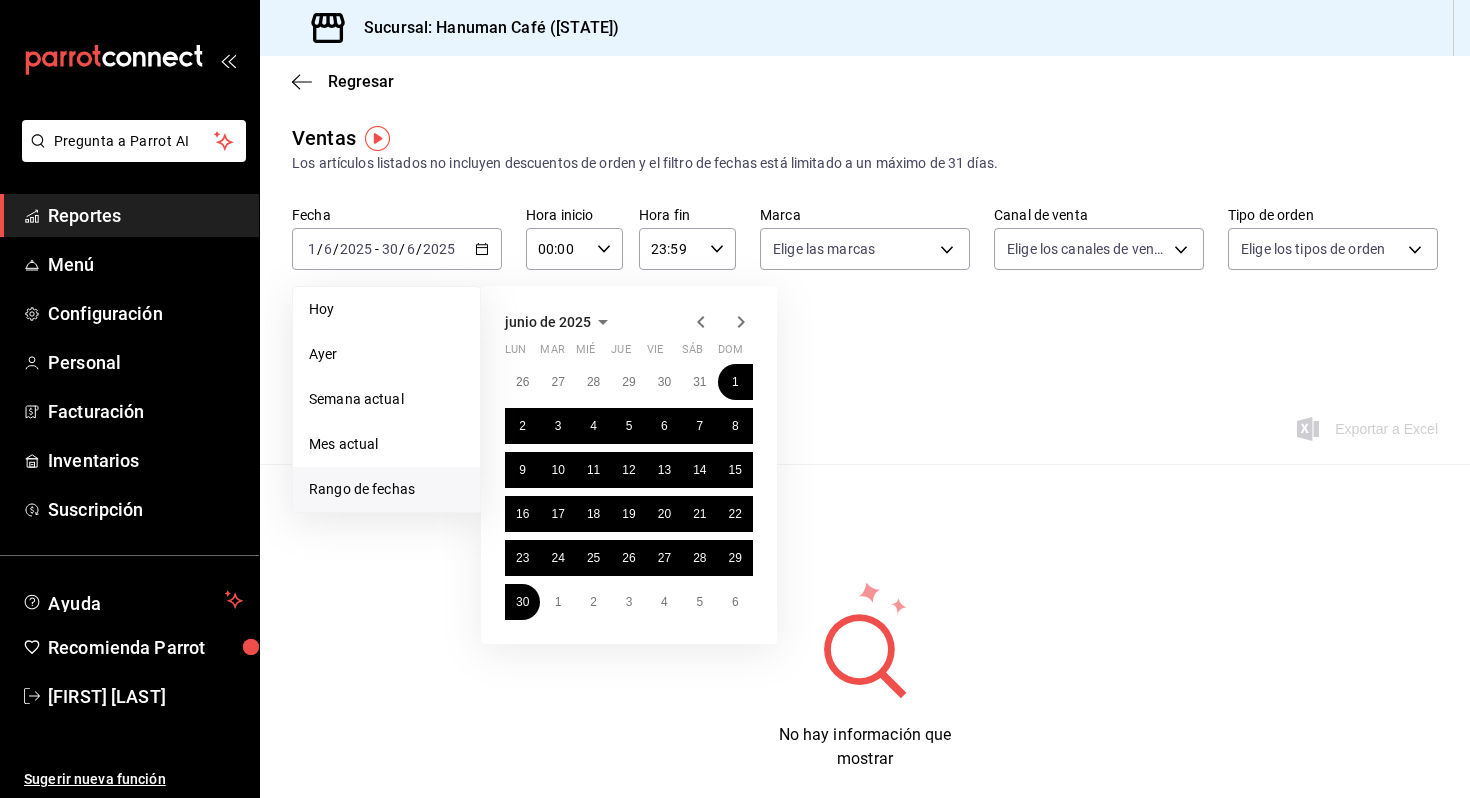 click 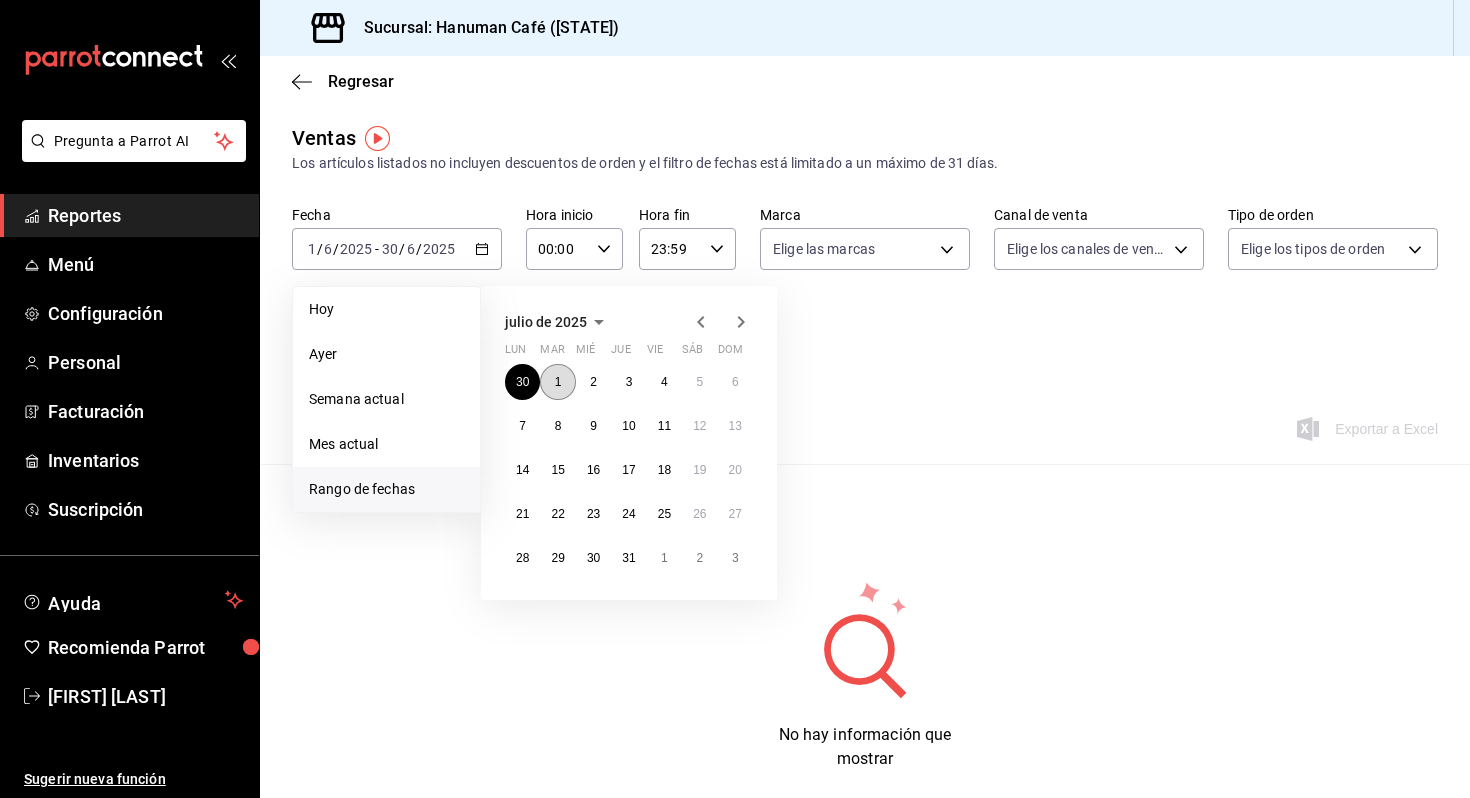 click on "1" at bounding box center [557, 382] 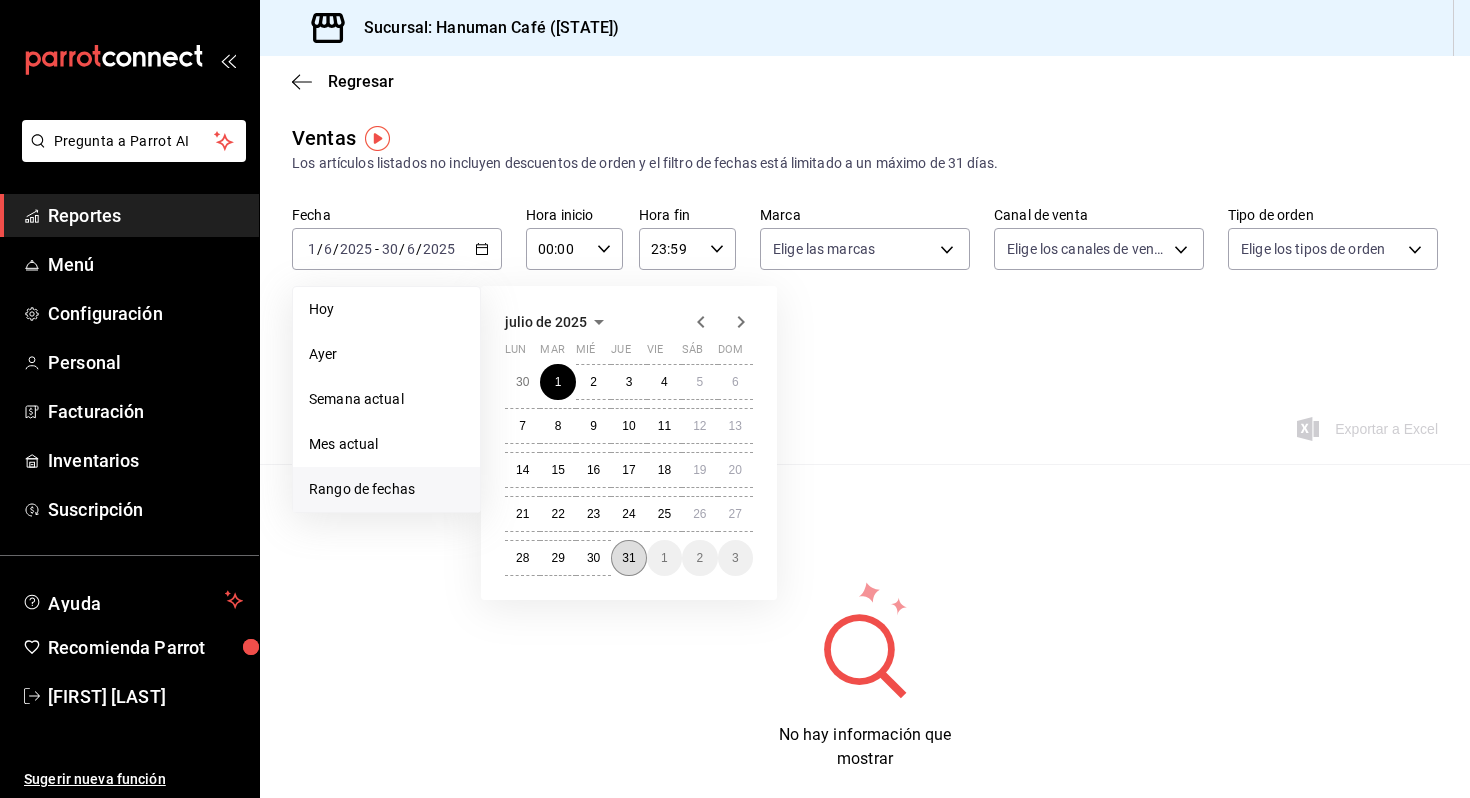 click on "31" at bounding box center (628, 558) 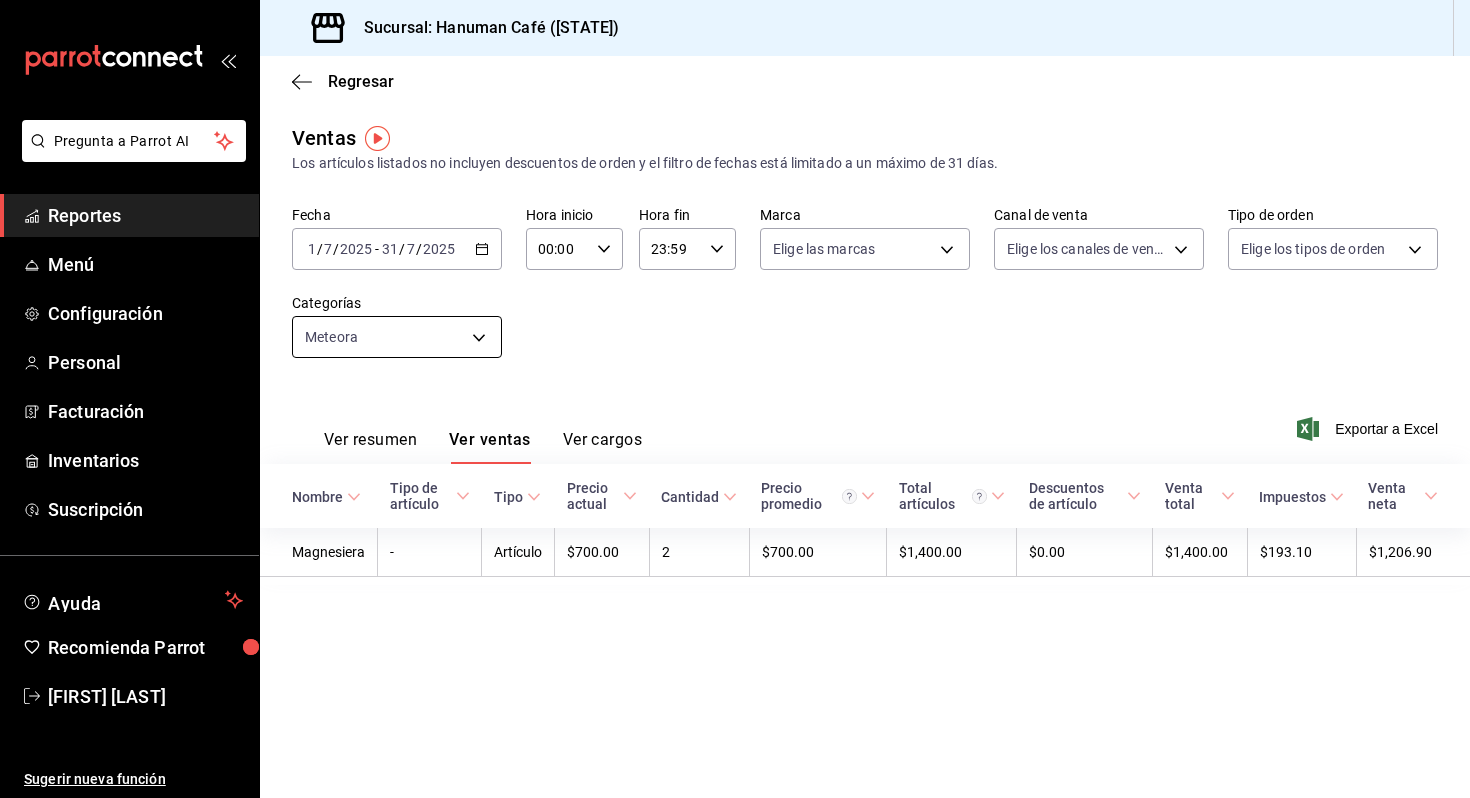 click on "Pregunta a Parrot AI Reportes   Menú   Configuración   Personal   Facturación   Inventarios   Suscripción   Ayuda Recomienda Parrot   [FIRST] [LAST]   Sugerir nueva función   Sucursal: Hanuman Café ([STATE]) Regresar Ventas Los artículos listados no incluyen descuentos de orden y el filtro de fechas está limitado a un máximo de 31 días. Fecha [DATE] [DATE] / [DATE] - [DATE] [DATE] / [DATE] Hora inicio 00:00 Hora inicio Hora fin 23:59 Hora fin Marca Elige las marcas Canal de venta Elige los canales de venta Tipo de orden Elige los tipos de orden Categorías Meteora [UUID] Ver resumen Ver ventas Ver cargos Exportar a Excel Nombre Tipo de artículo Tipo Precio actual Cantidad Precio promedio   Total artículos   Descuentos de artículo Venta total Impuestos Venta neta Magnesiera - Artículo $700.00 2 $700.00 $1,400.00 $0.00 $1,400.00 $193.10 $1,206.90 GANA 1 MES GRATIS EN TU SUSCRIPCIÓN AQUÍ Ver video tutorial Ir a video Pregunta a Parrot AI Reportes   Menú" at bounding box center [735, 399] 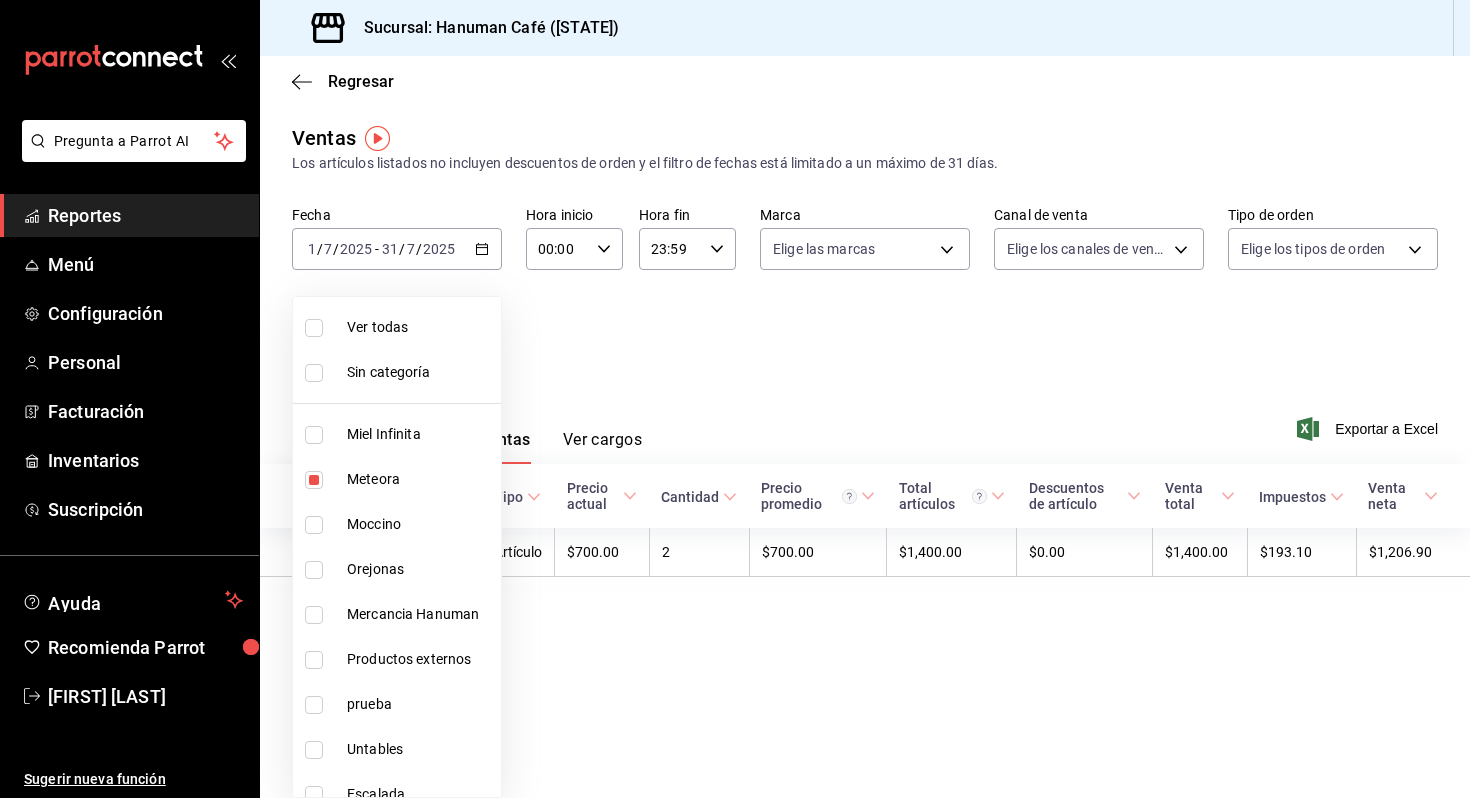 click on "Miel Infinita" at bounding box center (397, 434) 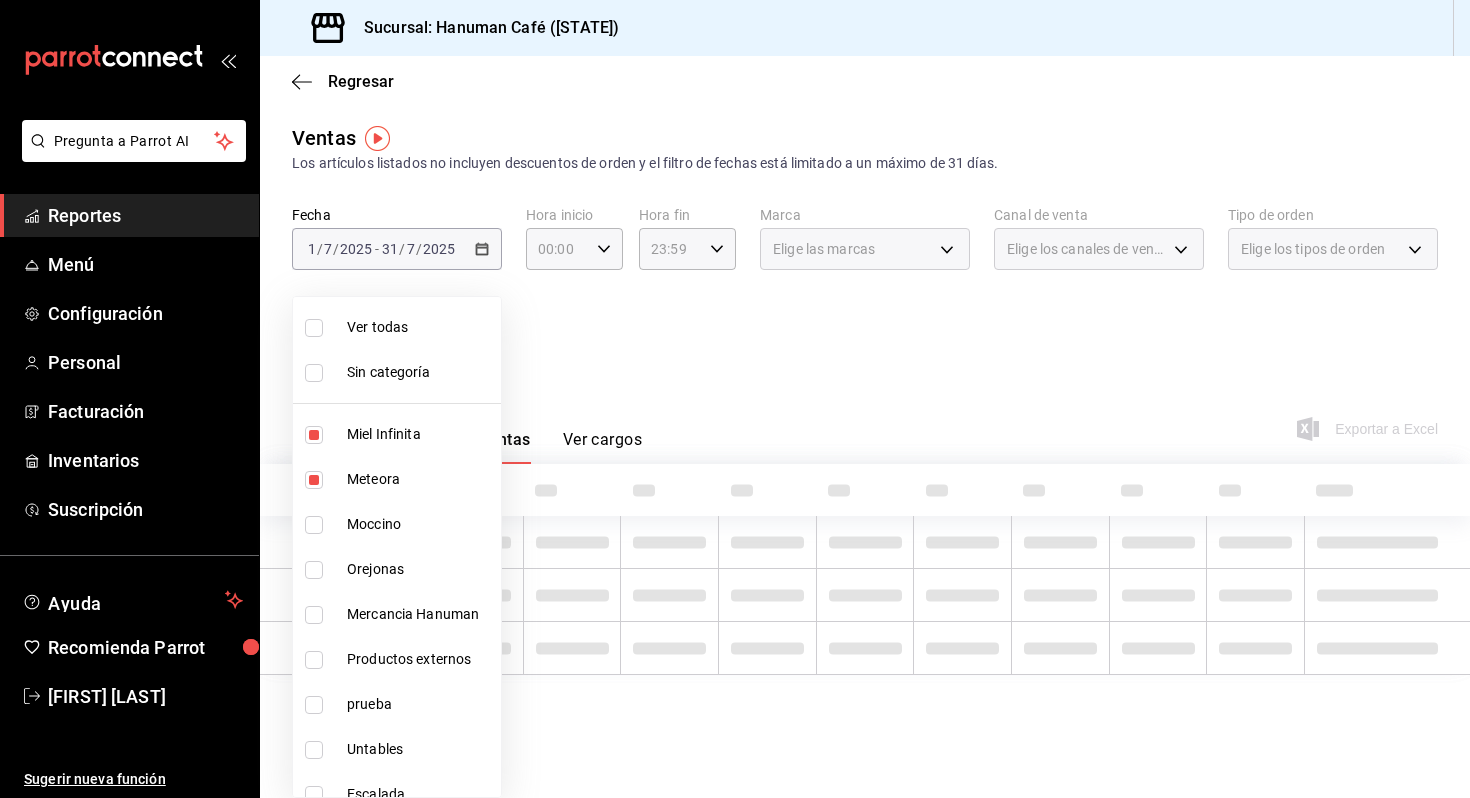 click on "Meteora" at bounding box center (397, 479) 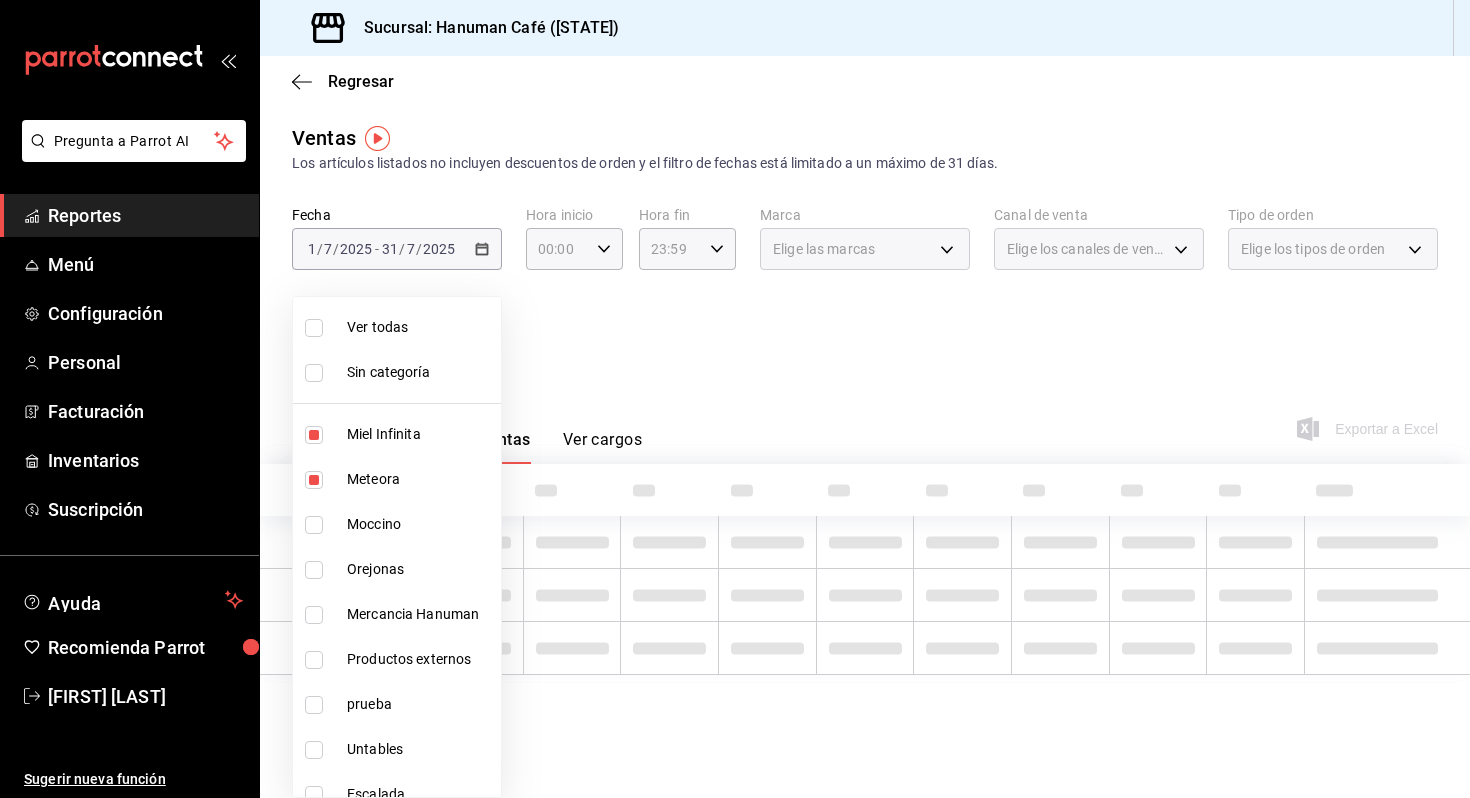 checkbox on "false" 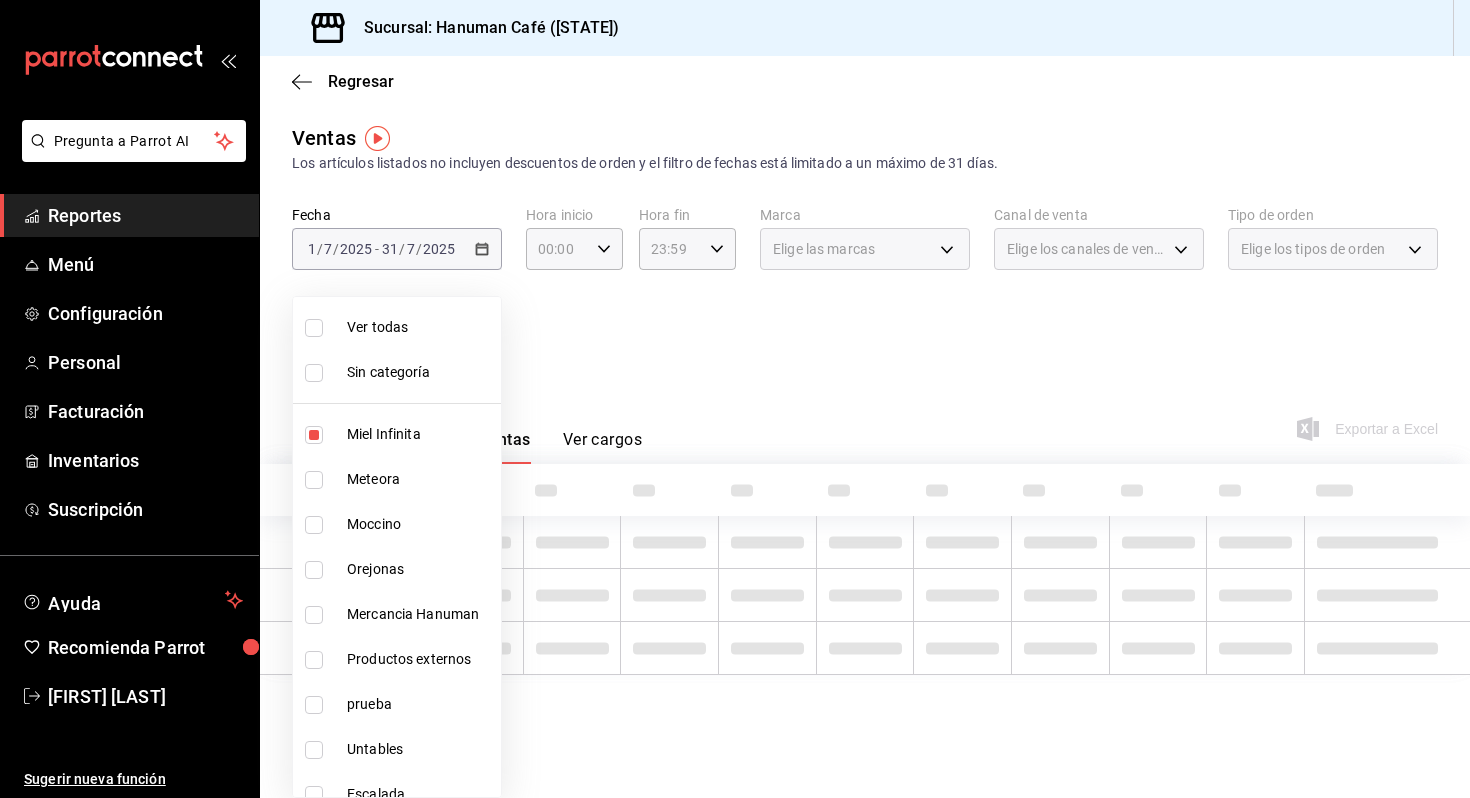 click at bounding box center [735, 399] 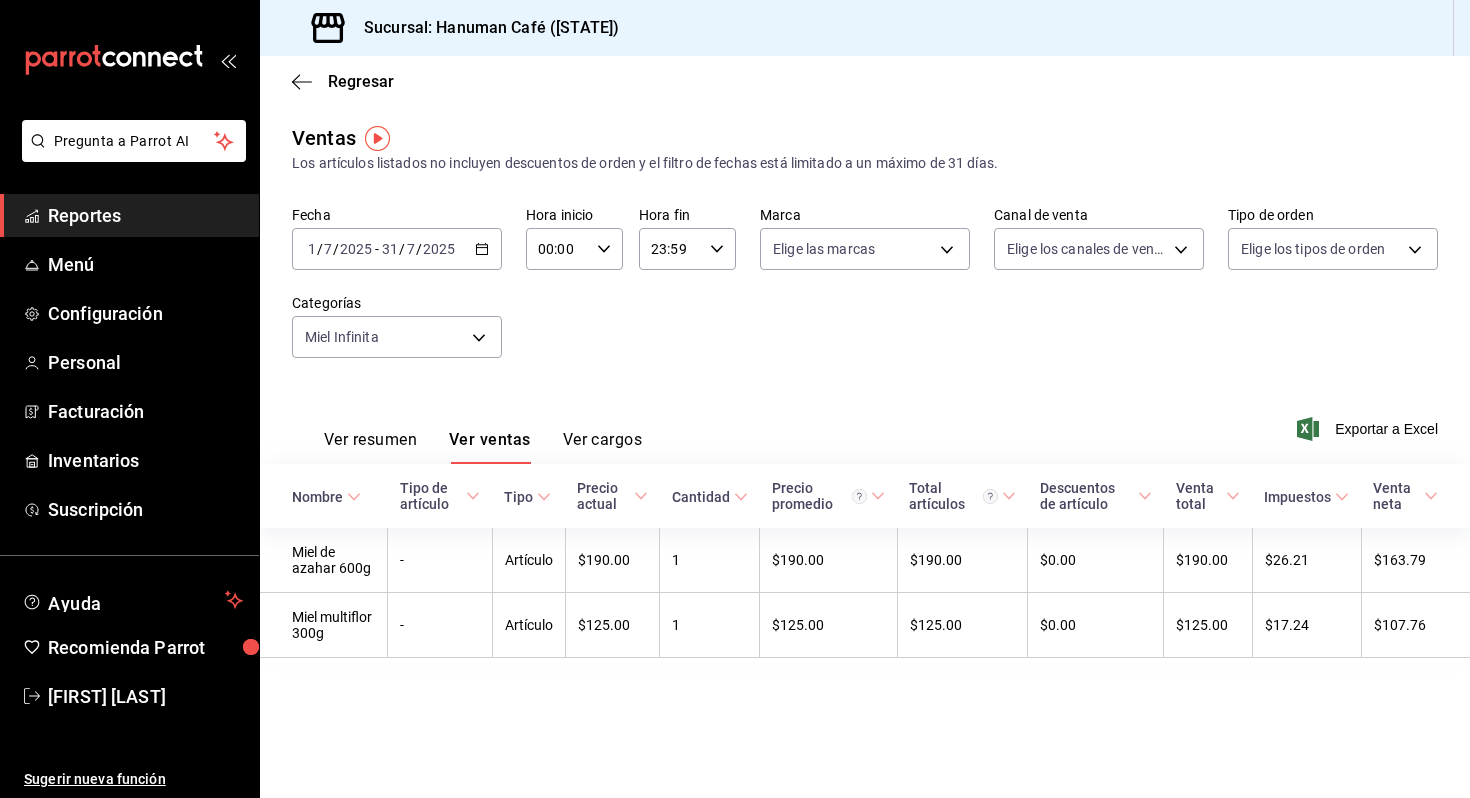 click on "Ver resumen" at bounding box center [370, 447] 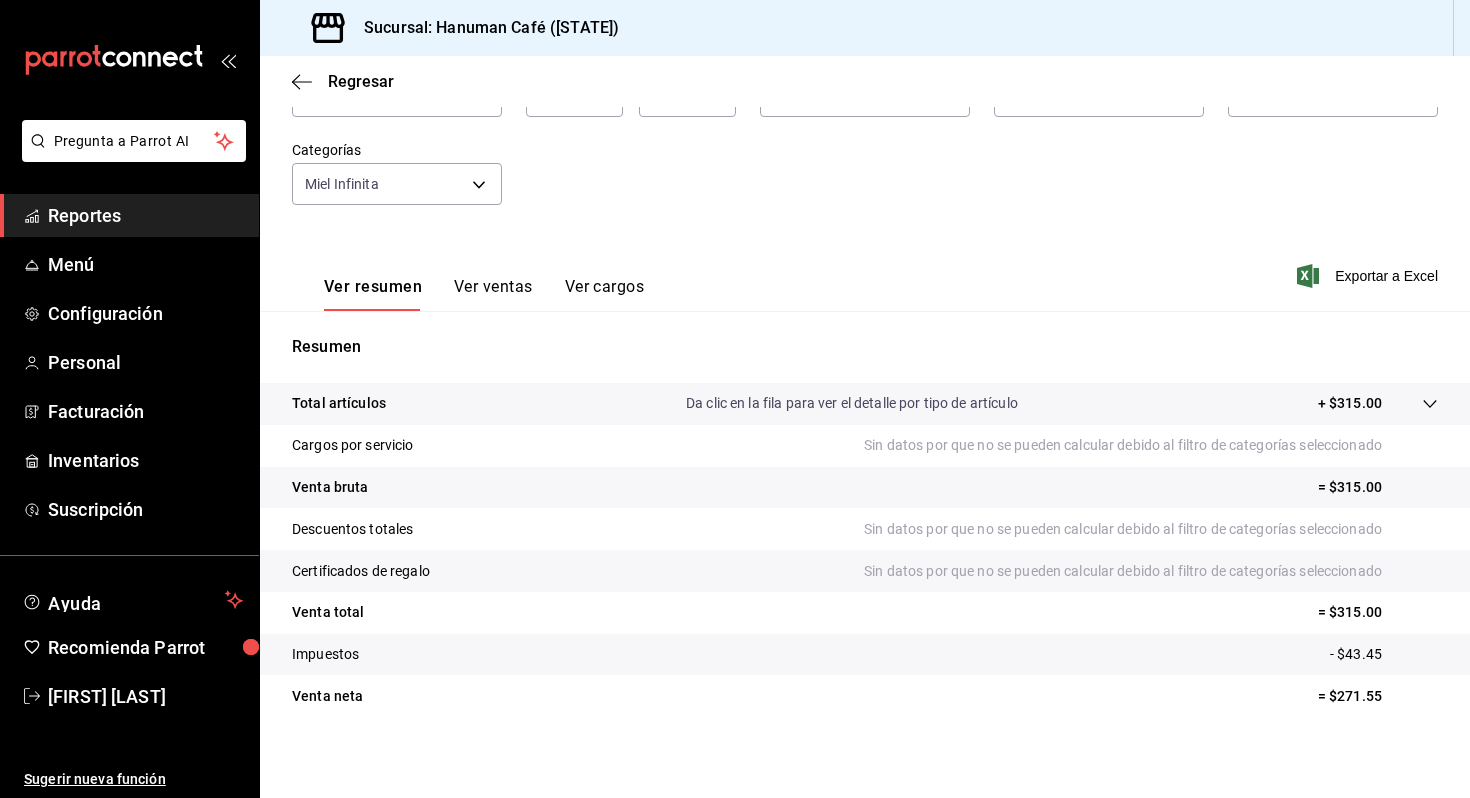 scroll, scrollTop: 150, scrollLeft: 0, axis: vertical 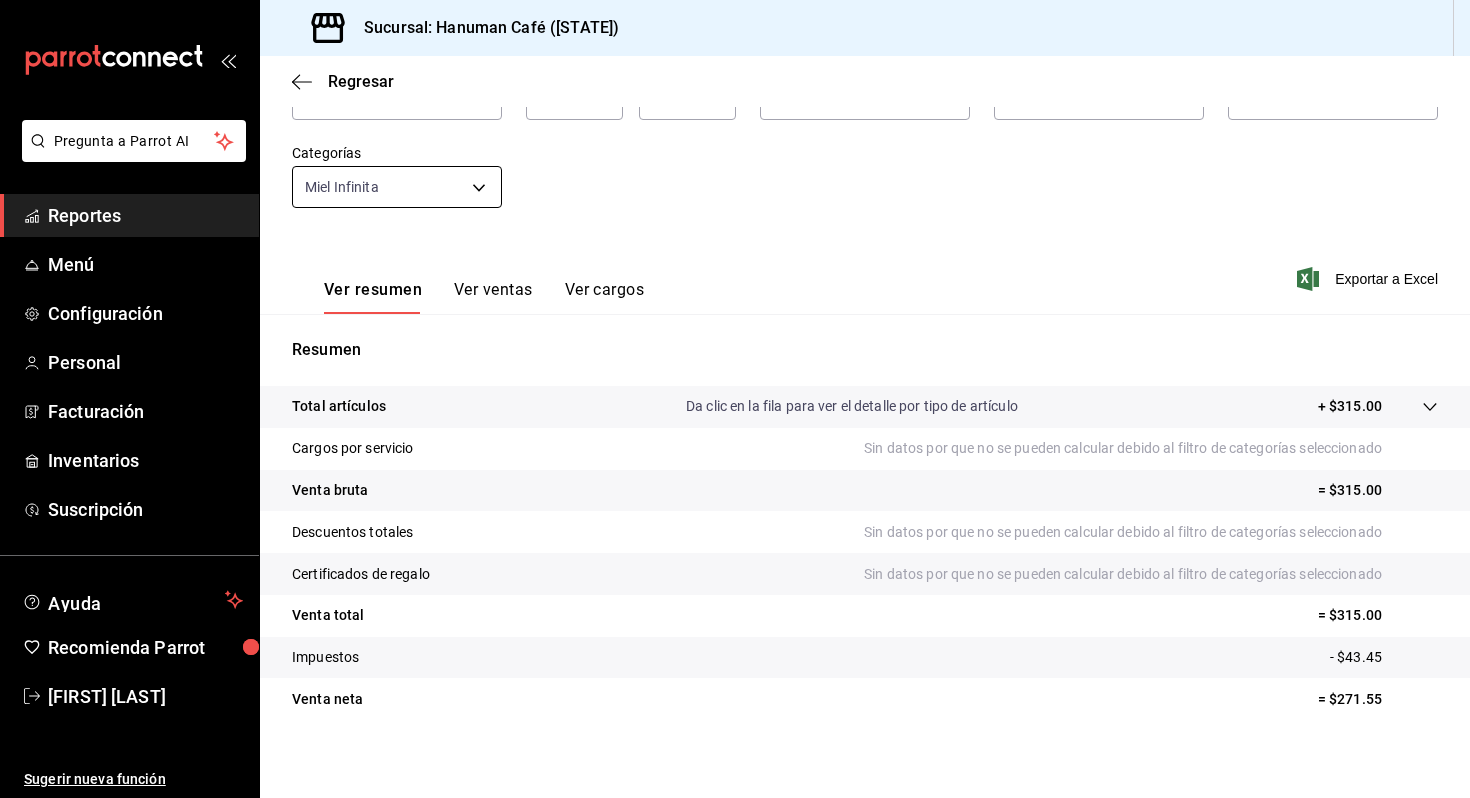 click on "Pregunta a Parrot AI Reportes   Menú   Configuración   Personal   Facturación   Inventarios   Suscripción   Ayuda Recomienda Parrot   [FIRST] [LAST]   Sugerir nueva función   Sucursal: Hanuman Café ([STATE]) Regresar Ventas Los artículos listados no incluyen descuentos de orden y el filtro de fechas está limitado a un máximo de 31 días. Fecha [DATE] [DATE] / [DATE] - [DATE] [DATE] / [DATE] Hora inicio 00:00 Hora inicio Hora fin 23:59 Hora fin Marca Elige las marcas Canal de venta Elige los canales de venta Tipo de orden Elige los tipos de orden Categorías Miel Infinita [UUID] Ver resumen Ver ventas Ver cargos Exportar a Excel Resumen Total artículos Da clic en la fila para ver el detalle por tipo de artículo + $315.00 Cargos por servicio  Sin datos por que no se pueden calcular debido al filtro de categorías seleccionado Venta bruta = $315.00 Descuentos totales  Sin datos por que no se pueden calcular debido al filtro de categorías seleccionado Venta total" at bounding box center [735, 399] 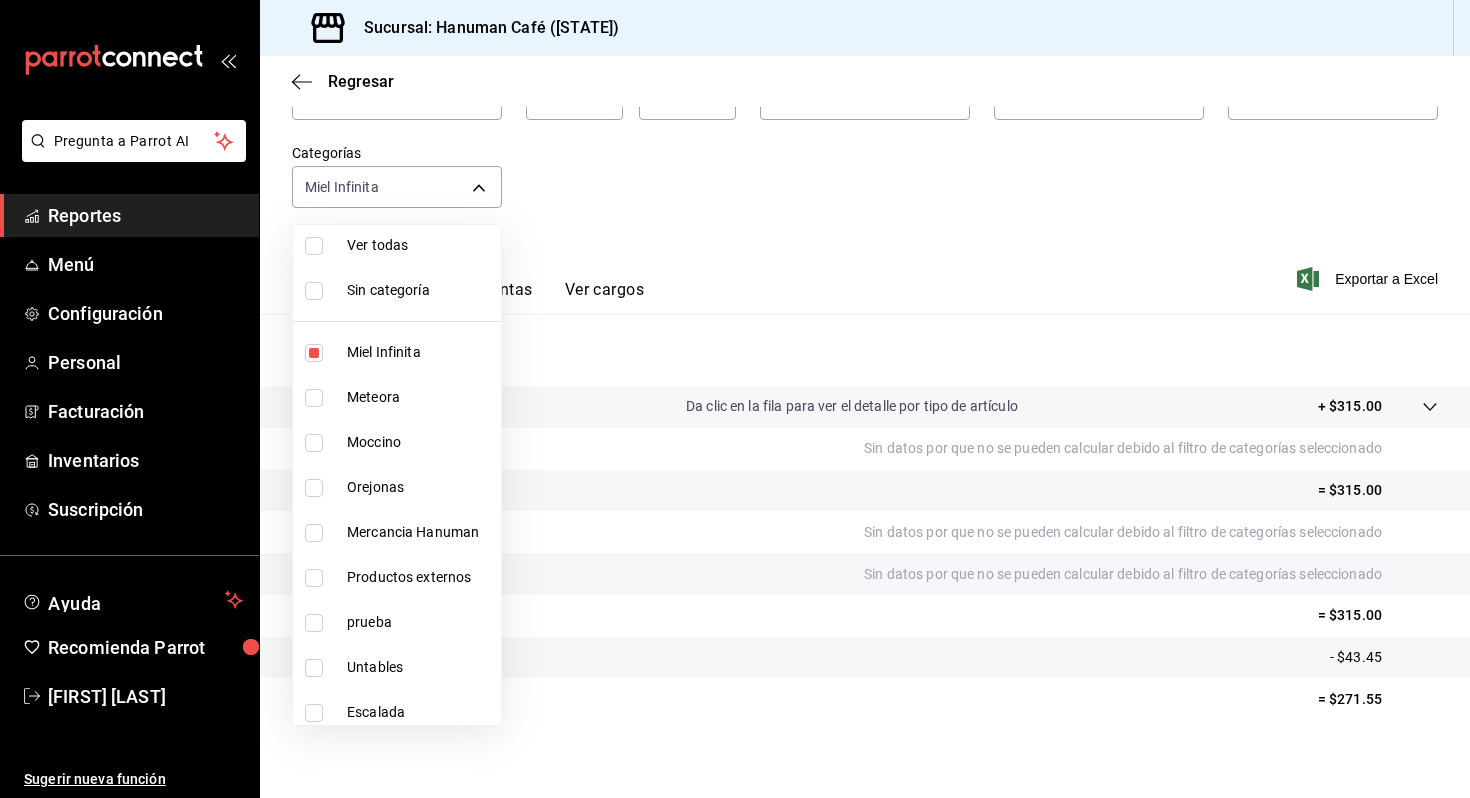 scroll, scrollTop: 0, scrollLeft: 0, axis: both 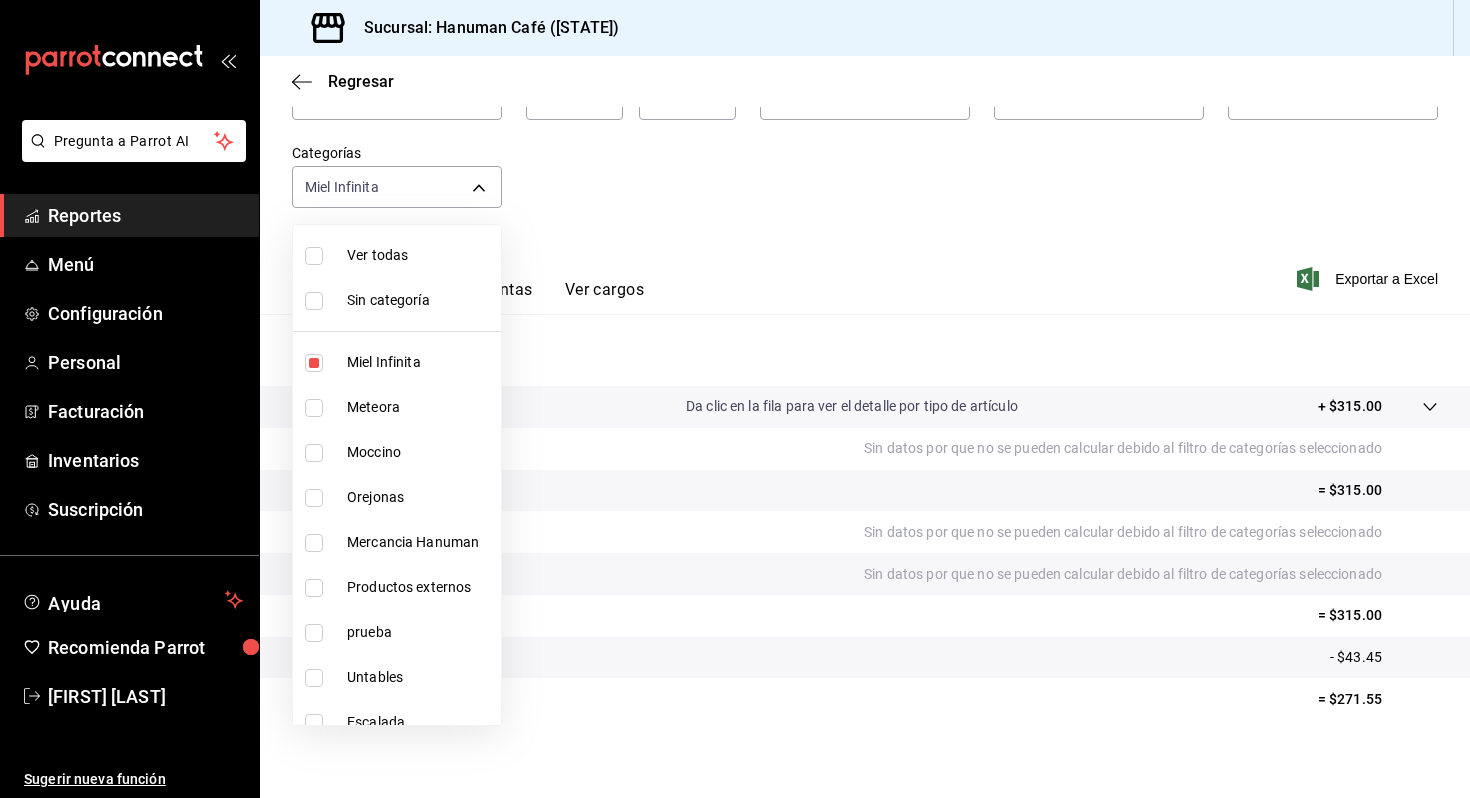 click on "Productos externos" at bounding box center [420, 587] 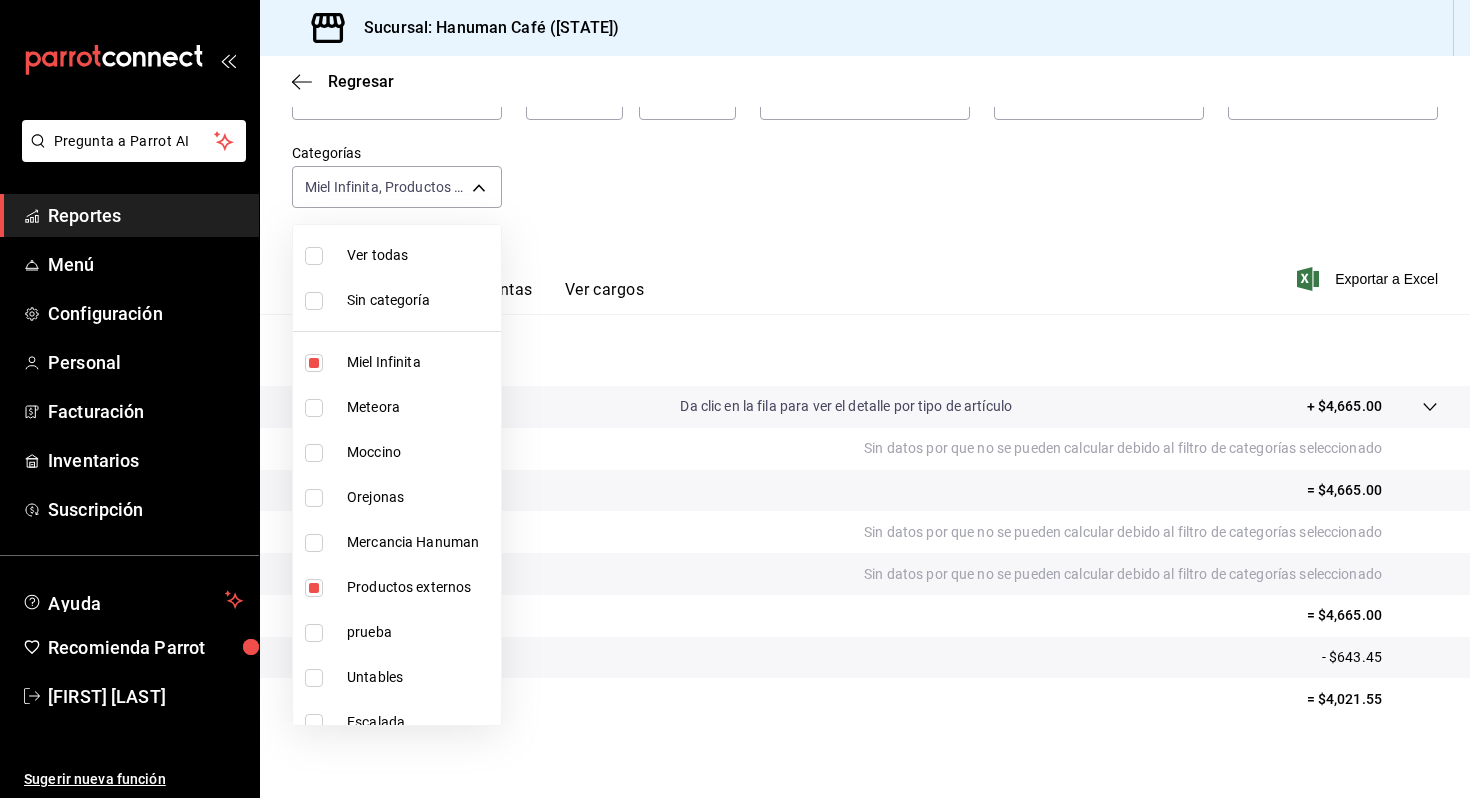 click at bounding box center [314, 363] 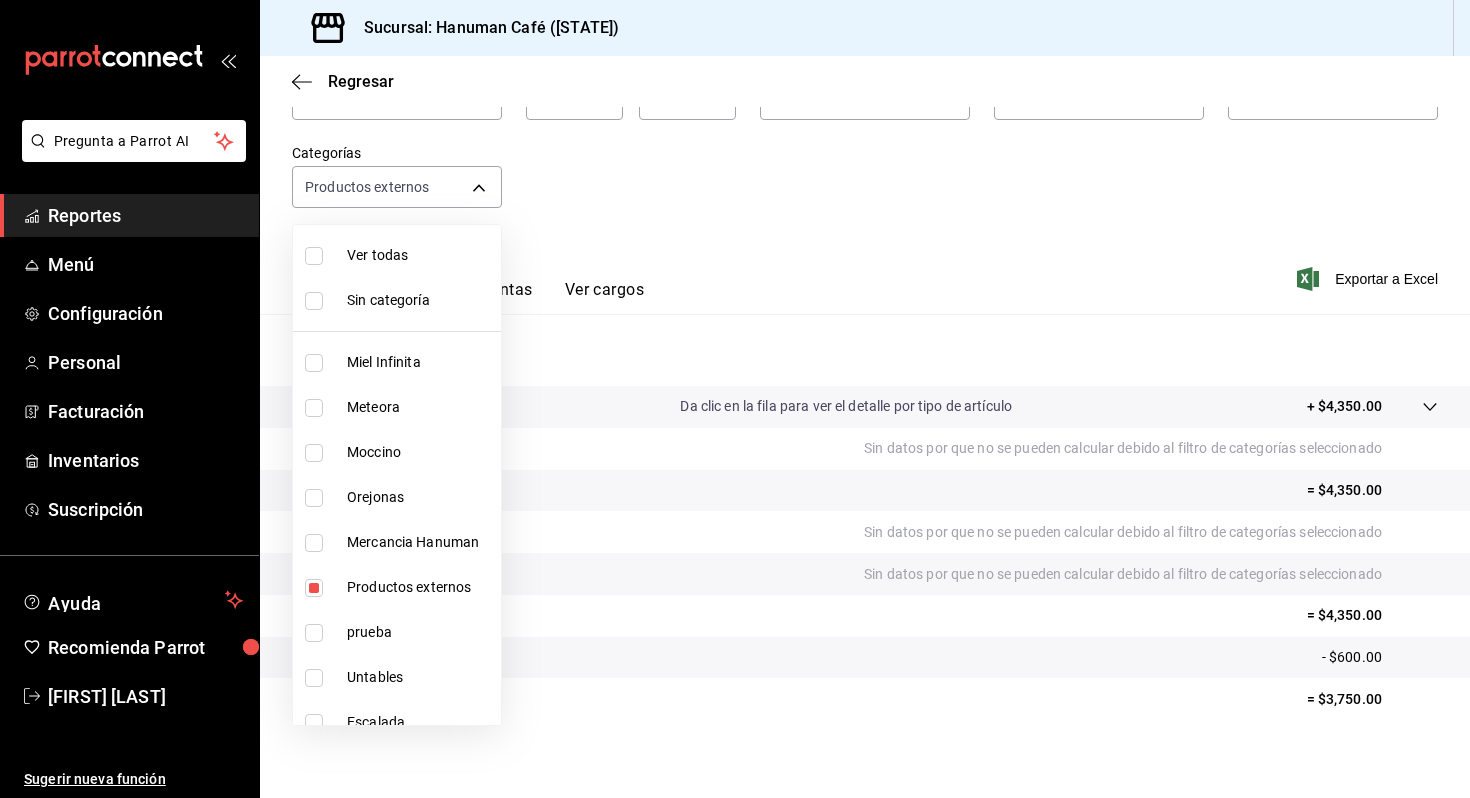 click at bounding box center (735, 399) 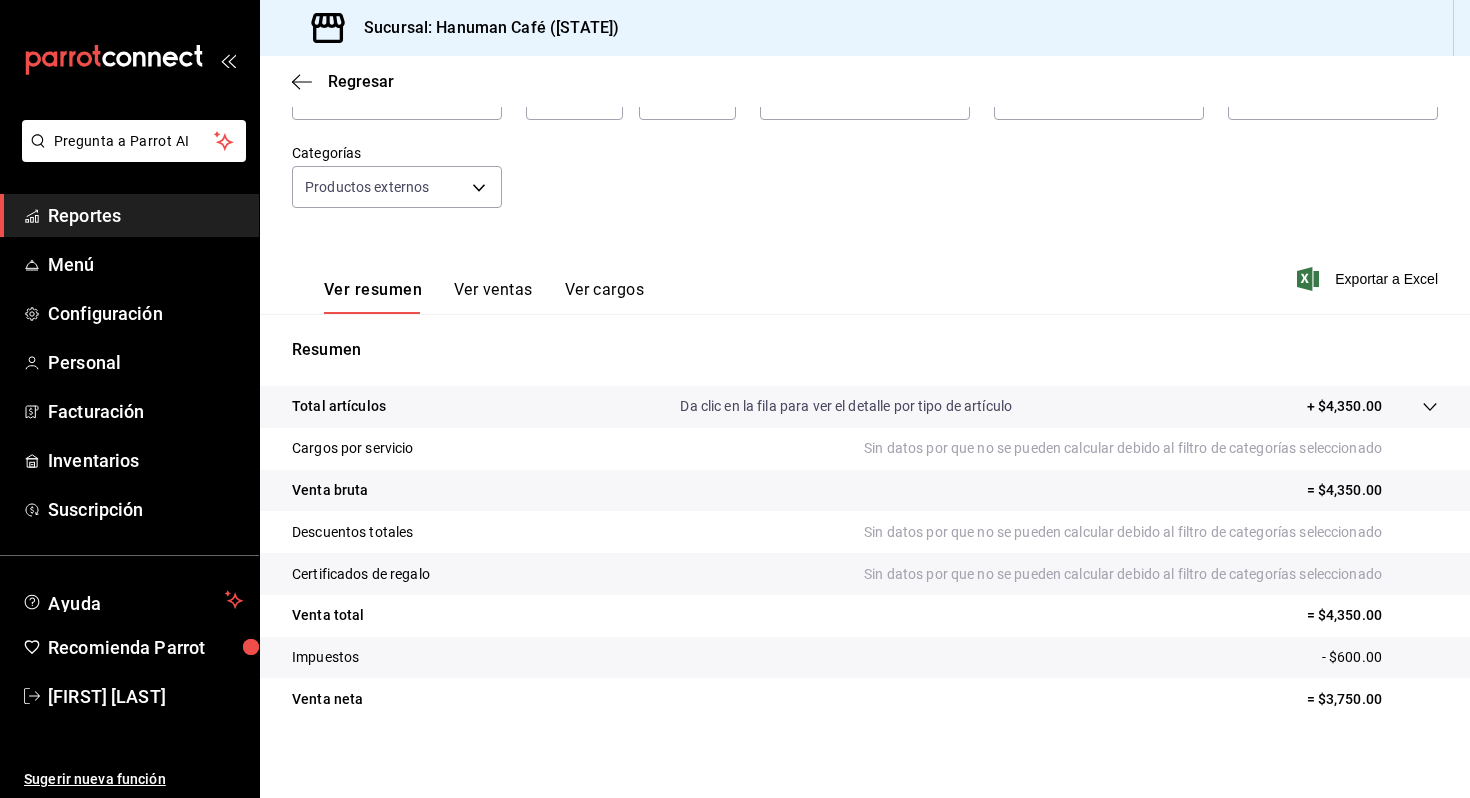 click on "Ver ventas" at bounding box center (493, 297) 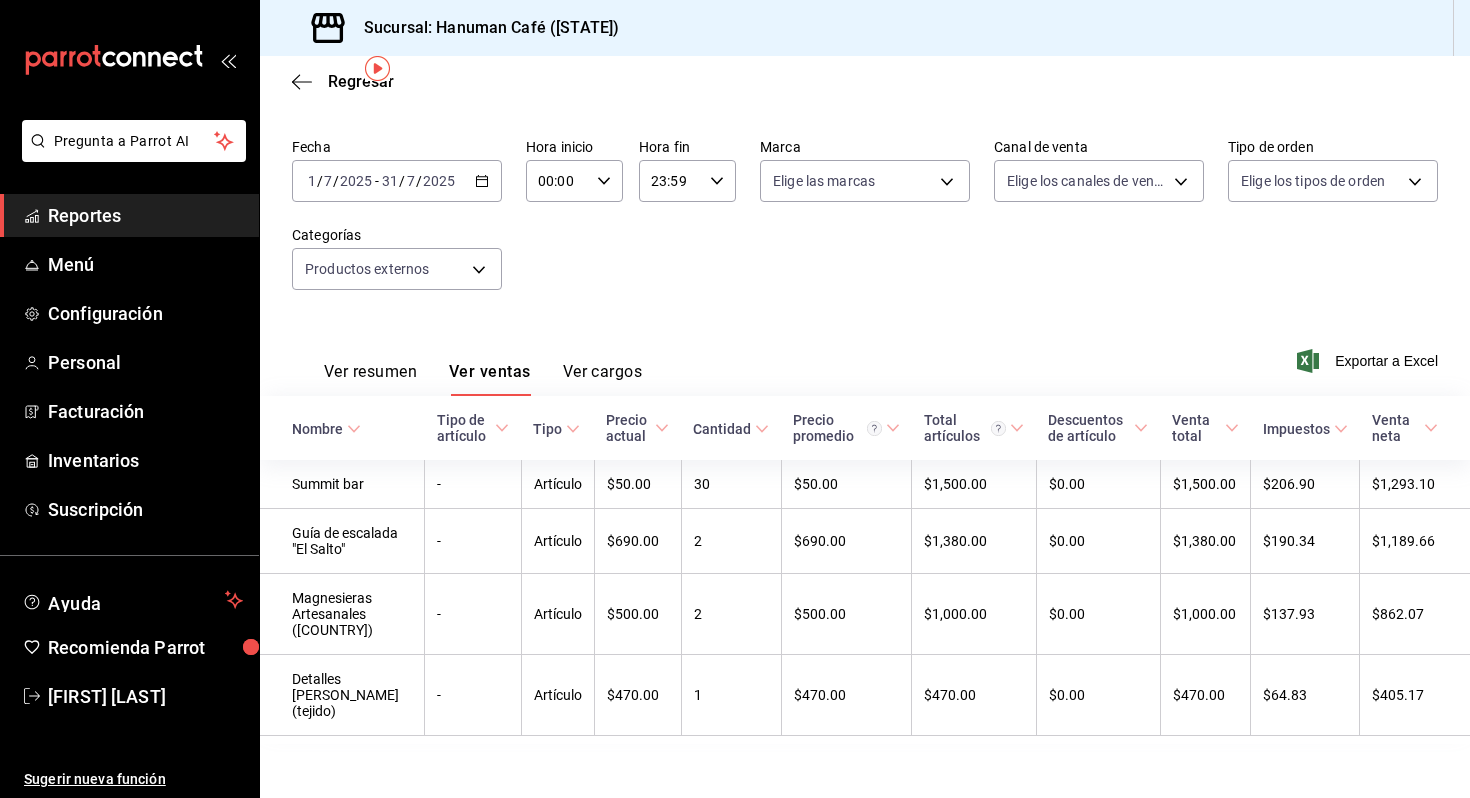 scroll, scrollTop: 83, scrollLeft: 0, axis: vertical 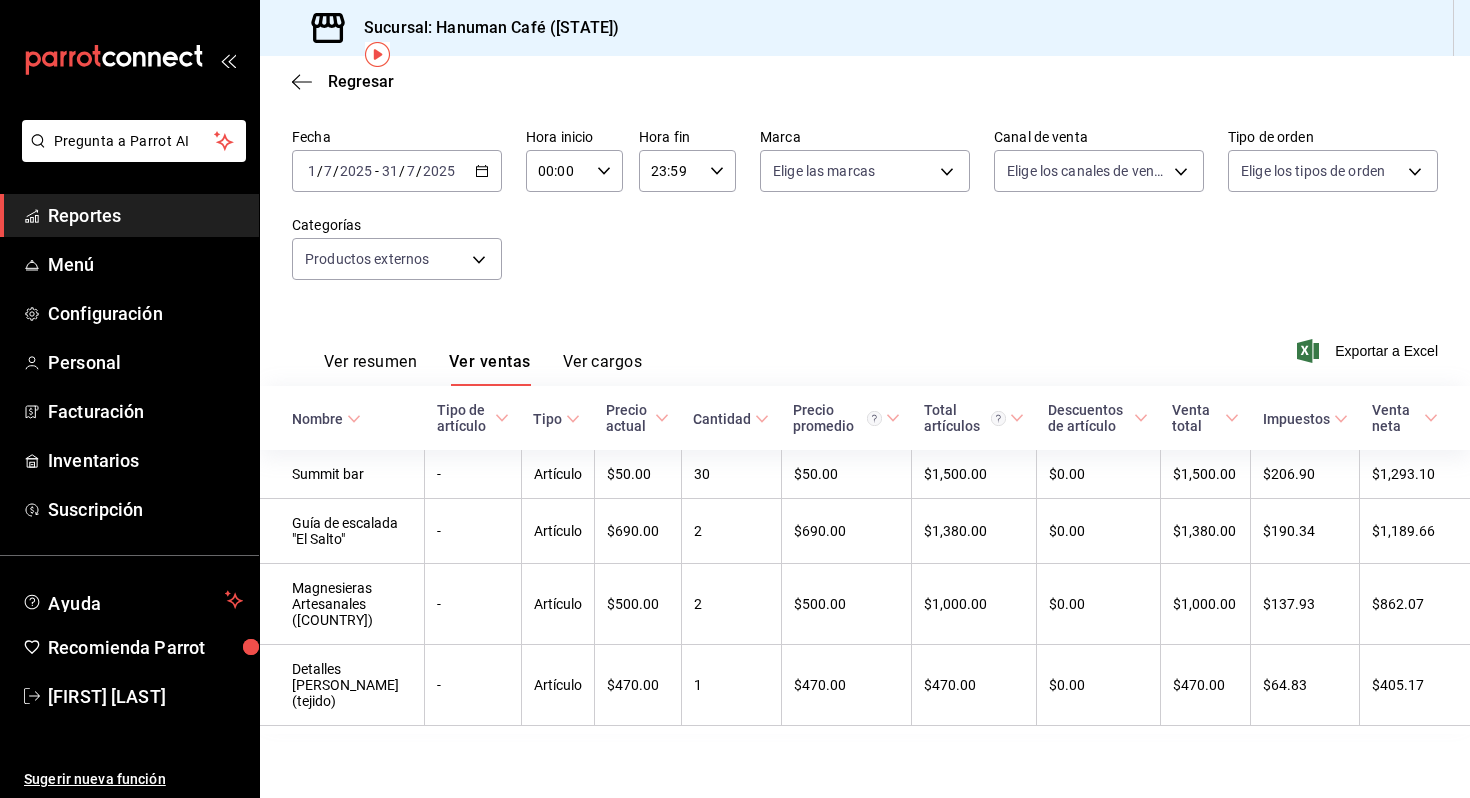 click on "Fecha [DATE] [DATE] / [DATE] - [DATE] [DATE] / [DATE] Hora inicio 00:00 Hora inicio Hora fin 23:59 Hora fin Marca Elige las marcas Canal de venta Elige los canales de venta Tipo de orden Elige los tipos de orden Categorías Productos externos [UUID]" at bounding box center (865, 216) 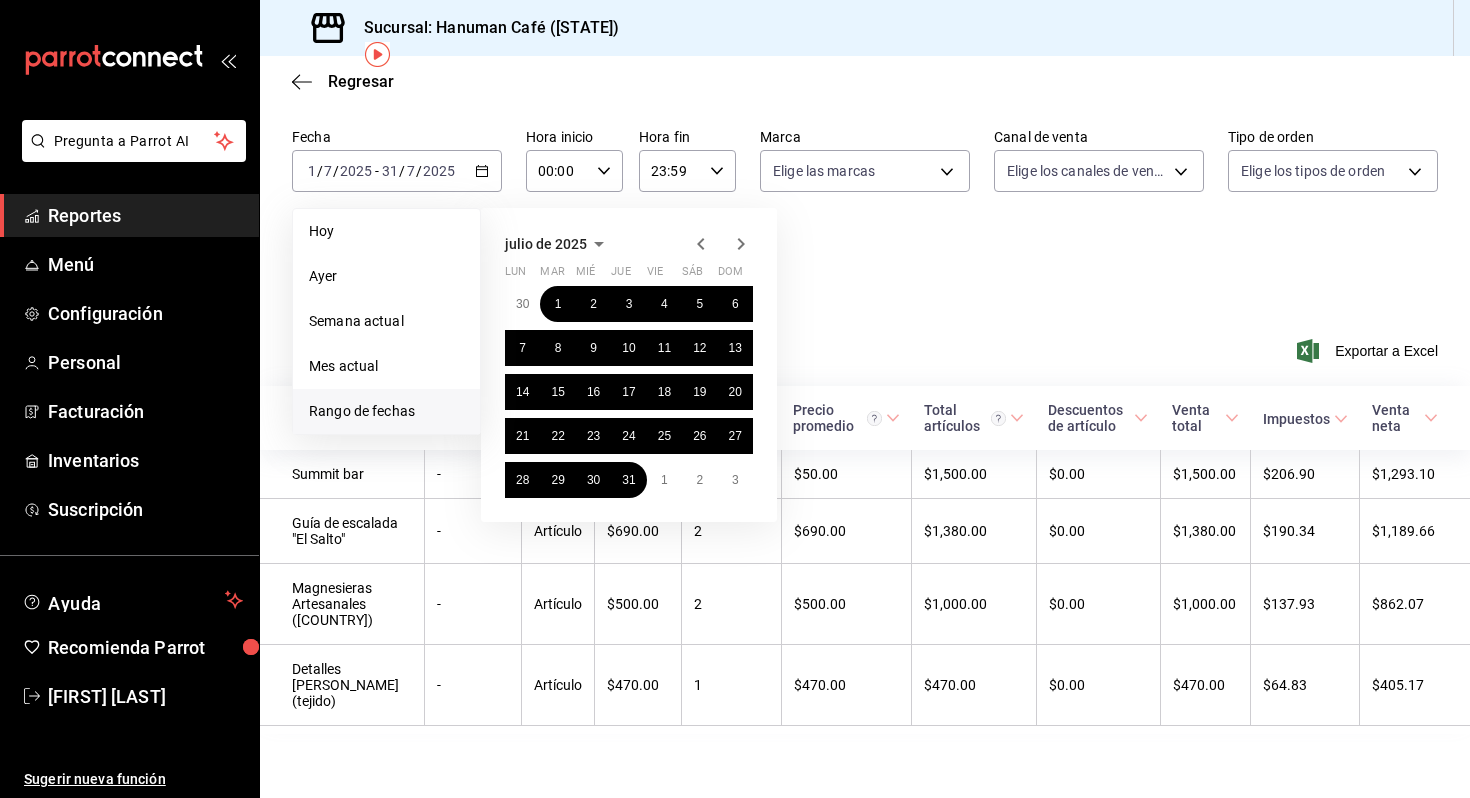 click 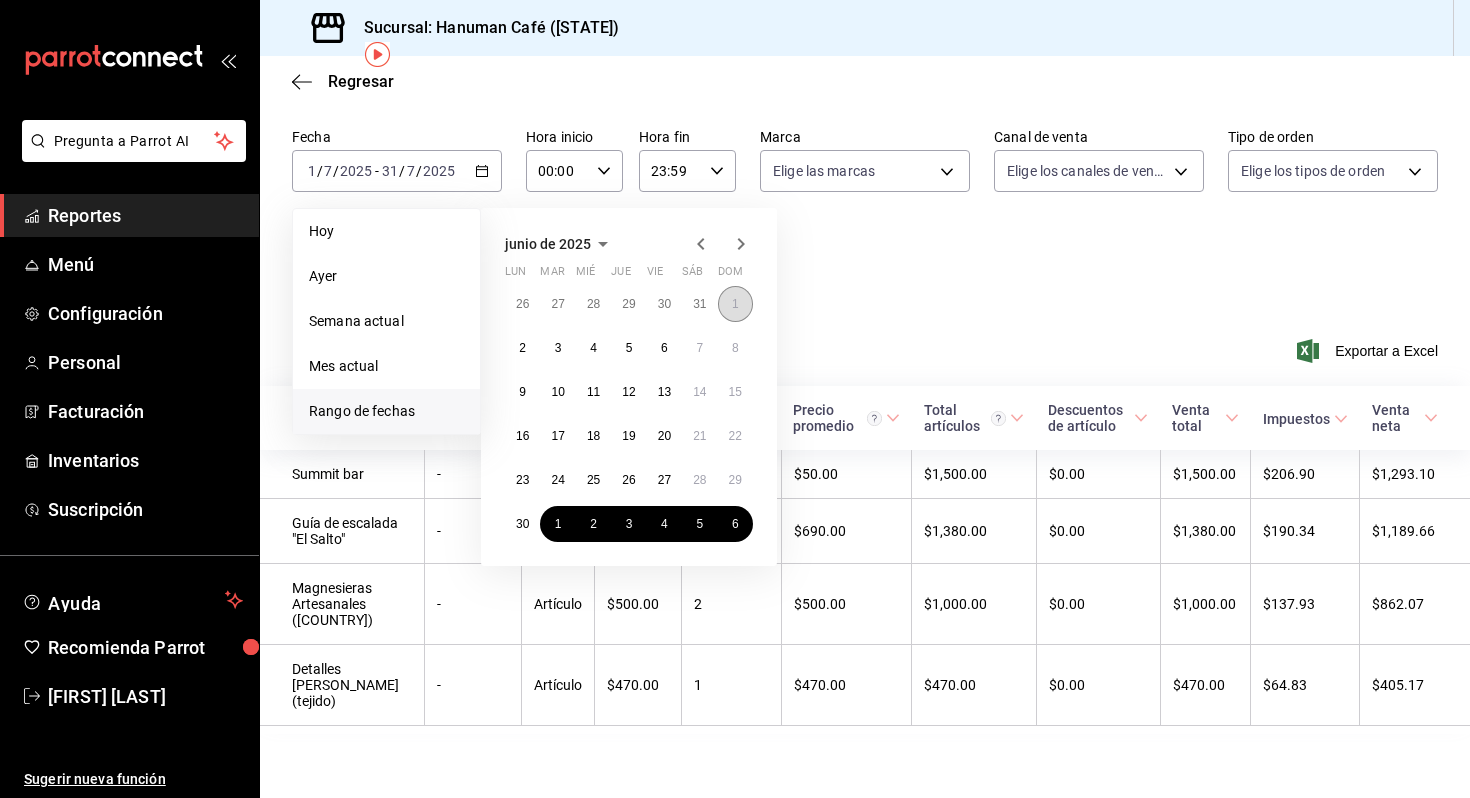 click on "1" at bounding box center (735, 304) 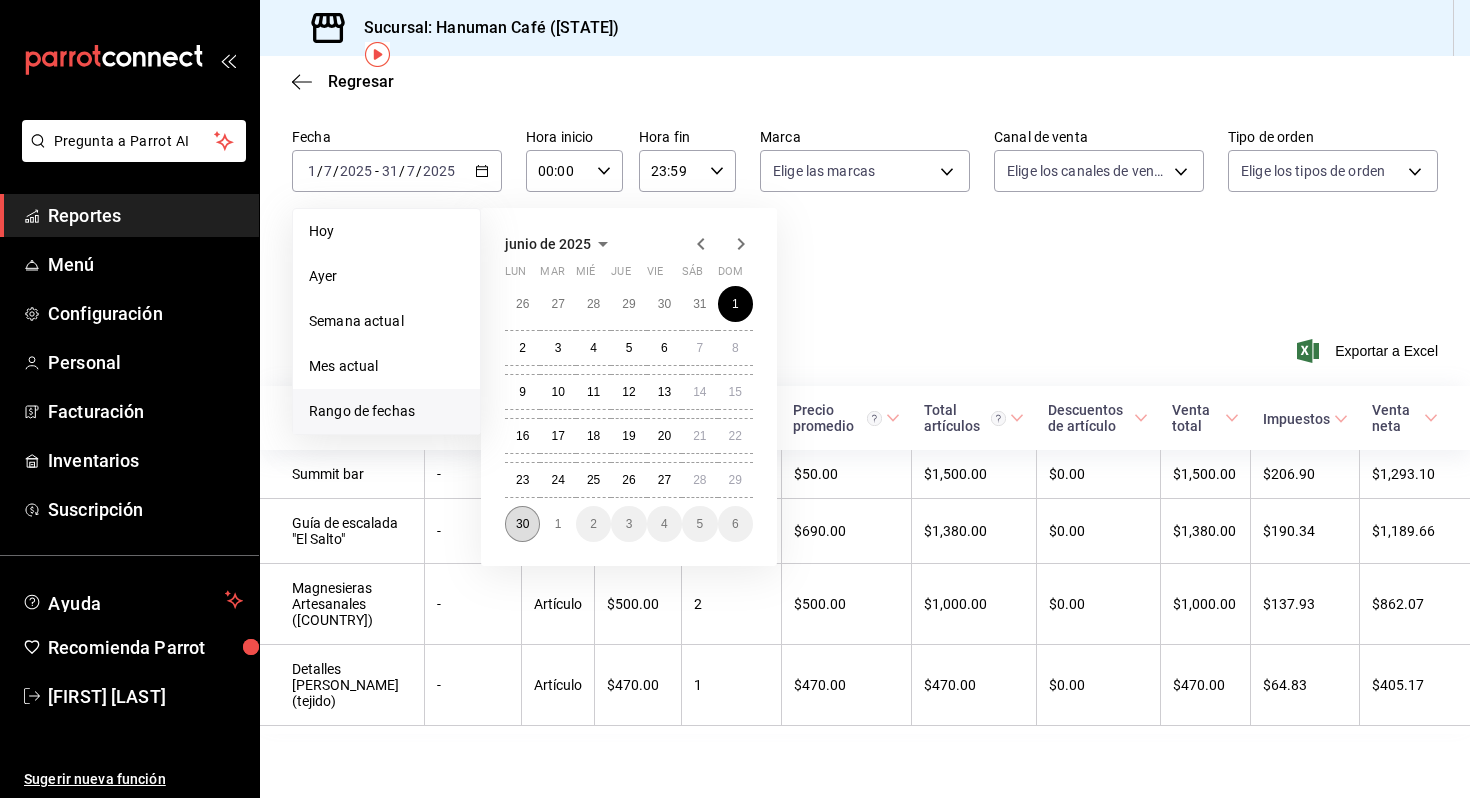 click on "30" at bounding box center [522, 524] 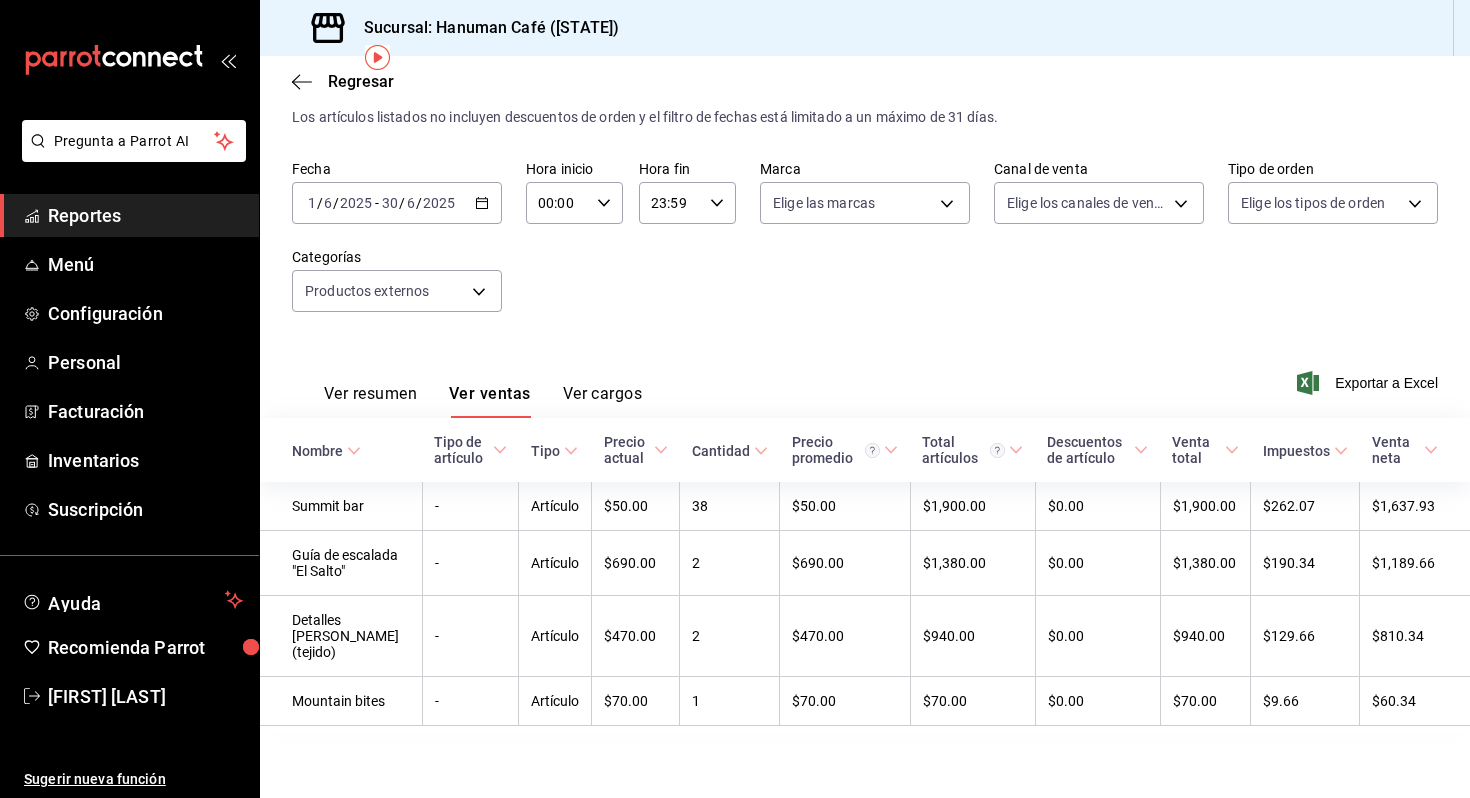 scroll, scrollTop: 83, scrollLeft: 0, axis: vertical 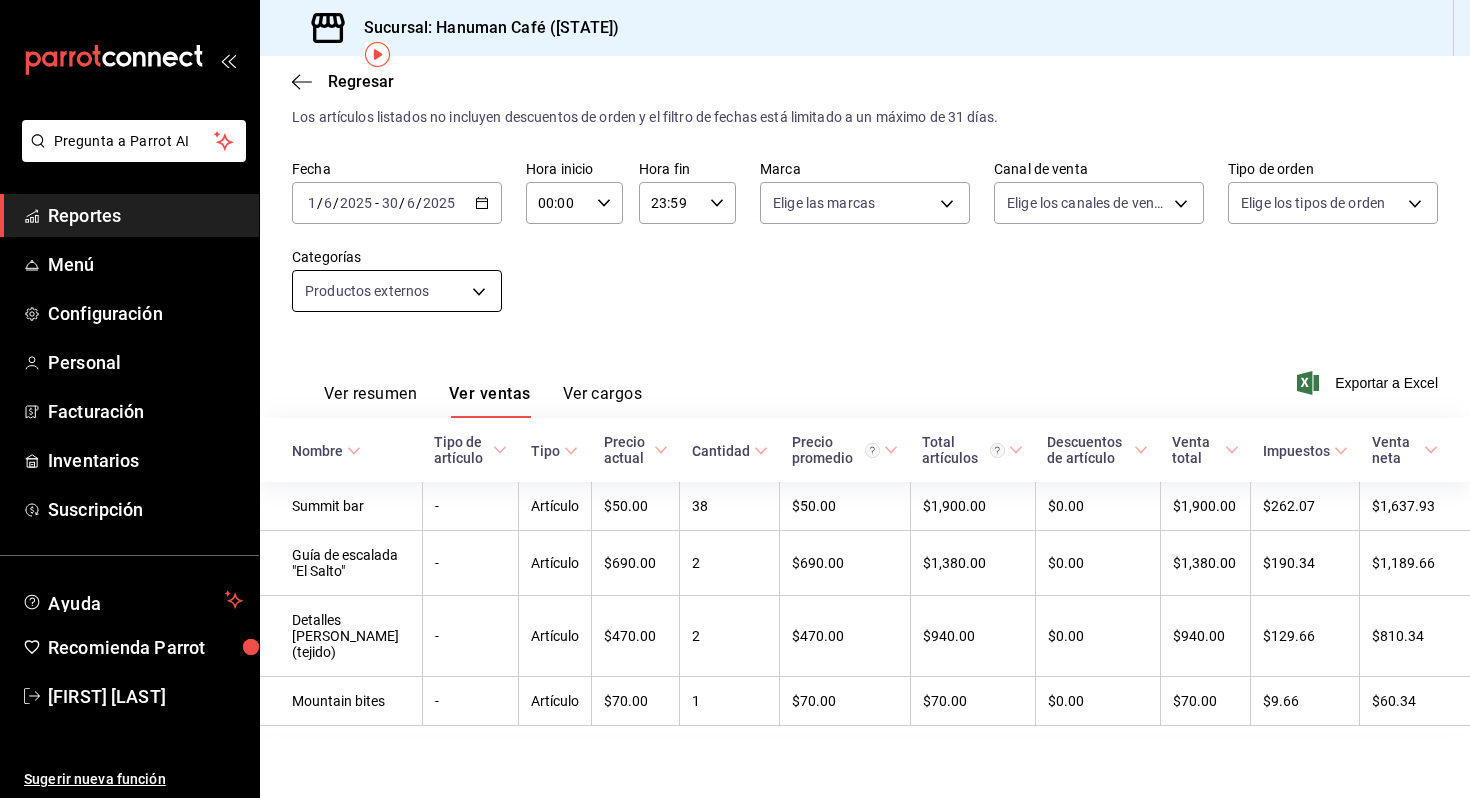 click on "Pregunta a Parrot AI Reportes   Menú   Configuración   Personal   Facturación   Inventarios   Suscripción   Ayuda Recomienda Parrot   [FIRST] [LAST]   Sugerir nueva función   Sucursal: Hanuman Café ([STATE]) Regresar Ventas Los artículos listados no incluyen descuentos de orden y el filtro de fechas está limitado a un máximo de 31 días. Fecha [DATE] [DATE] / [DATE] - [DATE] [DATE] / [DATE] Hora inicio 00:00 Hora inicio Hora fin 23:59 Hora fin Marca Elige las marcas Canal de venta Elige los canales de venta Tipo de orden Elige los tipos de orden Categorías Productos externos [UUID] Ver resumen Ver ventas Ver cargos Exportar a Excel Nombre Tipo de artículo Tipo Precio actual Cantidad Precio promedio   Total artículos   Descuentos de artículo Venta total Impuestos Venta neta Summit bar - Artículo $50.00 38 $50.00 $1,900.00 $0.00 $1,900.00 $262.07 $1,637.93 Guía de escalada "El Salto" - Artículo $690.00 2 $690.00 $1,380.00 $0.00 $1,380.00 $190.34 $1,189.66 -" at bounding box center [735, 399] 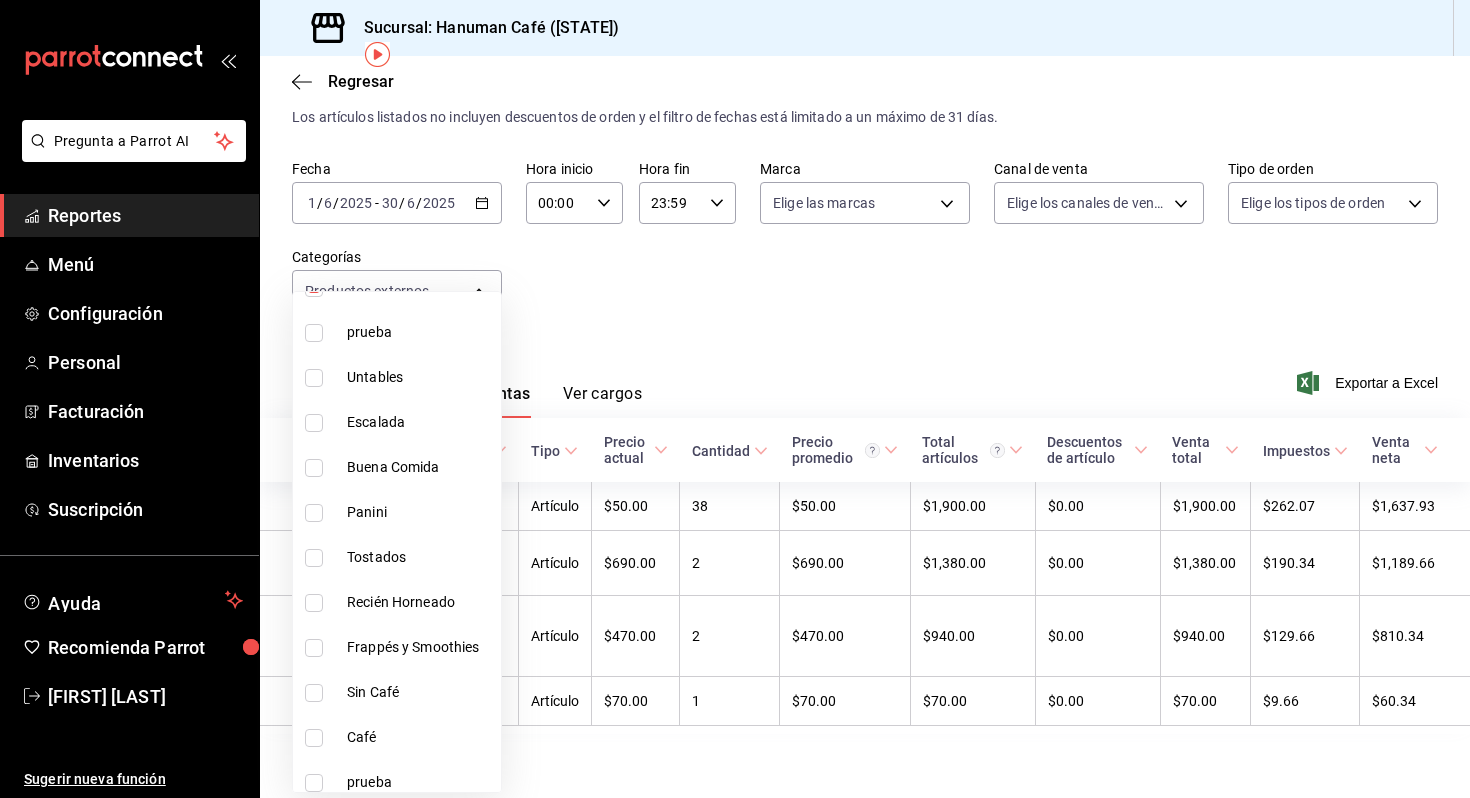 scroll, scrollTop: 380, scrollLeft: 0, axis: vertical 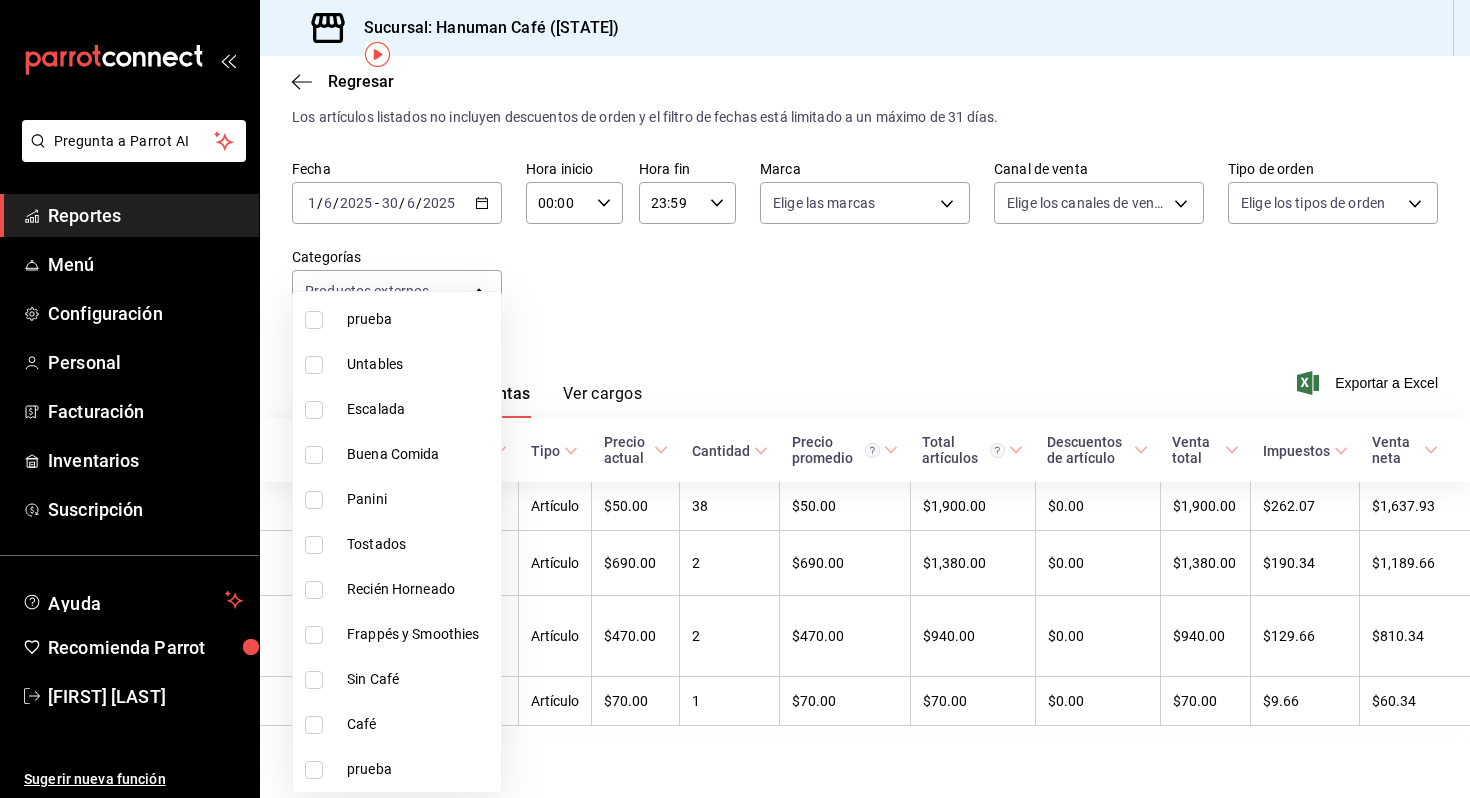 click at bounding box center (735, 399) 